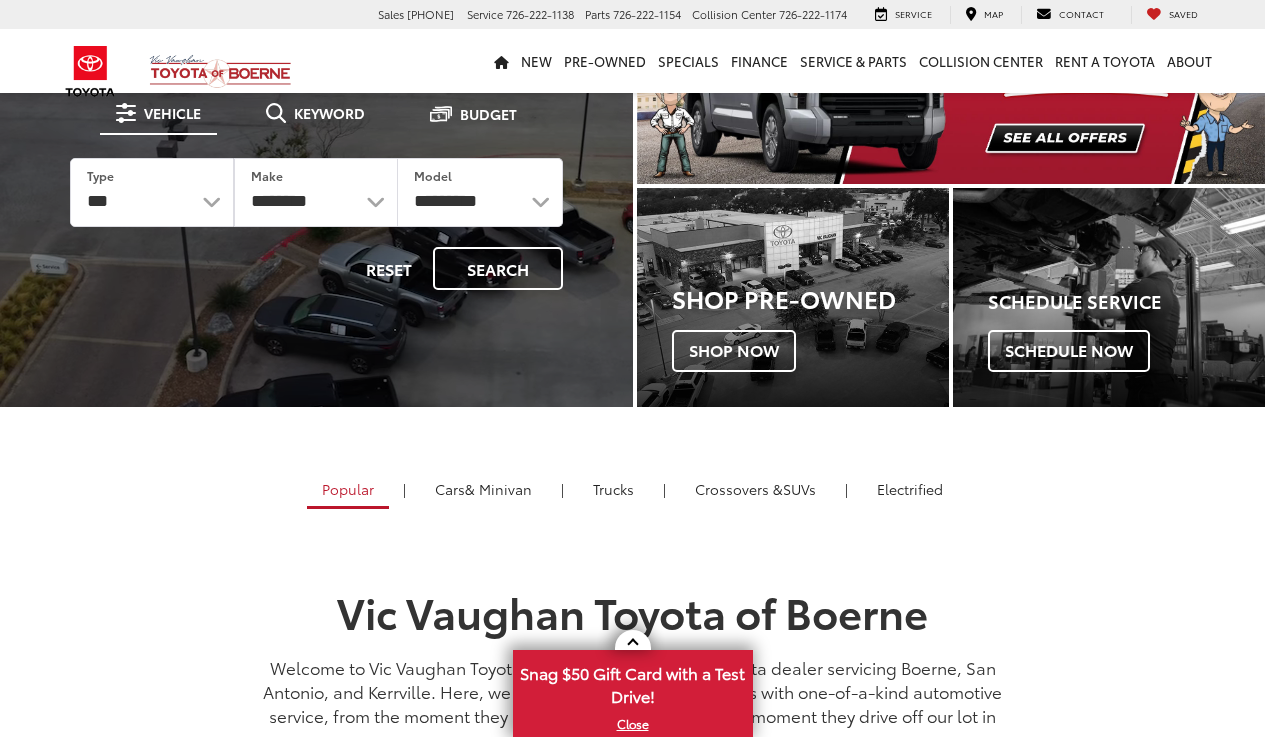 scroll, scrollTop: 181, scrollLeft: 0, axis: vertical 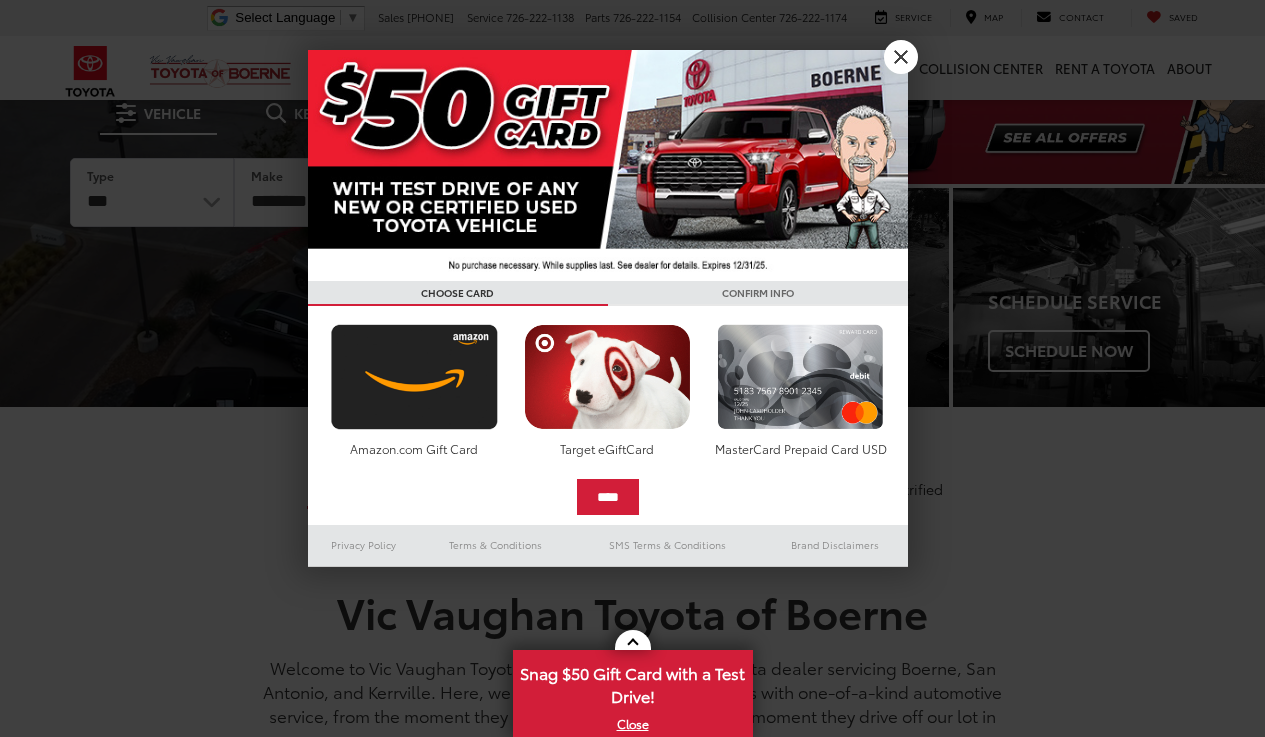 click on "X" at bounding box center [901, 57] 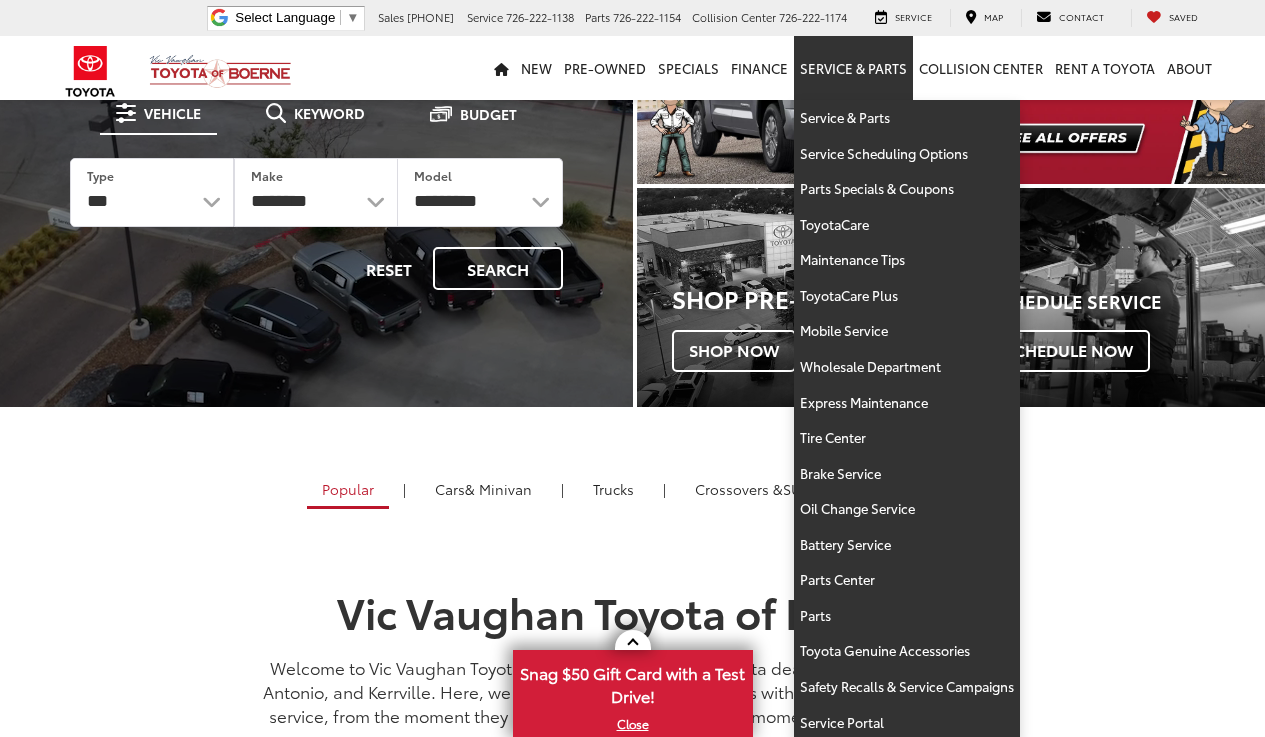 scroll, scrollTop: 0, scrollLeft: 0, axis: both 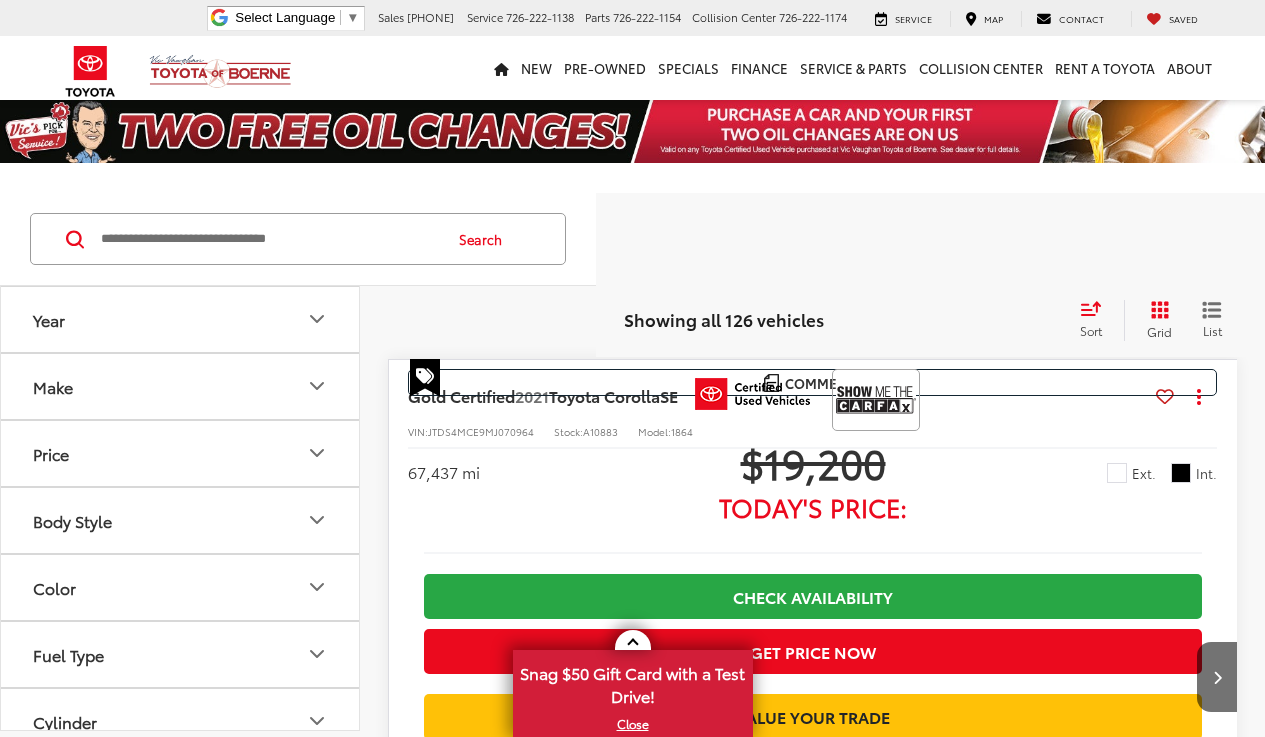 click 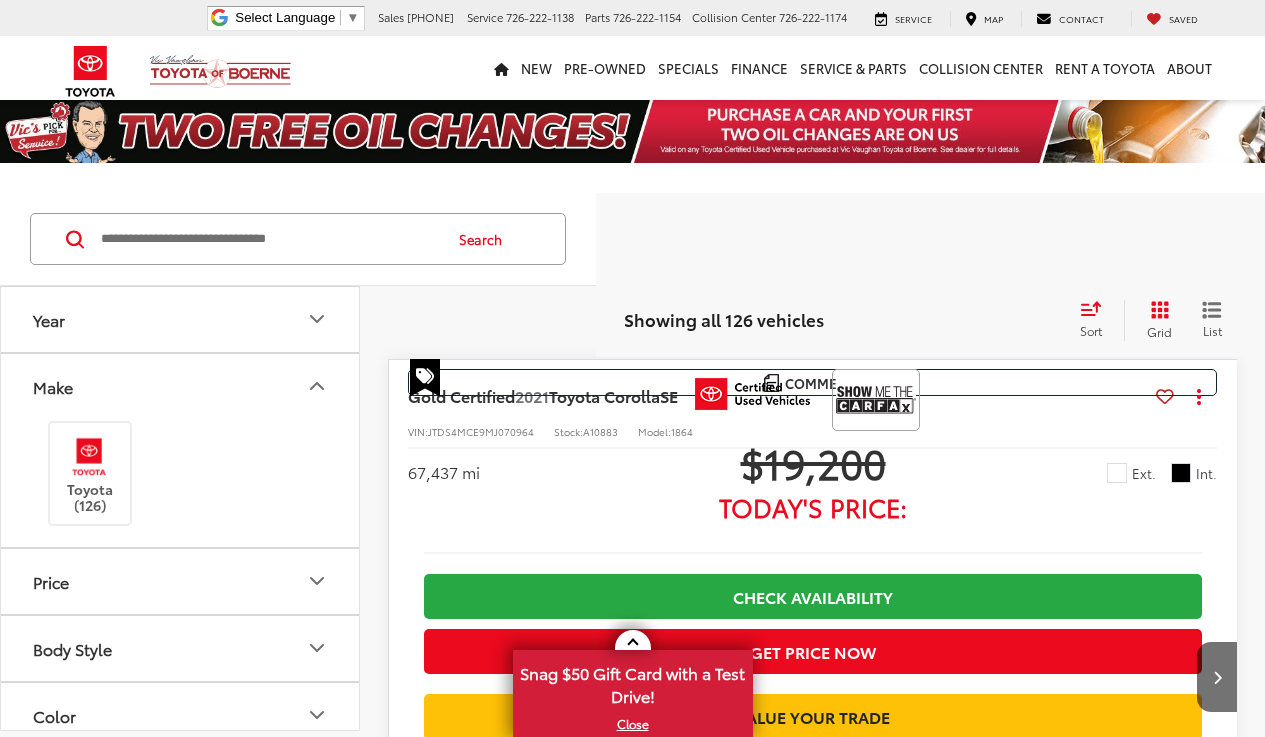 scroll, scrollTop: 0, scrollLeft: 0, axis: both 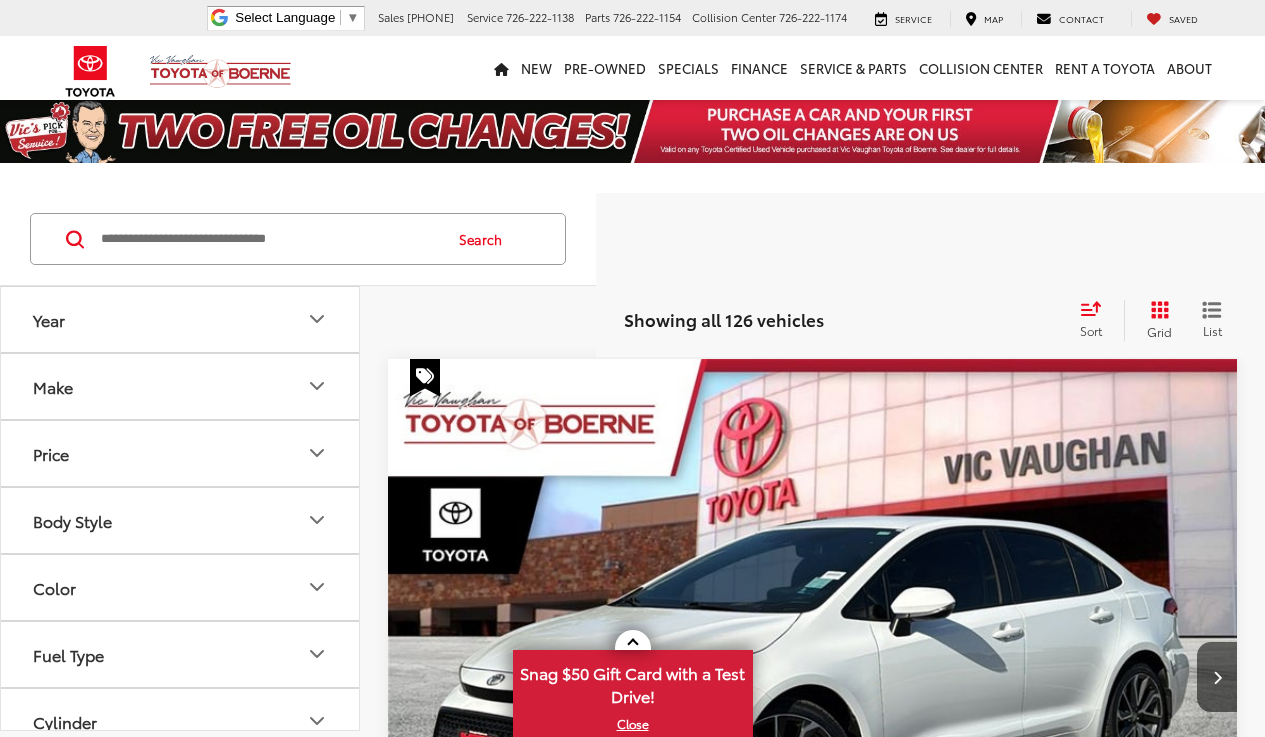 click 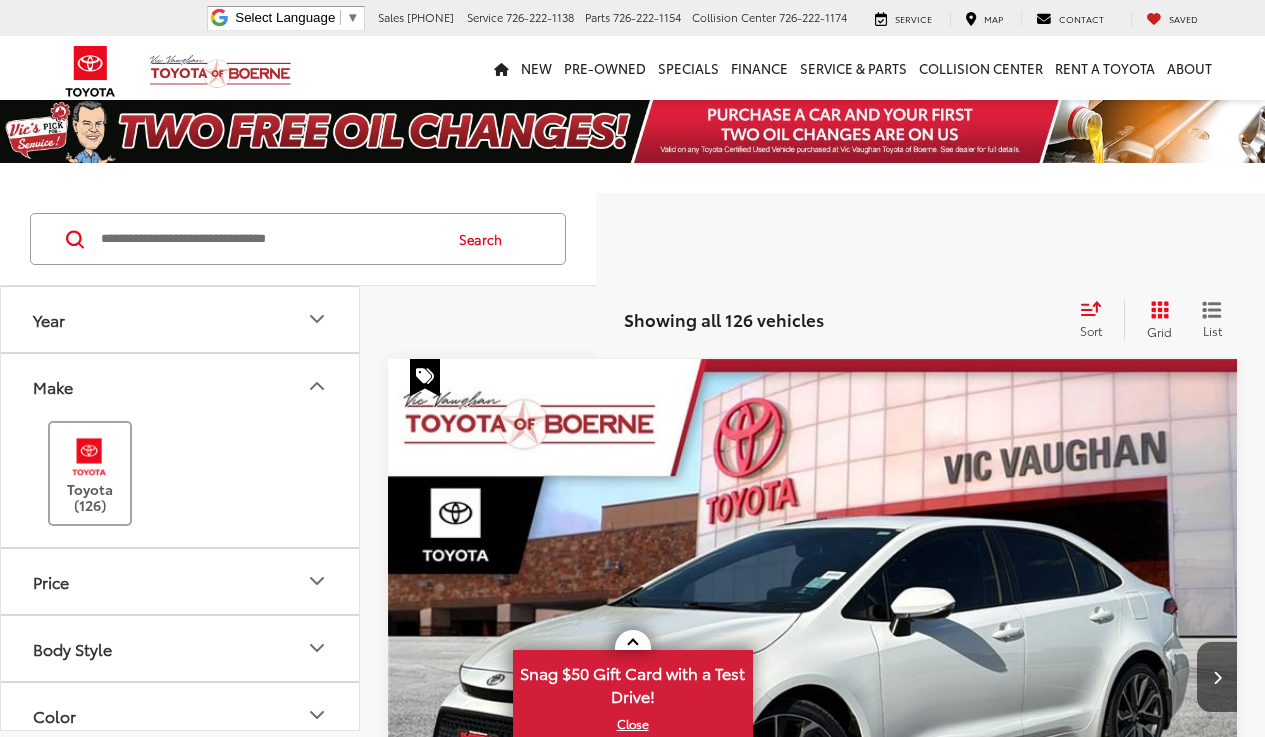 click at bounding box center (89, 456) 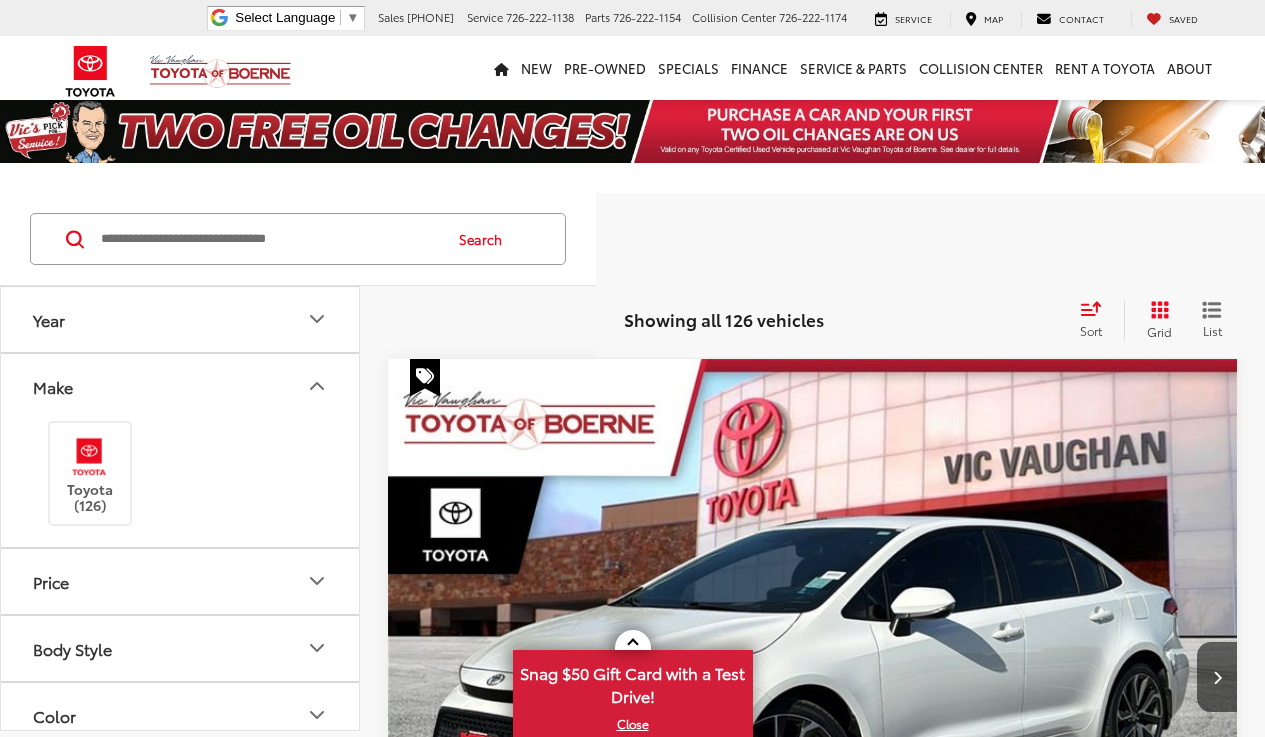 scroll, scrollTop: 0, scrollLeft: 0, axis: both 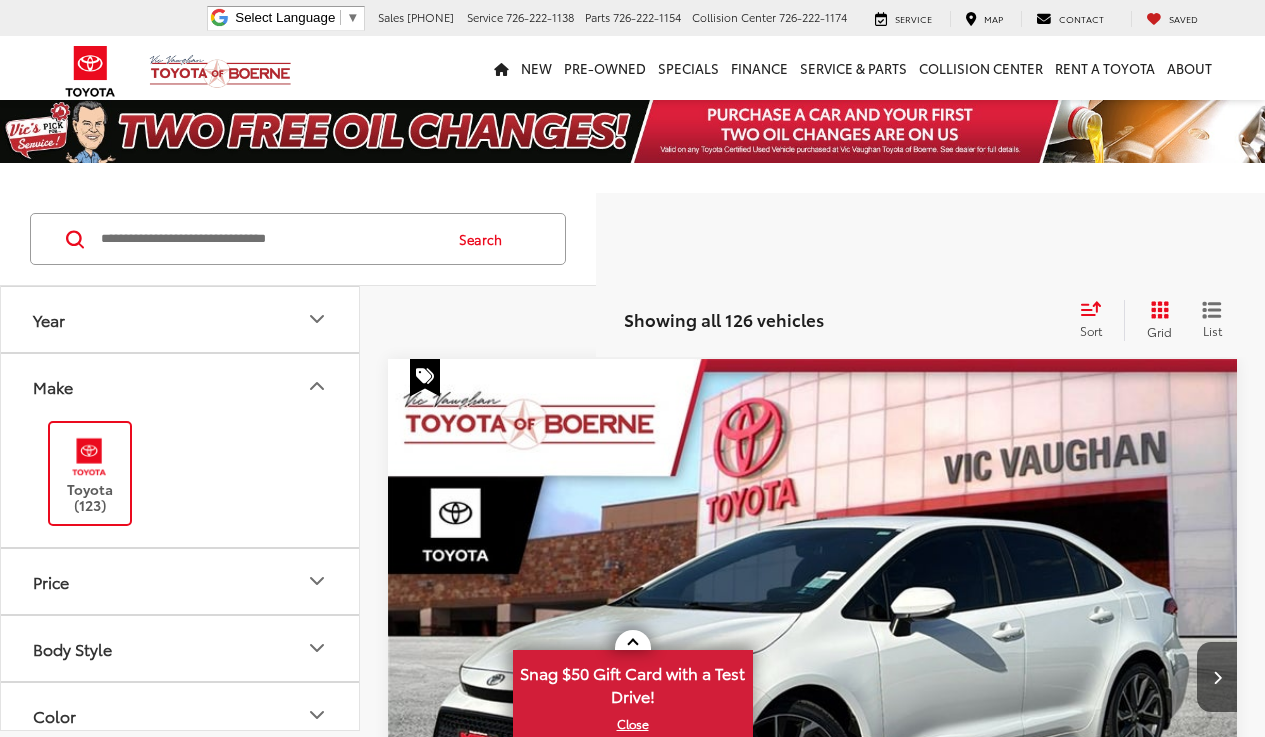 click 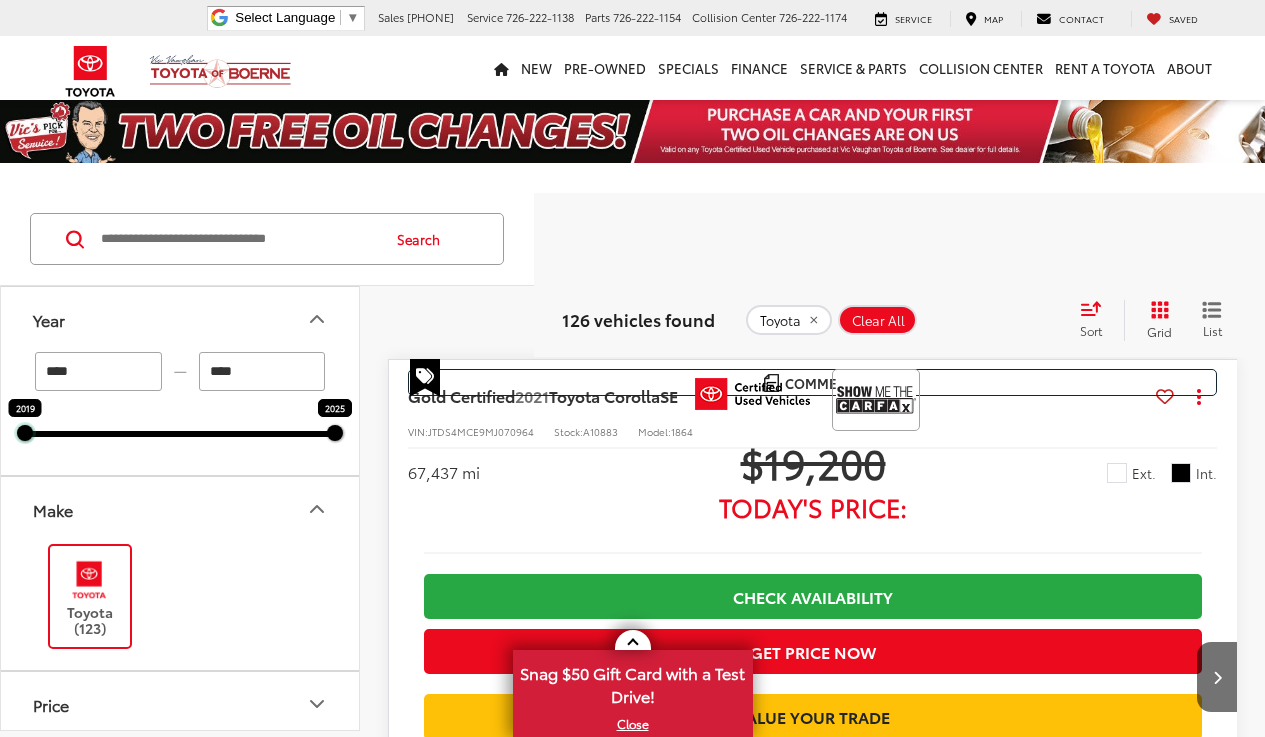 click on "2019 2025" at bounding box center [180, 434] 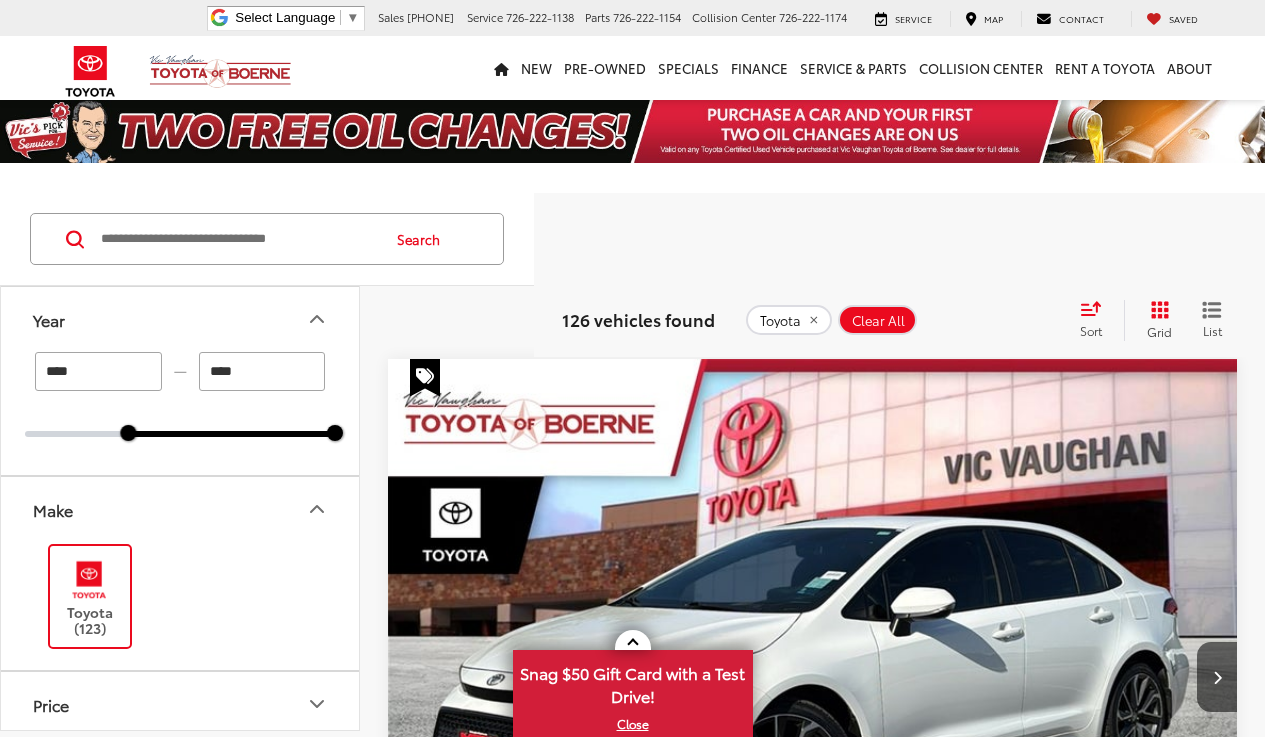 drag, startPoint x: 26, startPoint y: 438, endPoint x: 124, endPoint y: 370, distance: 119.28118 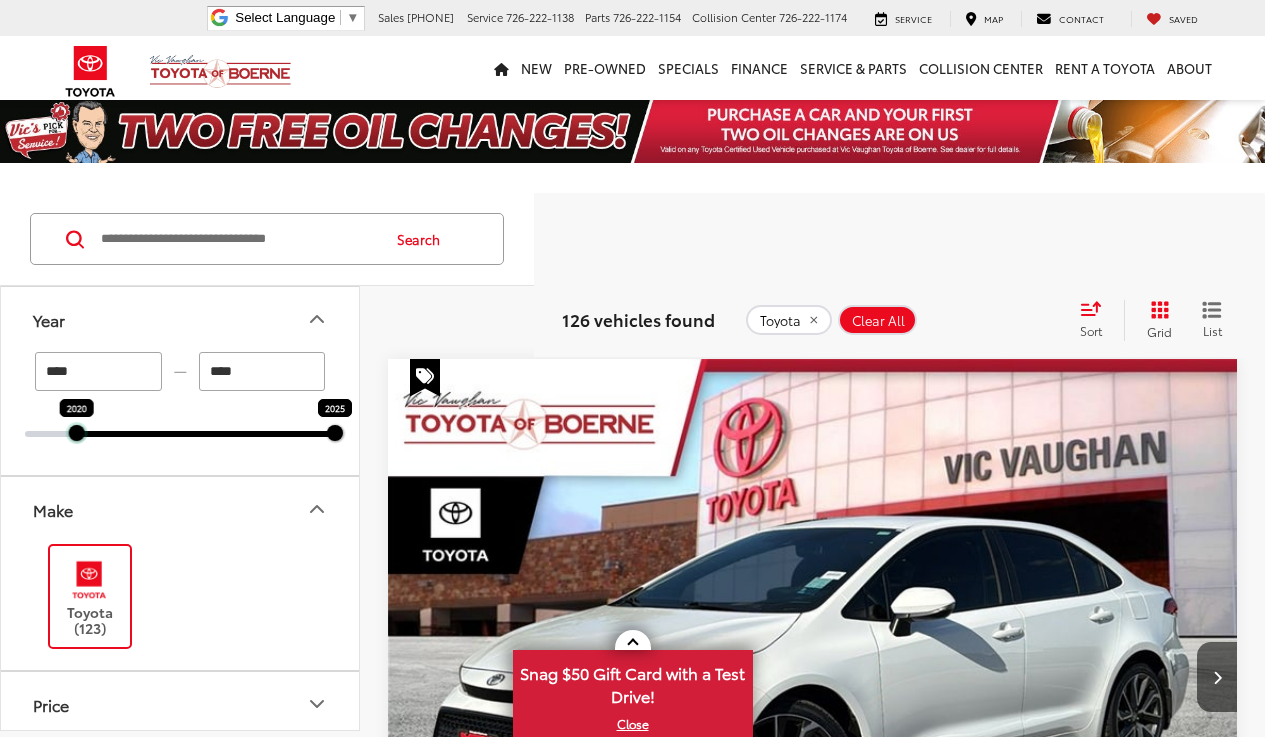 drag, startPoint x: 131, startPoint y: 428, endPoint x: 96, endPoint y: 427, distance: 35.014282 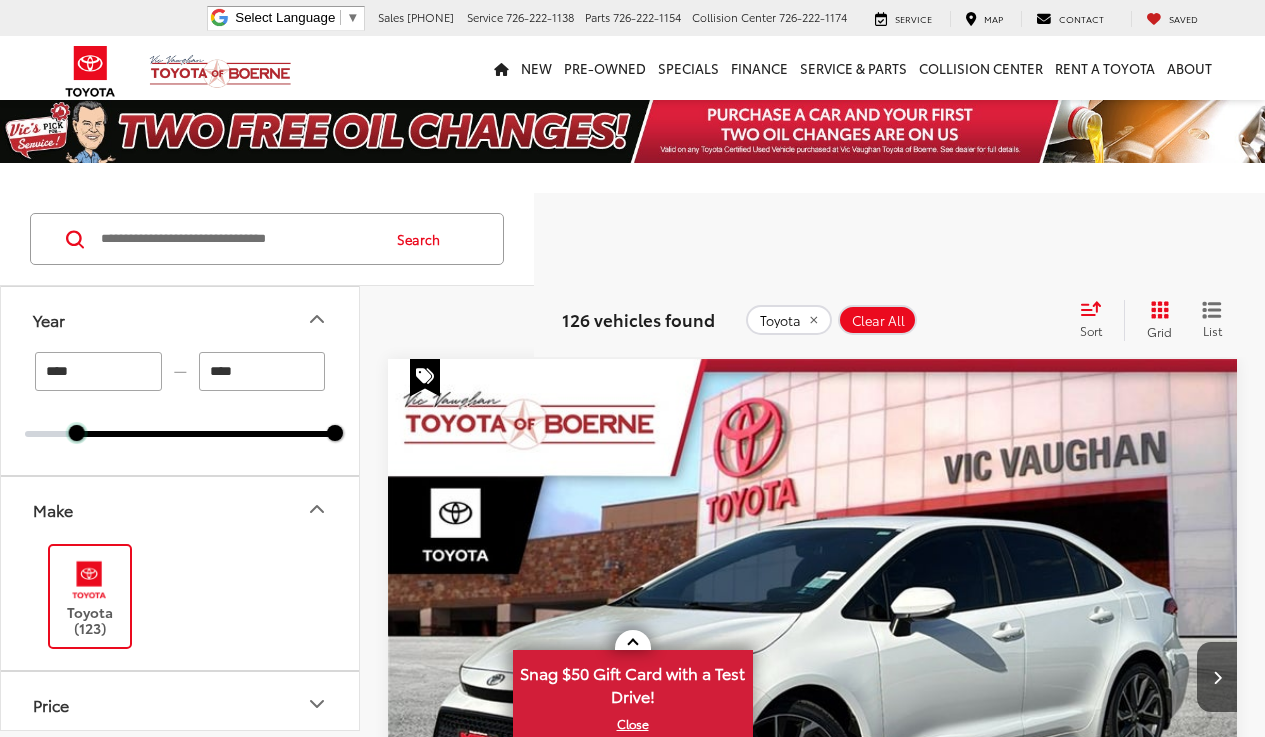 type on "****" 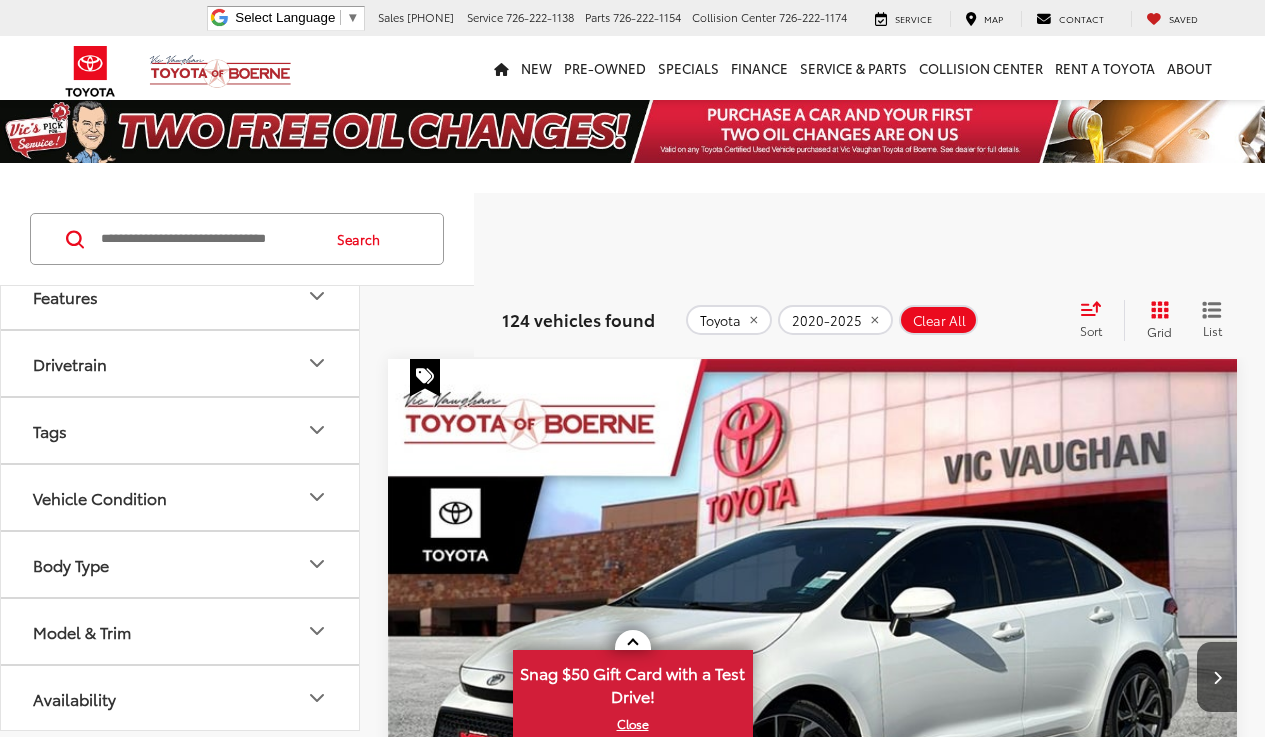 scroll, scrollTop: 0, scrollLeft: 0, axis: both 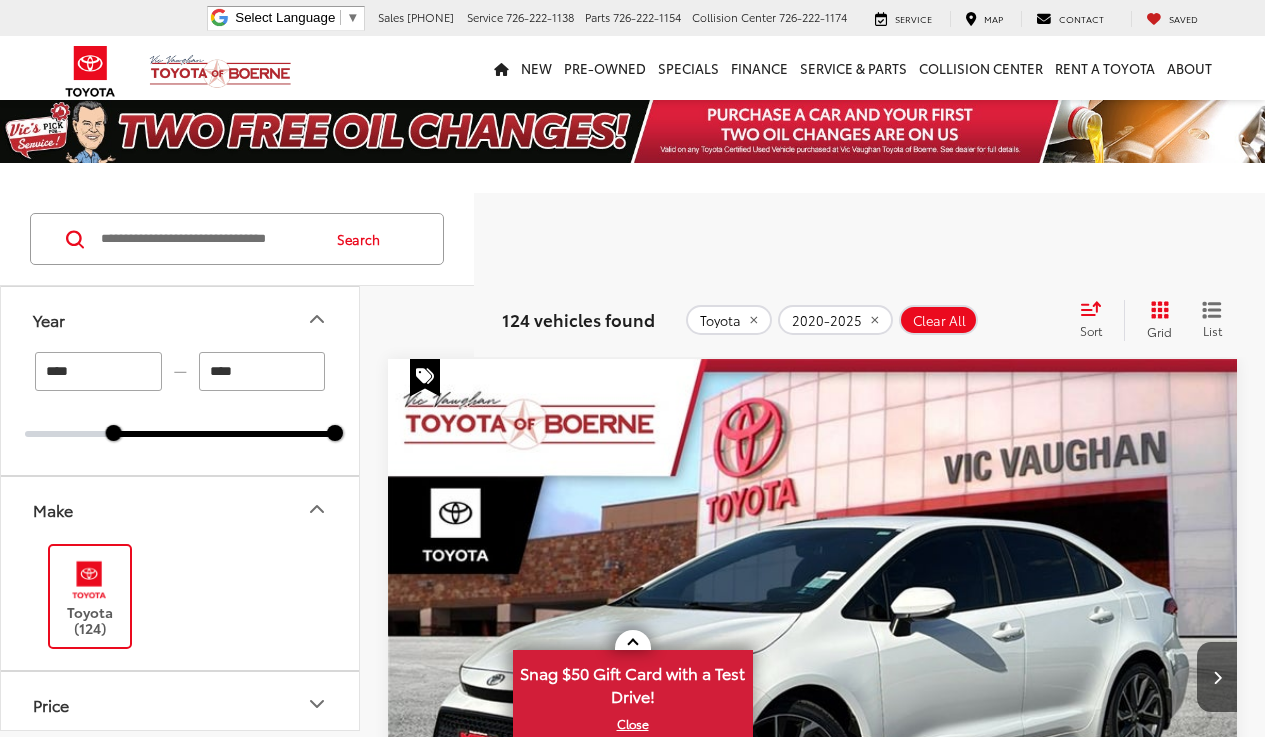 click 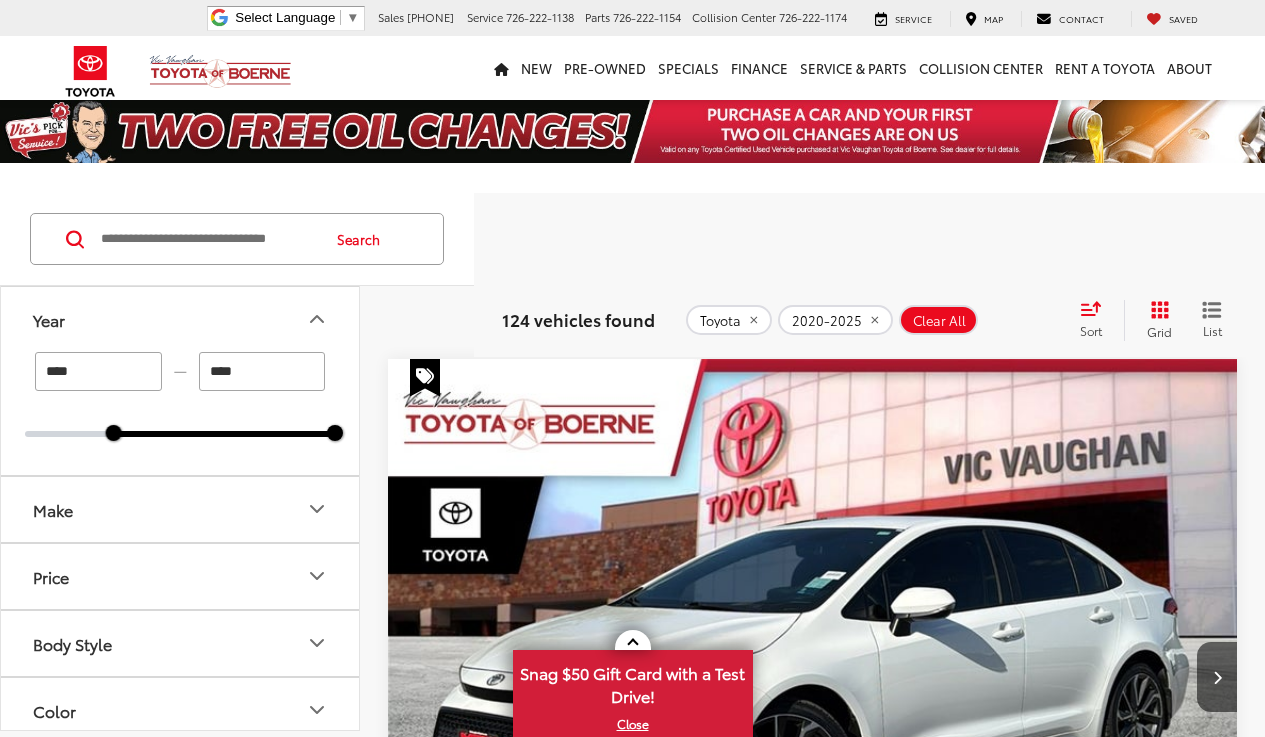 click 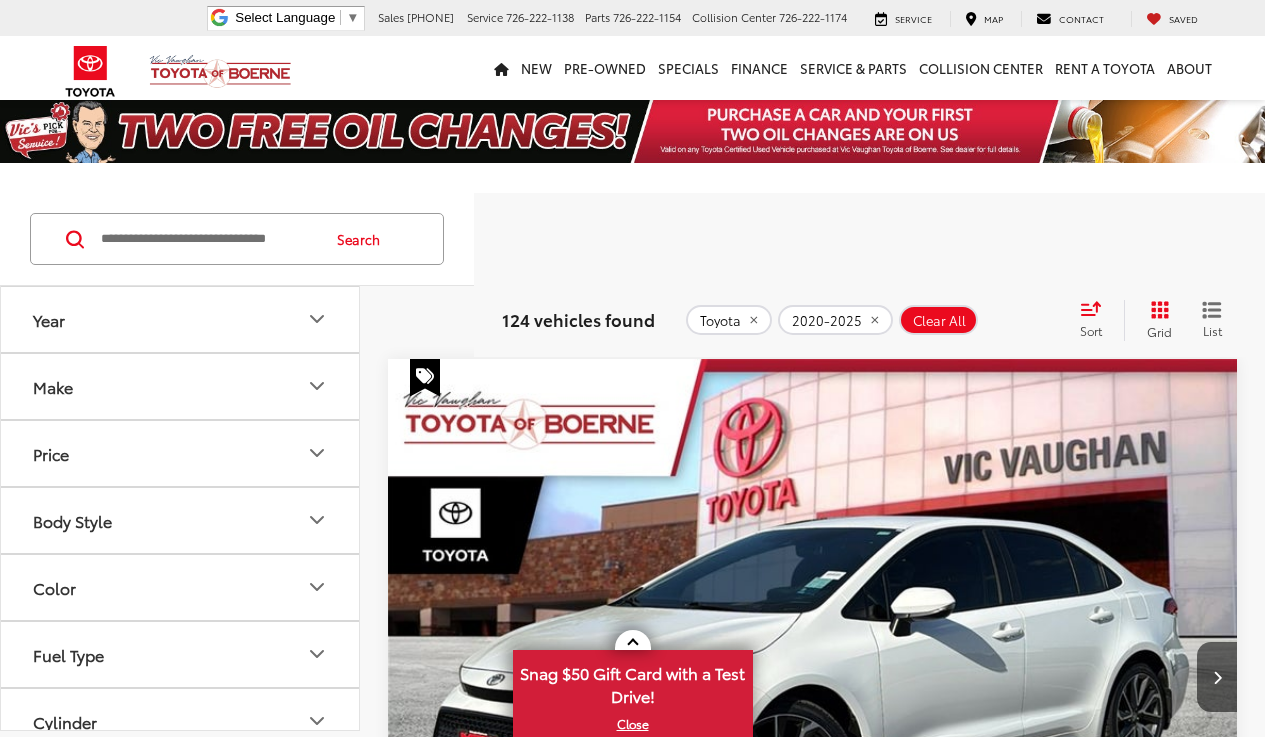 click 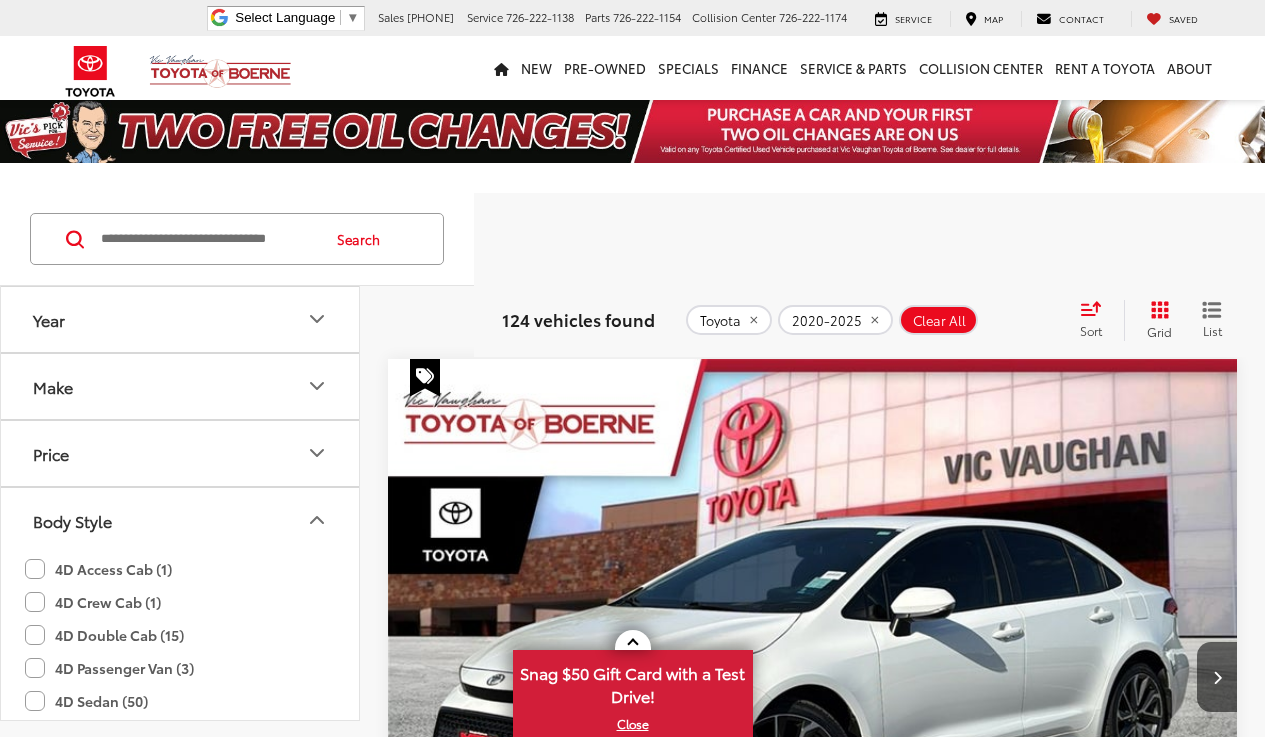 scroll, scrollTop: 109, scrollLeft: 0, axis: vertical 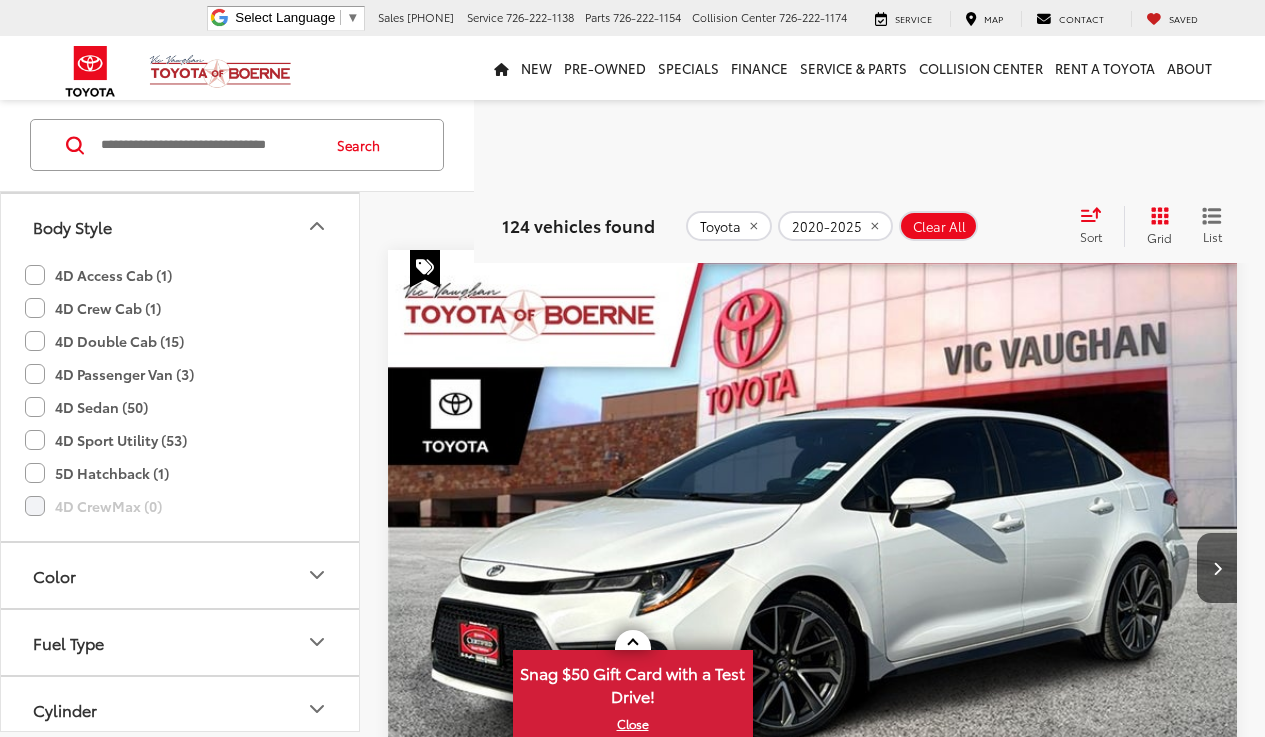 click 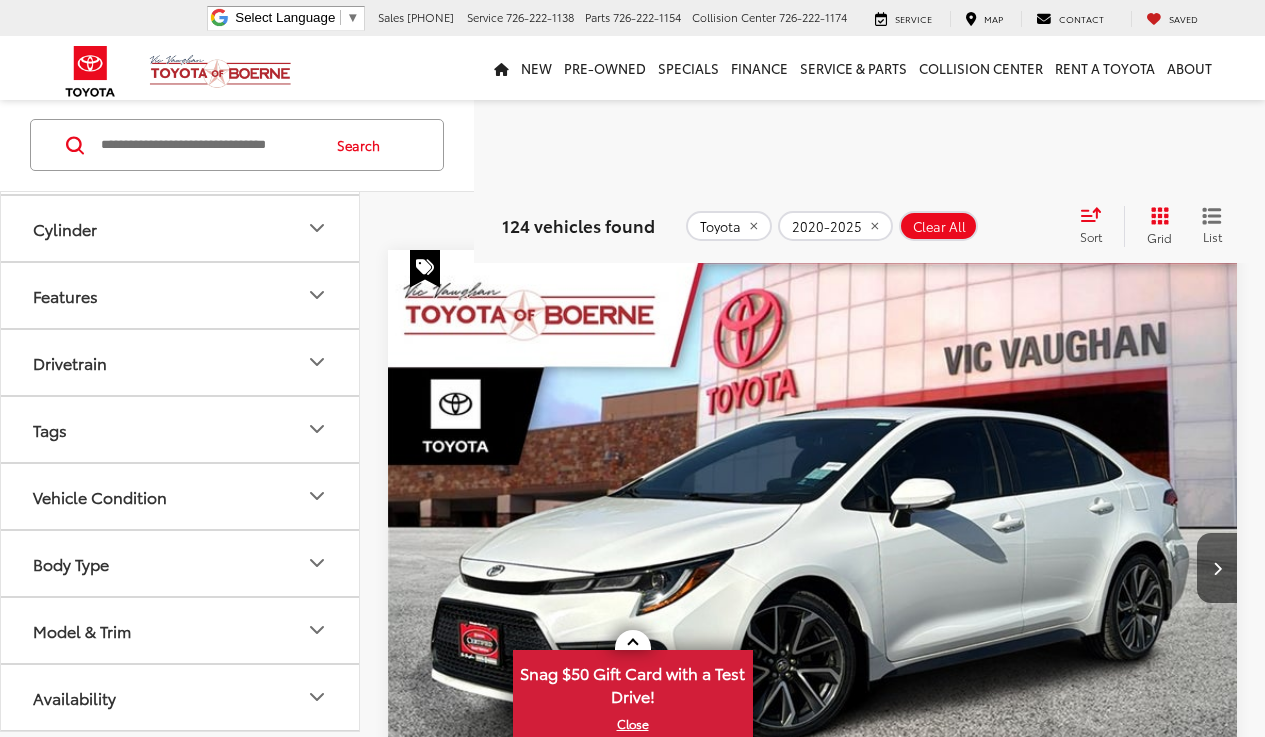 scroll, scrollTop: 399, scrollLeft: 0, axis: vertical 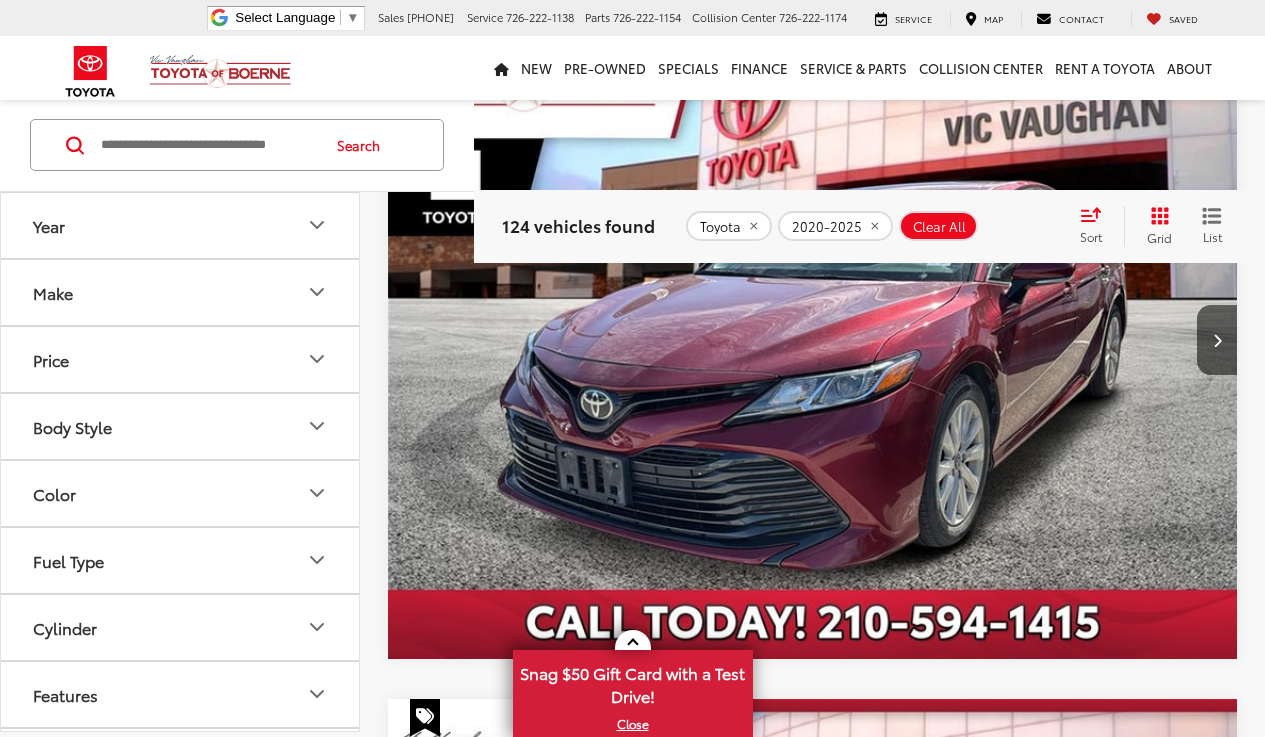 click at bounding box center (208, 145) 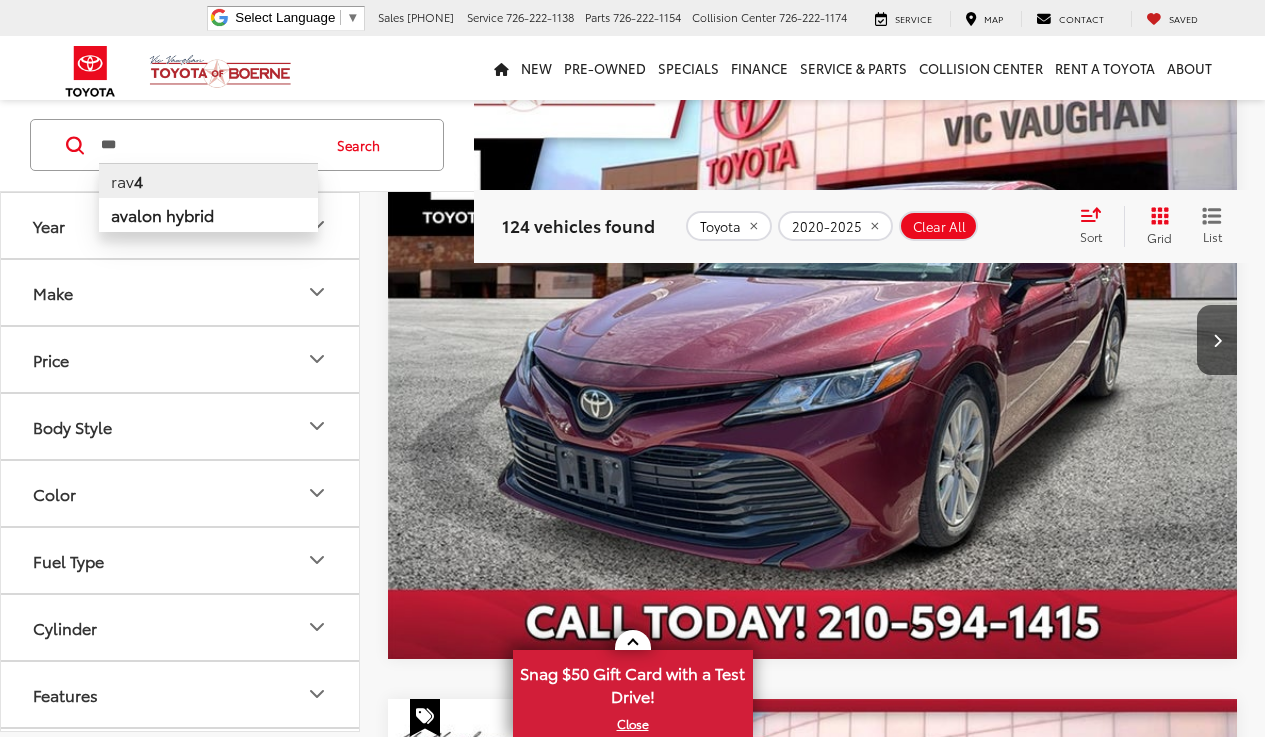 click on "4" at bounding box center (138, 180) 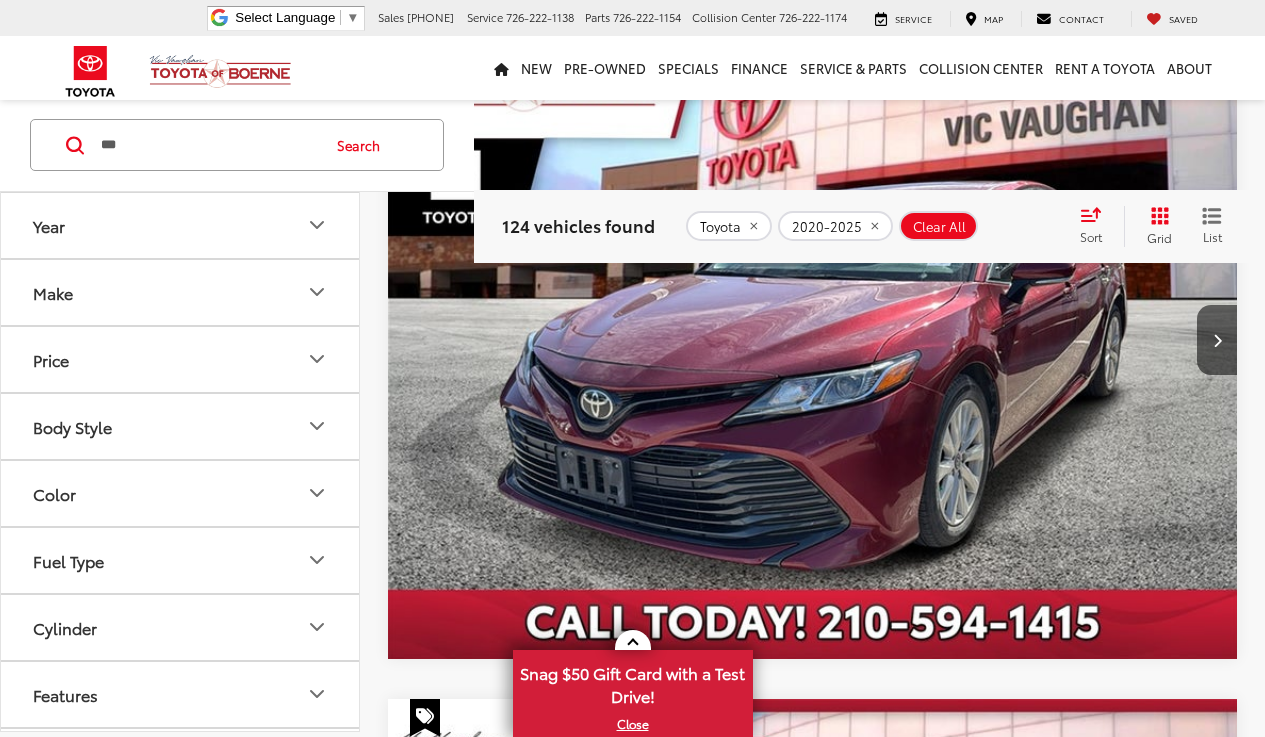 type on "****" 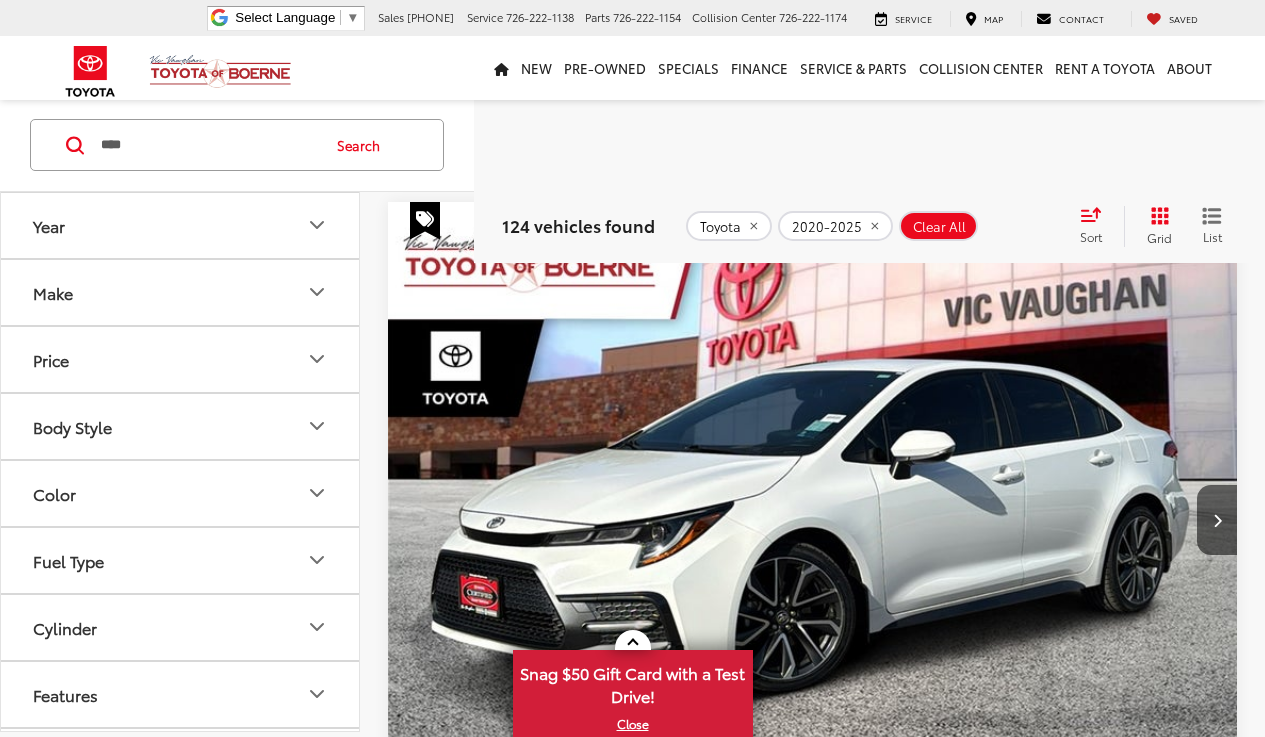 scroll, scrollTop: 94, scrollLeft: 0, axis: vertical 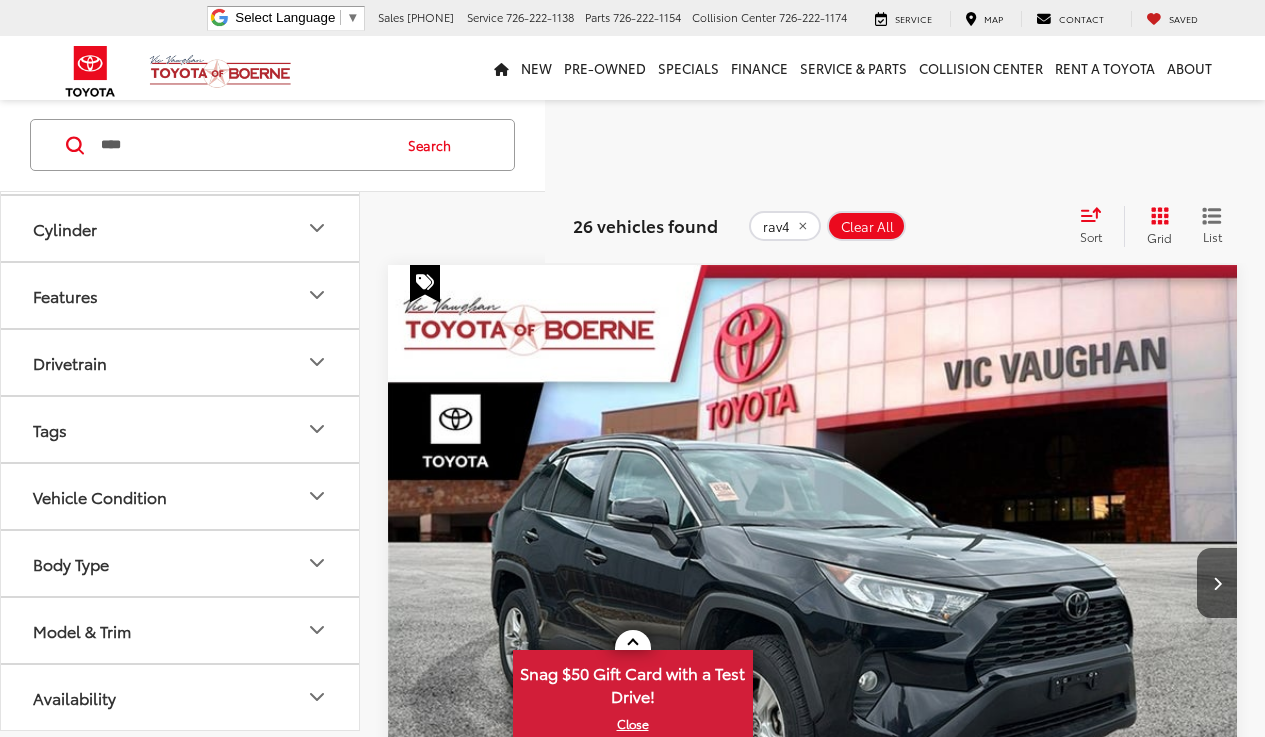 click on "Vehicle Condition" at bounding box center (181, 496) 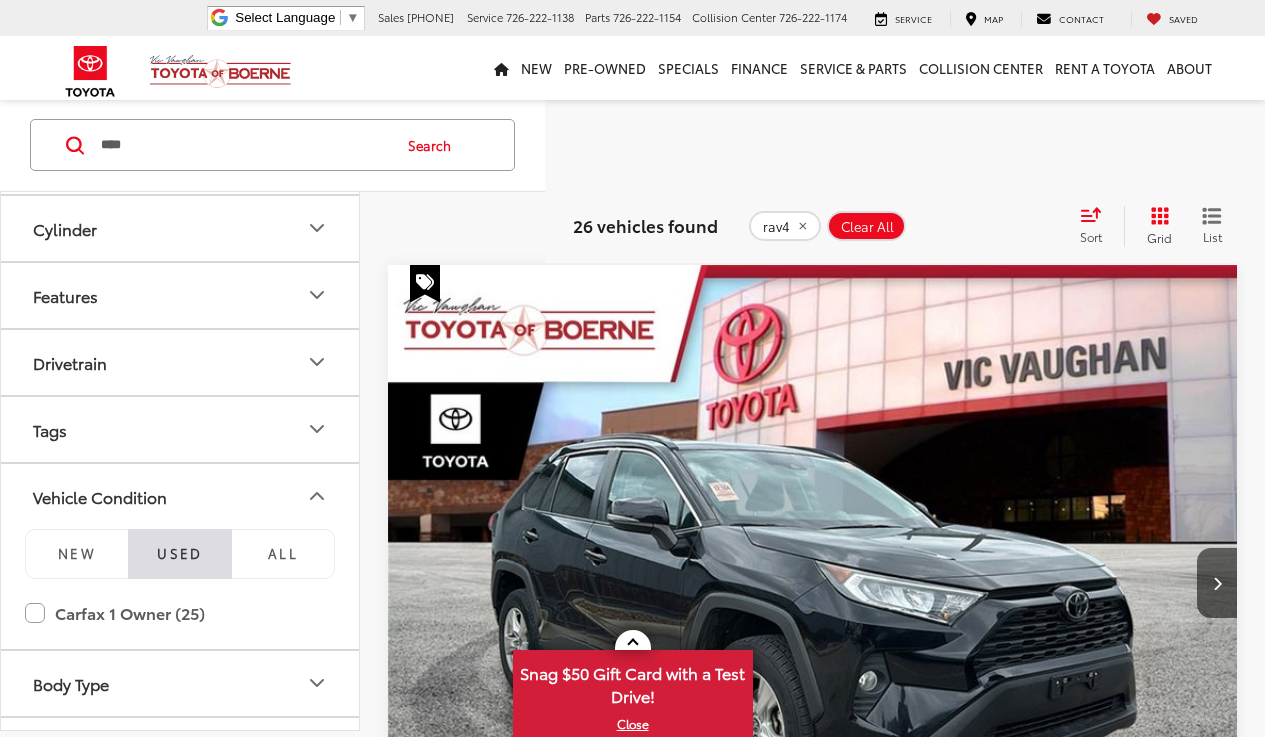 click on "Vehicle Condition" at bounding box center (181, 496) 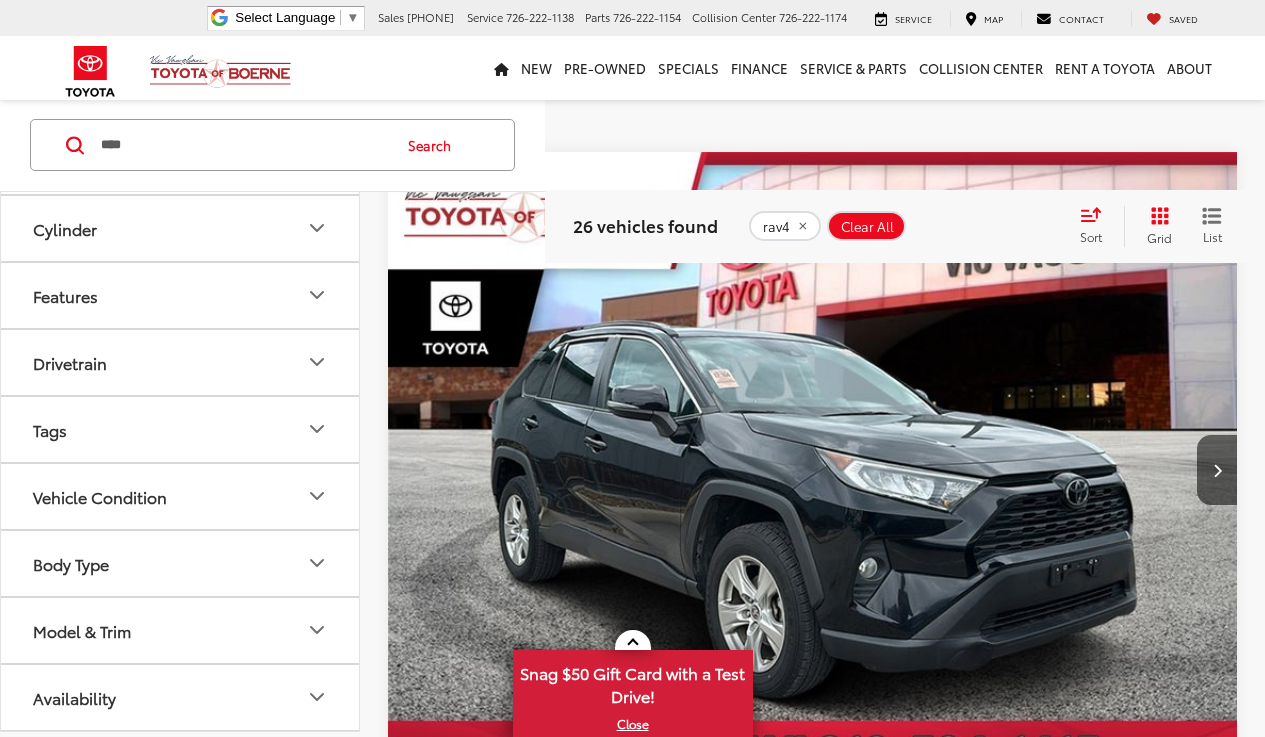 scroll, scrollTop: 208, scrollLeft: 0, axis: vertical 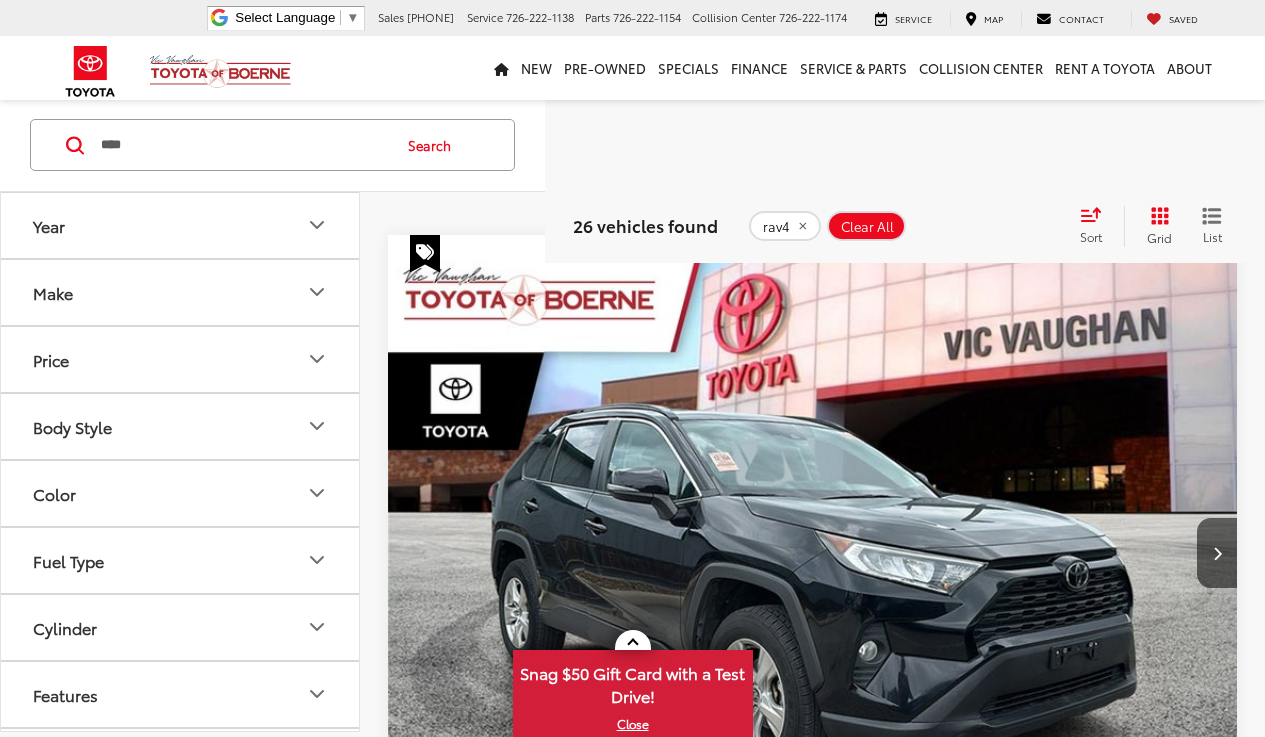 click on "List" at bounding box center (1212, 226) 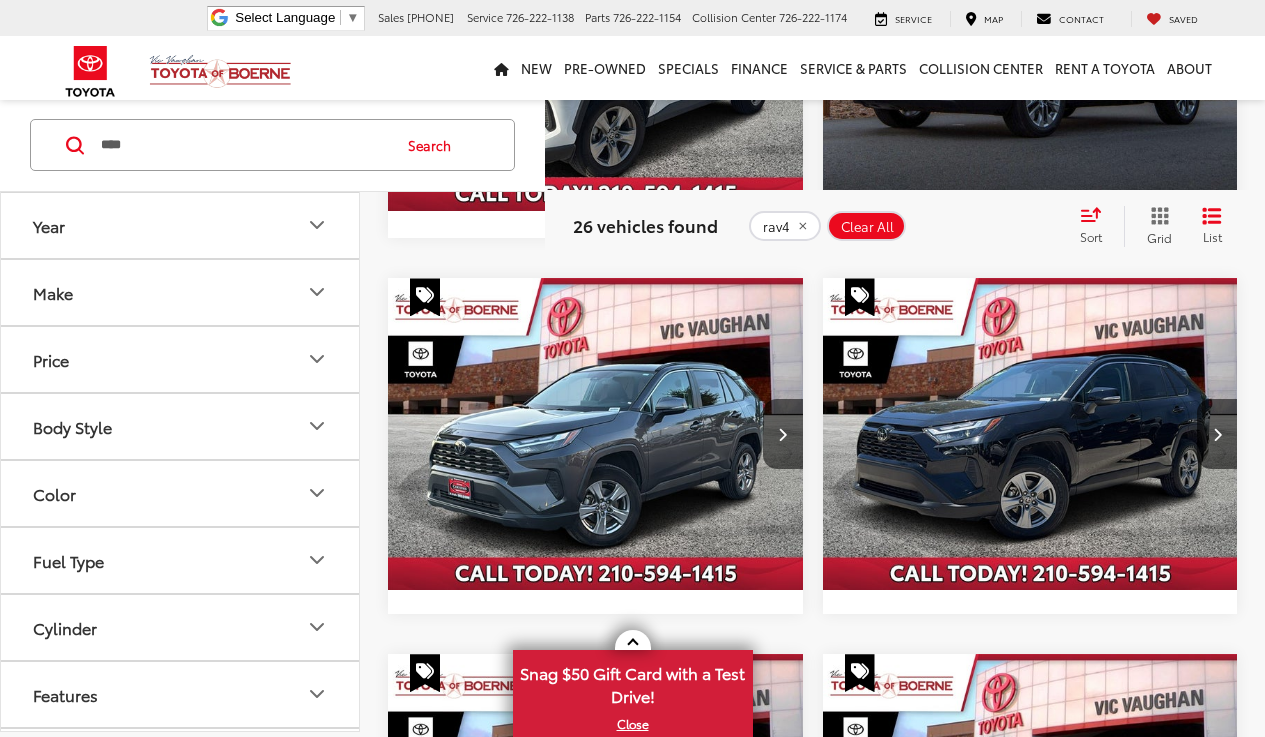 scroll, scrollTop: 936, scrollLeft: 0, axis: vertical 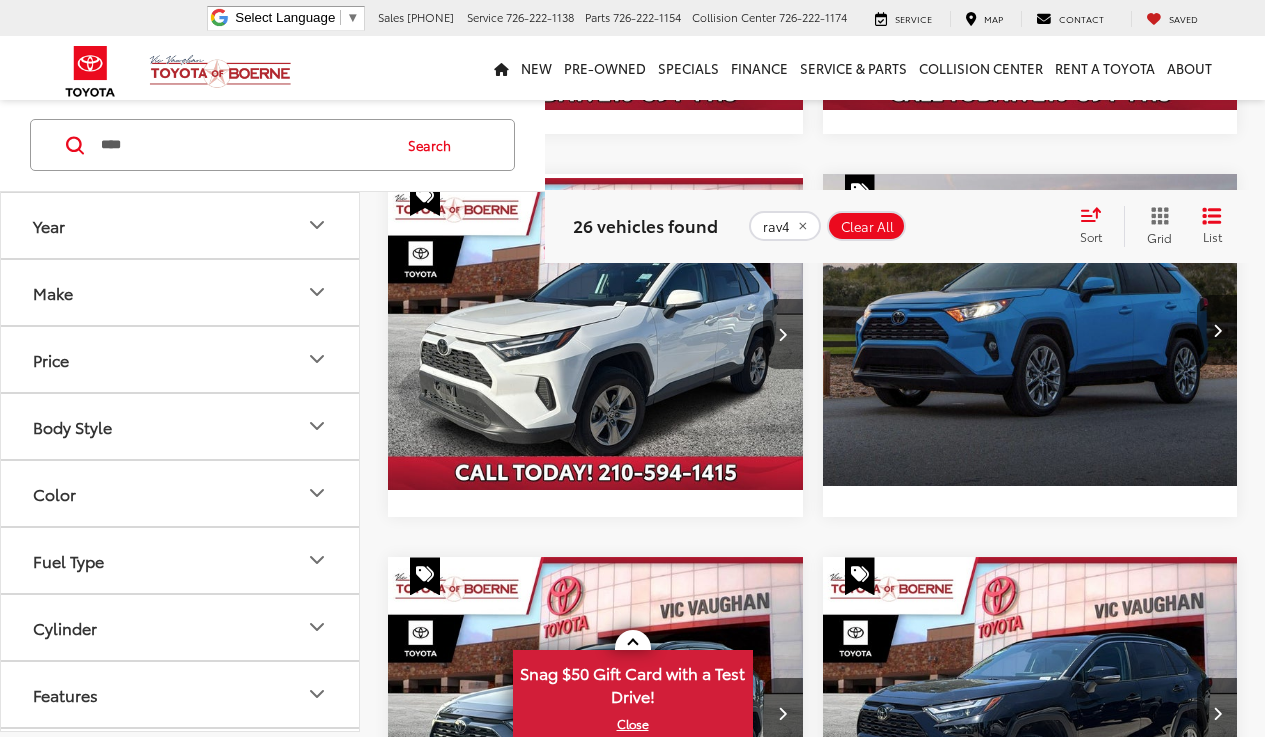 click 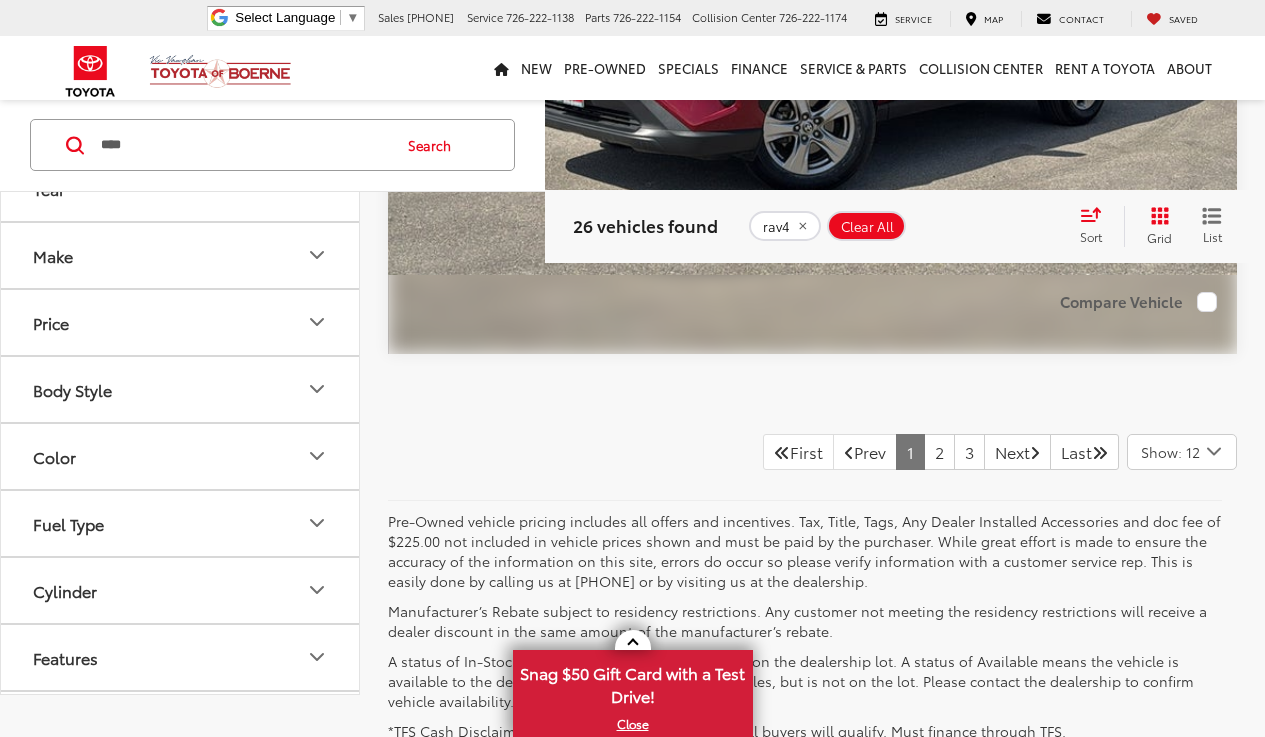 scroll, scrollTop: 7987, scrollLeft: 0, axis: vertical 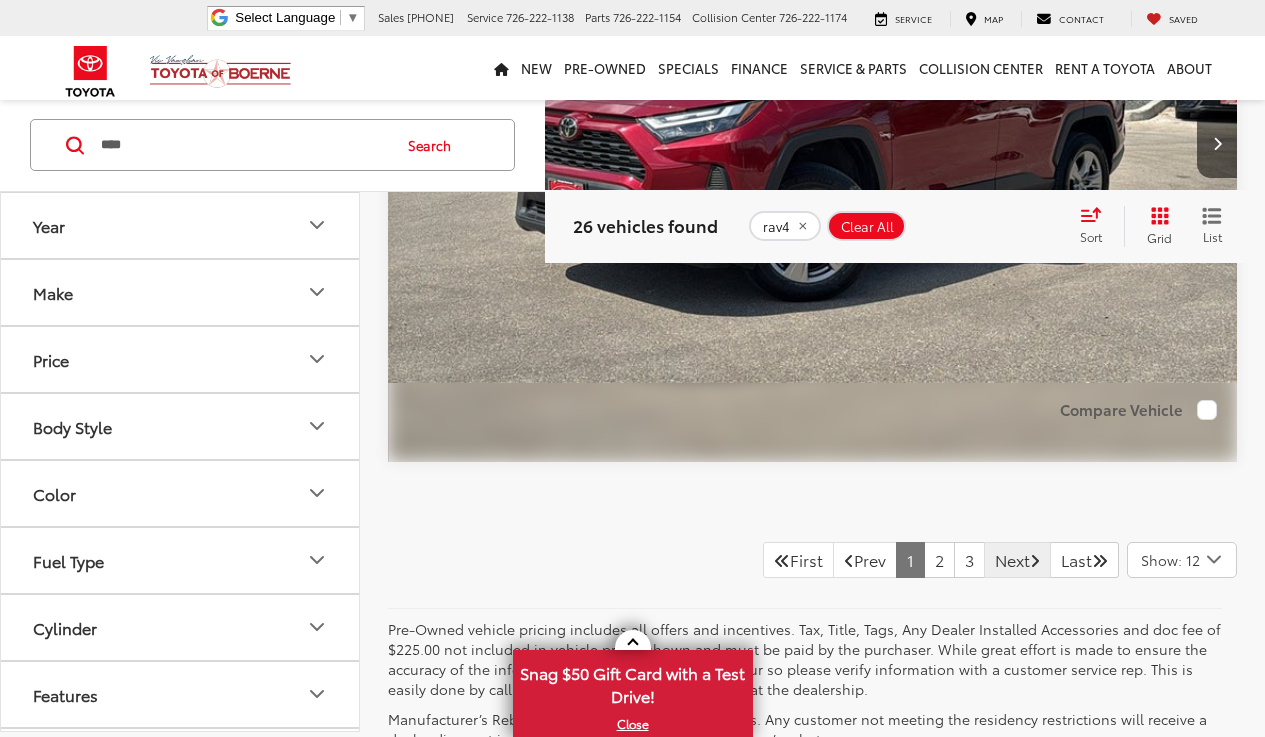click on "Next" at bounding box center (1017, 560) 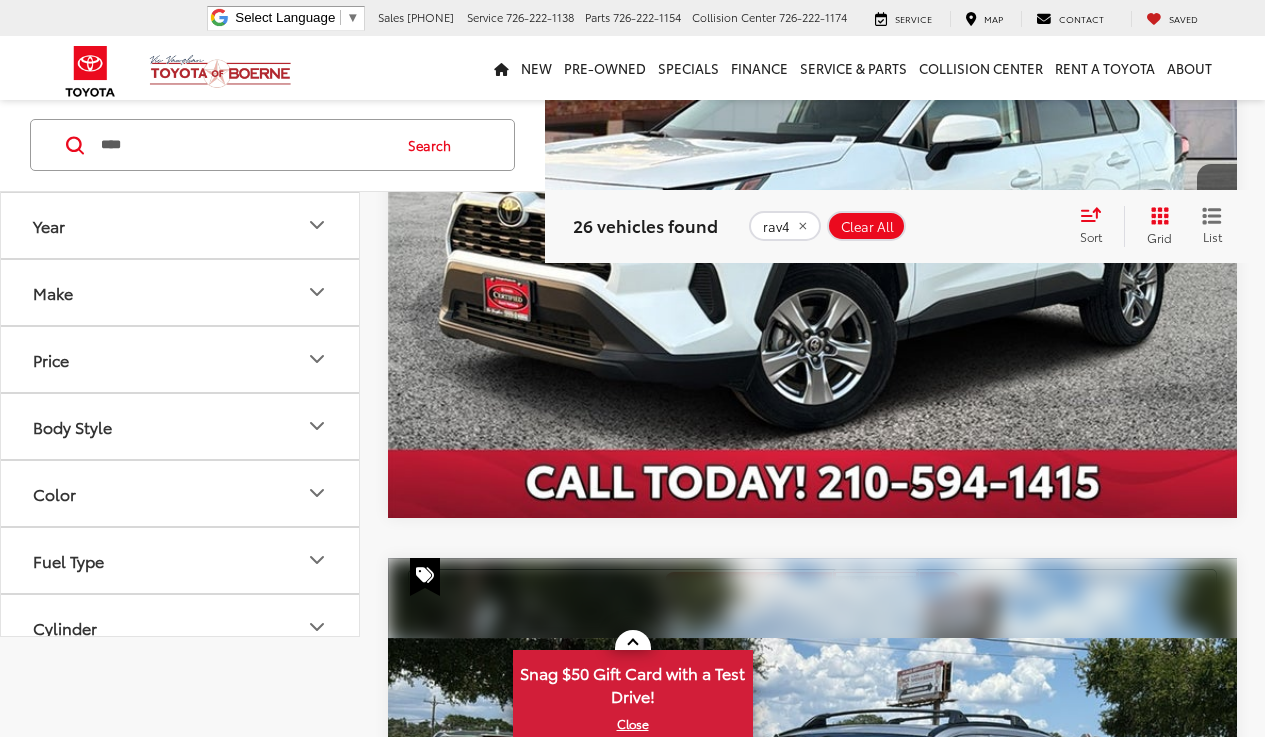scroll, scrollTop: 0, scrollLeft: 0, axis: both 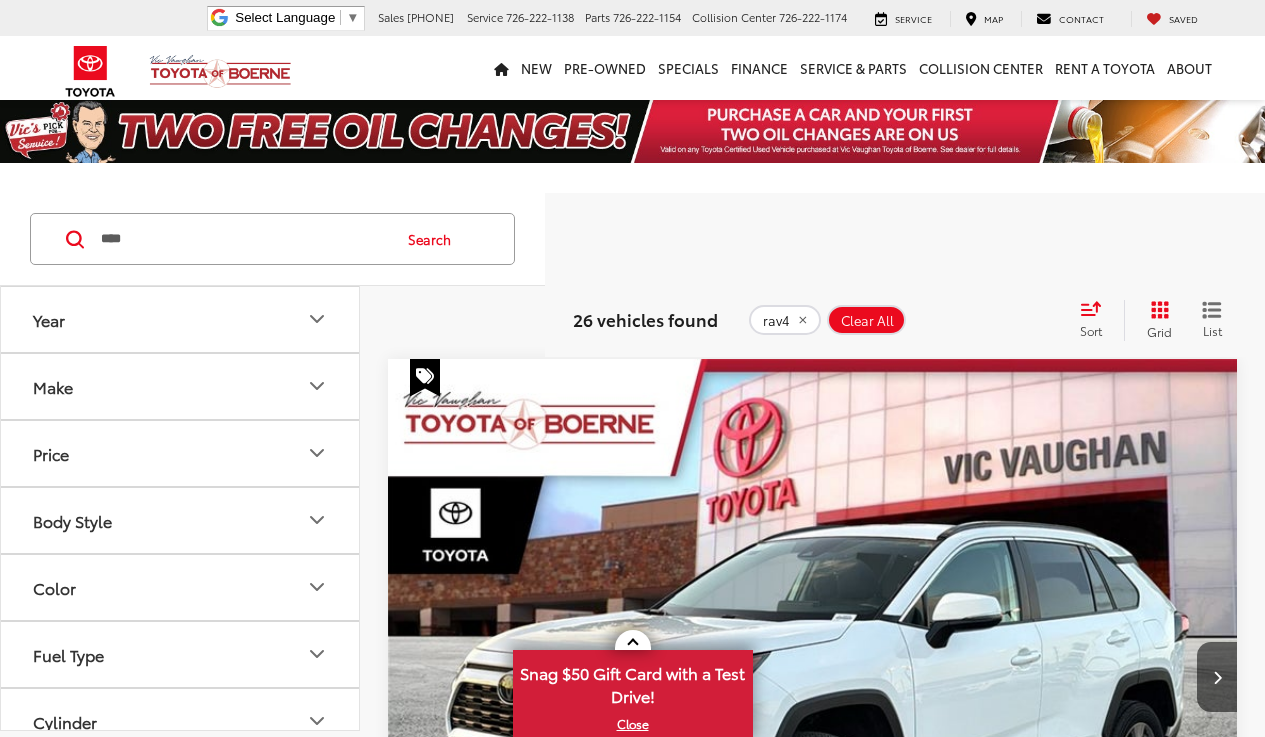 click at bounding box center [425, 375] 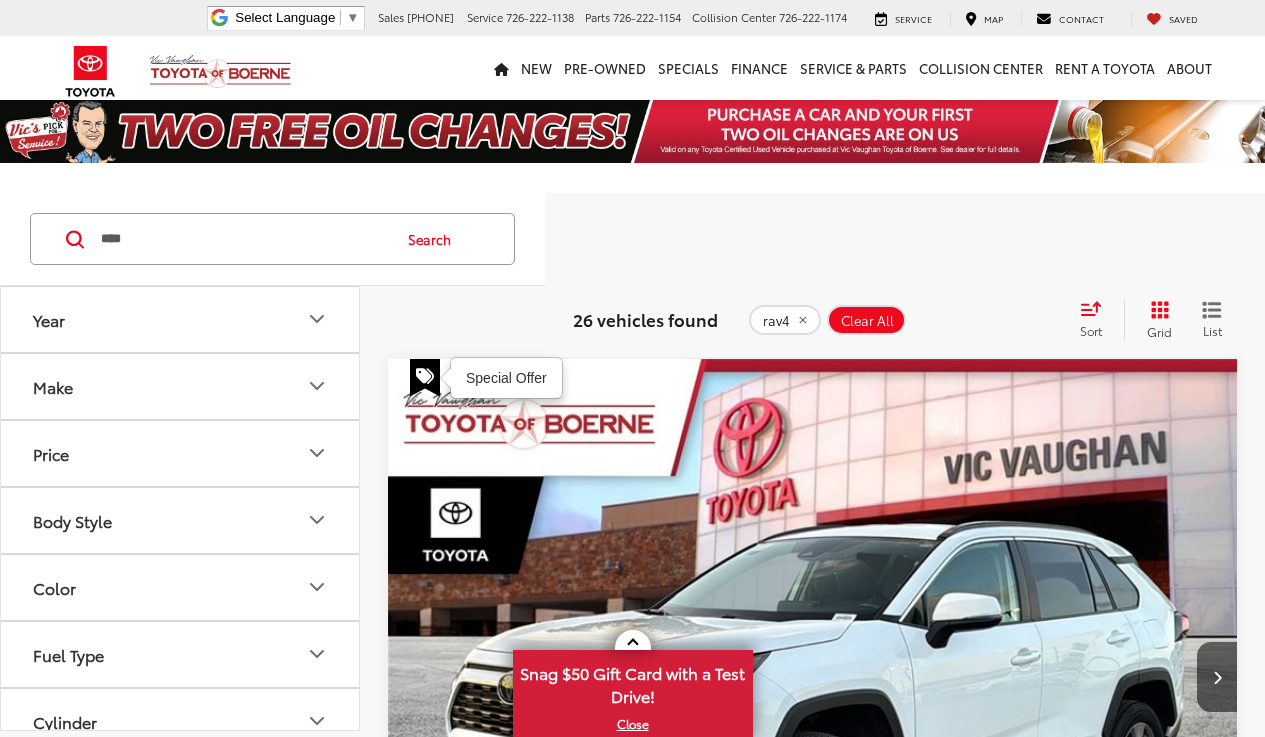 click on "Year Make Price     ****** — ****** 10000 81000 Special Offers Only  Only show vehicles with special offers Body Style Color Fuel Type Cylinder Features Drivetrain Tags Vehicle Condition Body Type  SUV   (26)   Hatchback   (0)   Sedan   (0)   Truck - Crew Cab   (0)   Truck - Extended Cab   (0)   Van   (0)  Model & Trim Availability
**** **** rav4 avalon hybrid Search
26 vehicles found rav4 Clear All + 0 test Sort Price:  High to Low Price:  Low to High Year:  High to Low Year:  Low to High Mileage:  High to Low Mileage:  Low to High Distance:  Near to Far Distance:  Far to Near Featured Vehicles Grid List
Special Offer Gold Certified 2024  Toyota RAV4  XLE
Copy Link Share Print View Details VIN:  2T3W1RFV7RW333870 Stock:  A10833 Model:  4440 31,451 mi Ext. Int. More Details Comments Dealer Comments CARFAX One-Owner. Clean CARFAX. 2024 Toyota RAV4 XLE White Certified. Black Cloth. Recent Arrival! 27/35 City/Highway MPG   * Transferable Warranty" at bounding box center [632, 4519] 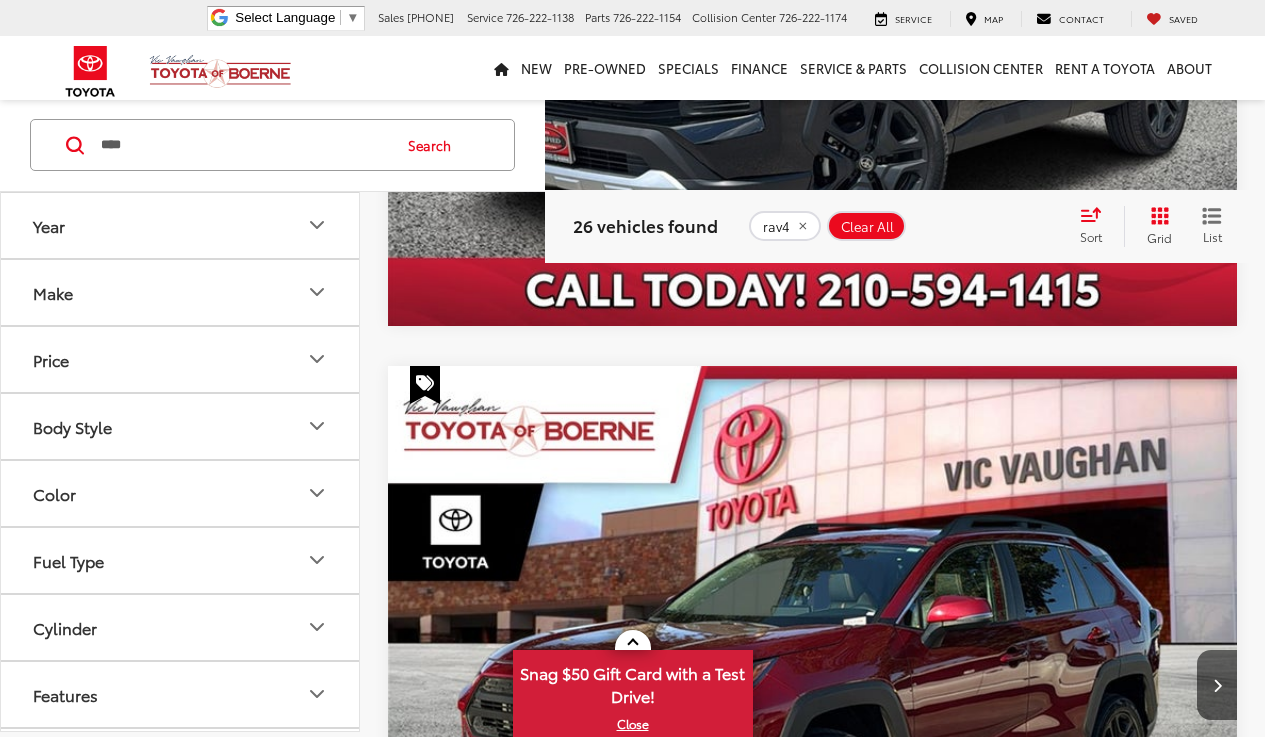 scroll, scrollTop: 3385, scrollLeft: 0, axis: vertical 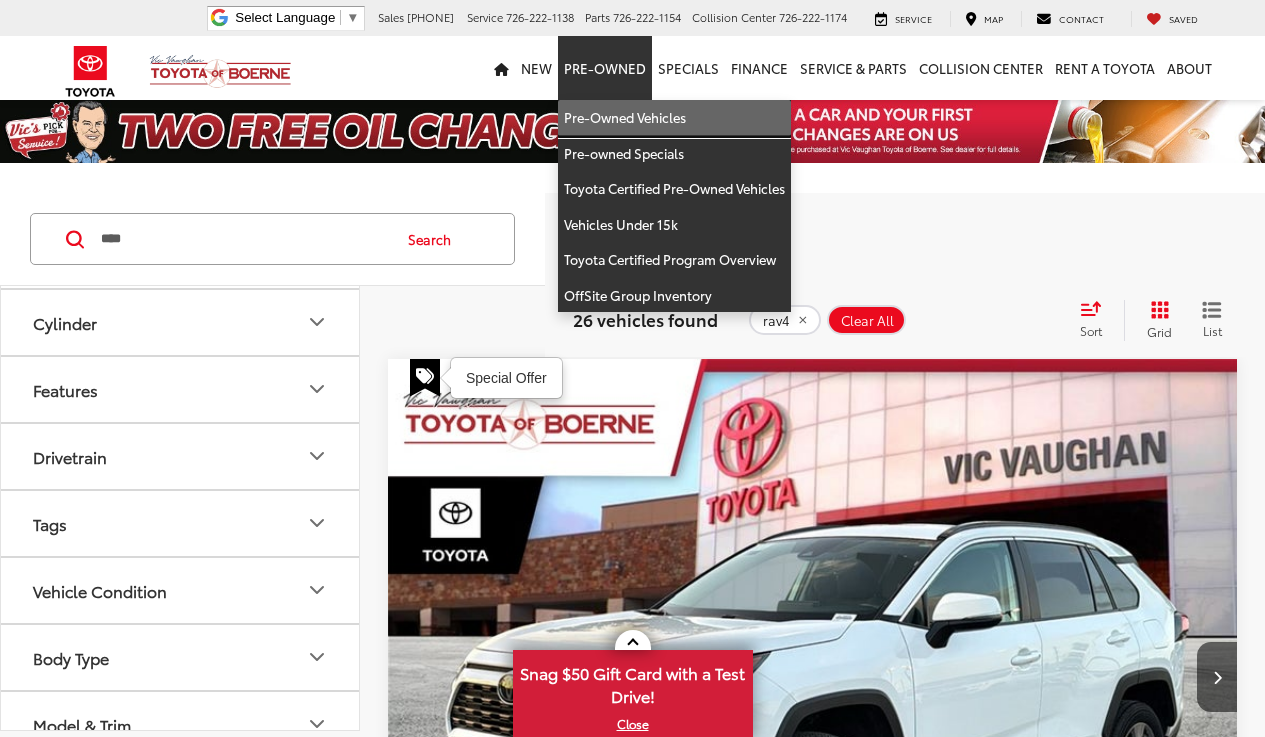 click on "Pre-Owned Vehicles" at bounding box center (674, 118) 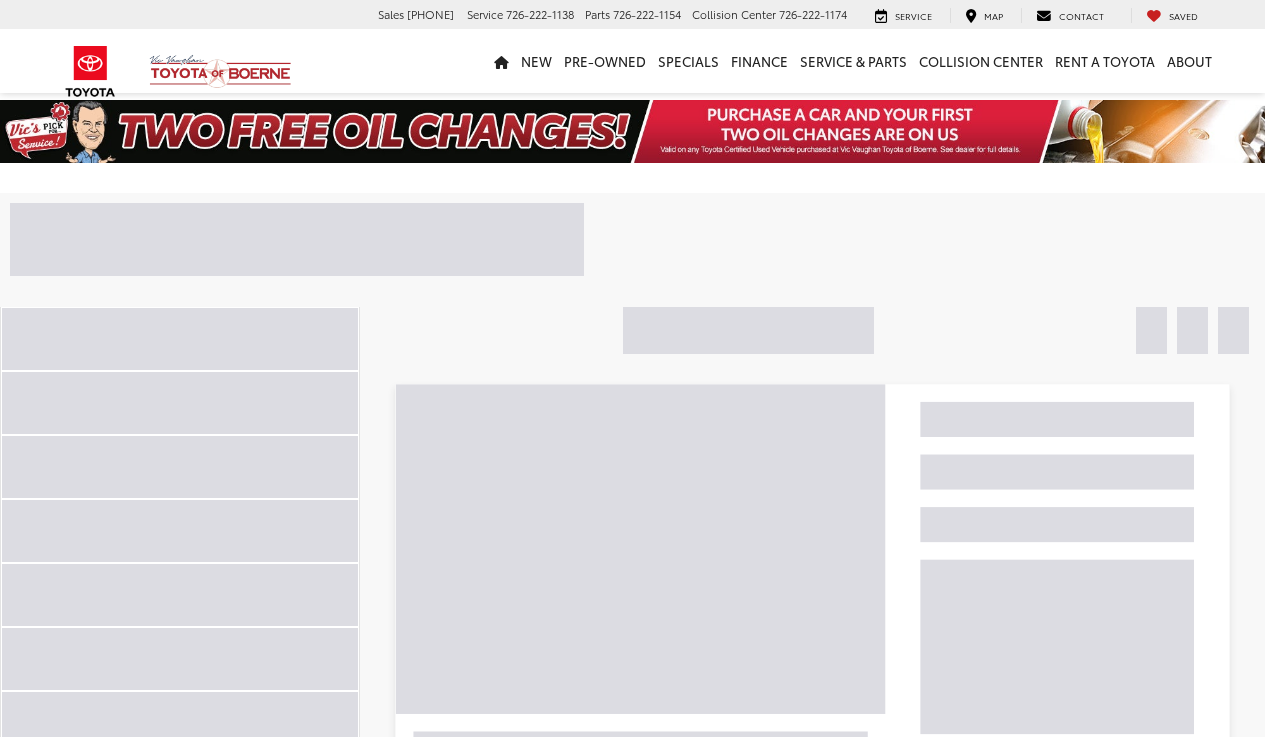 scroll, scrollTop: 0, scrollLeft: 0, axis: both 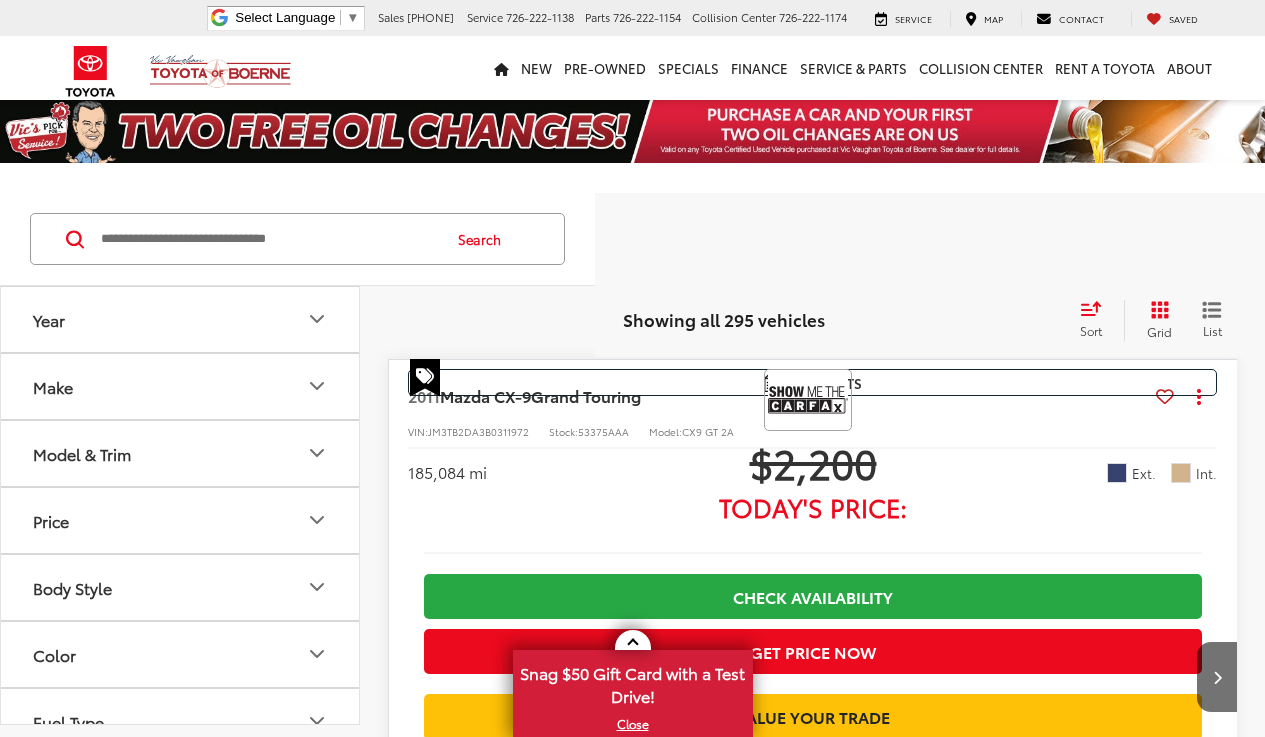 click on "Make" at bounding box center [181, 386] 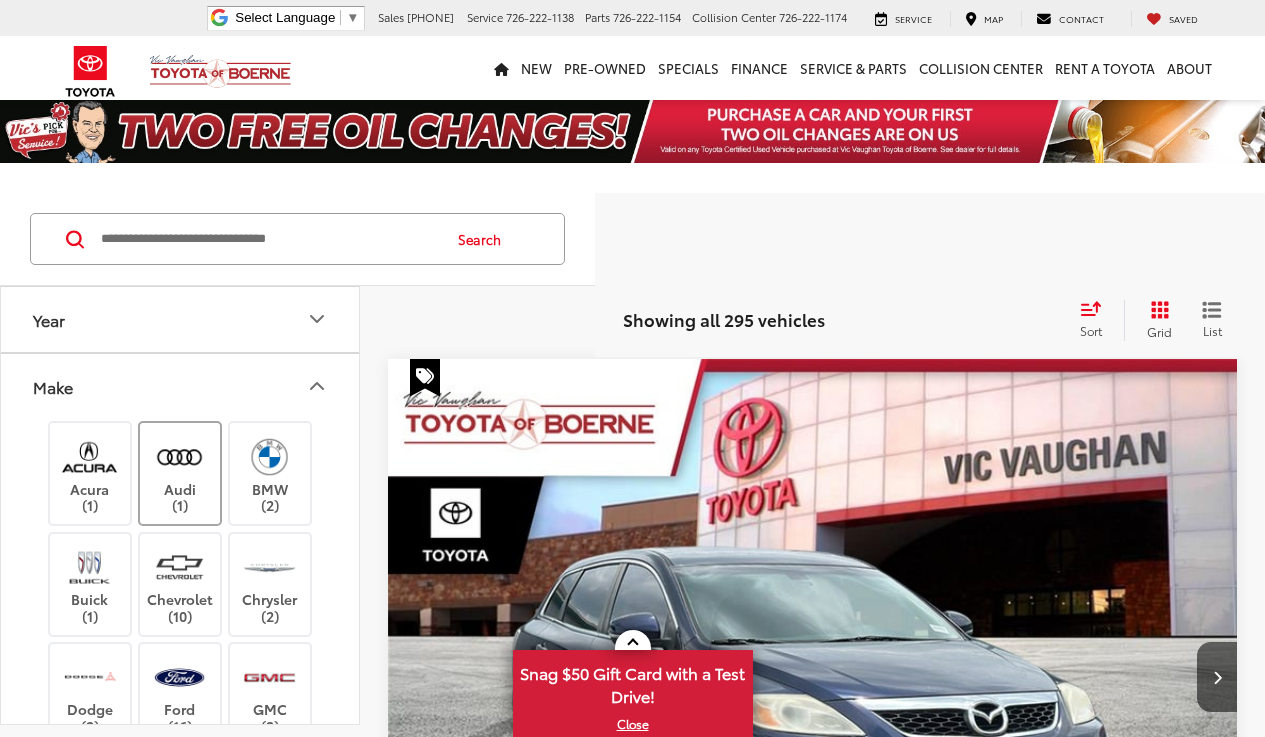scroll, scrollTop: 486, scrollLeft: 0, axis: vertical 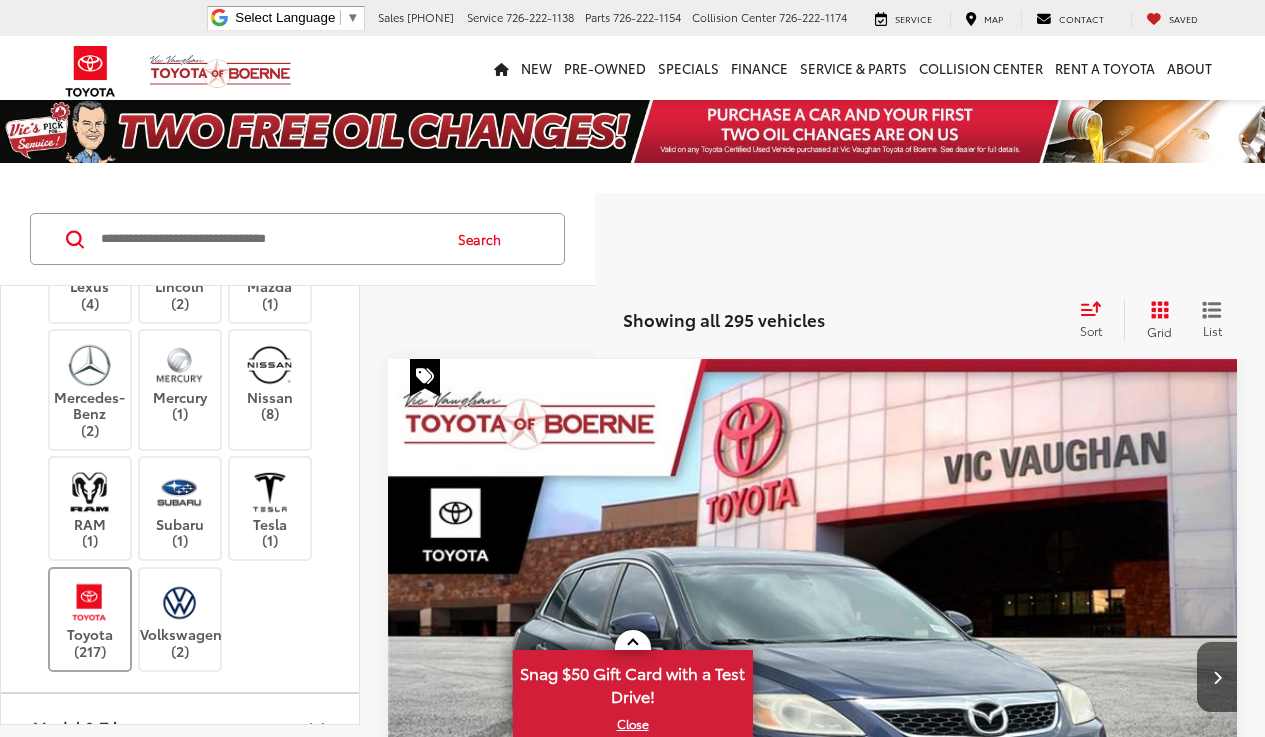 click on "Toyota   (217)" at bounding box center [90, 619] 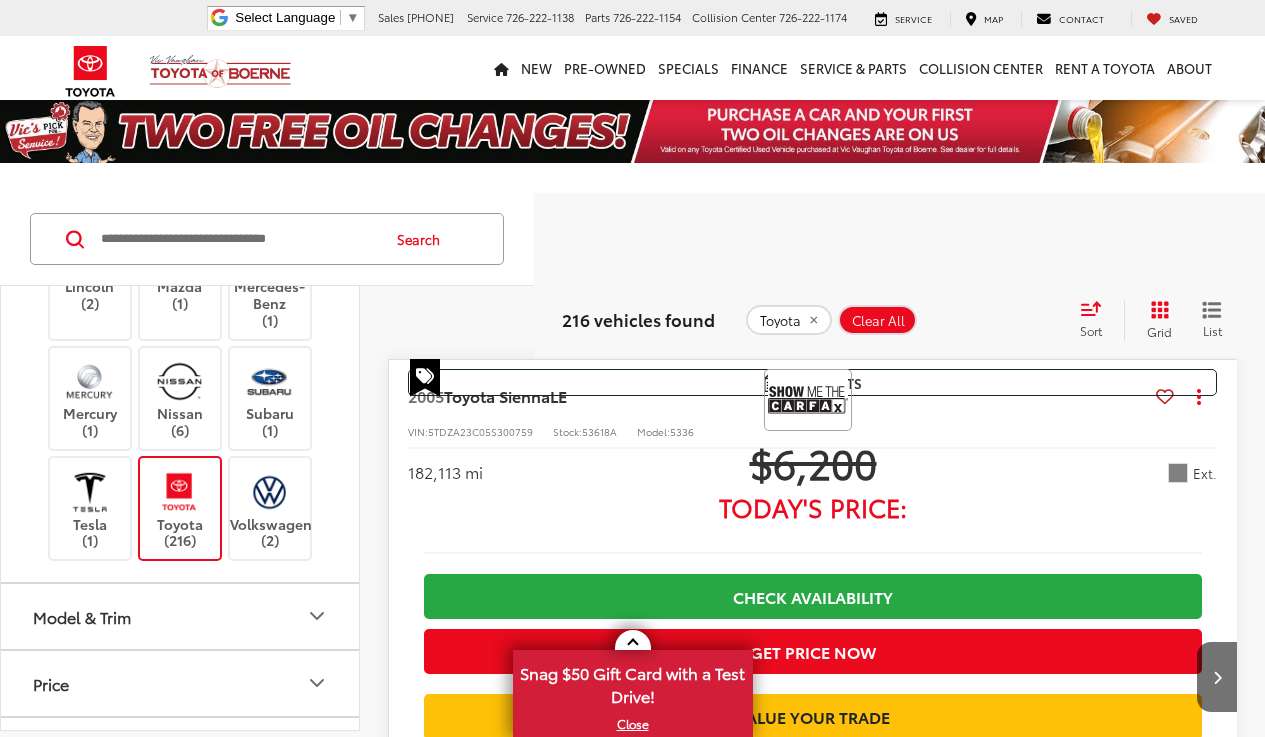 scroll, scrollTop: 0, scrollLeft: 0, axis: both 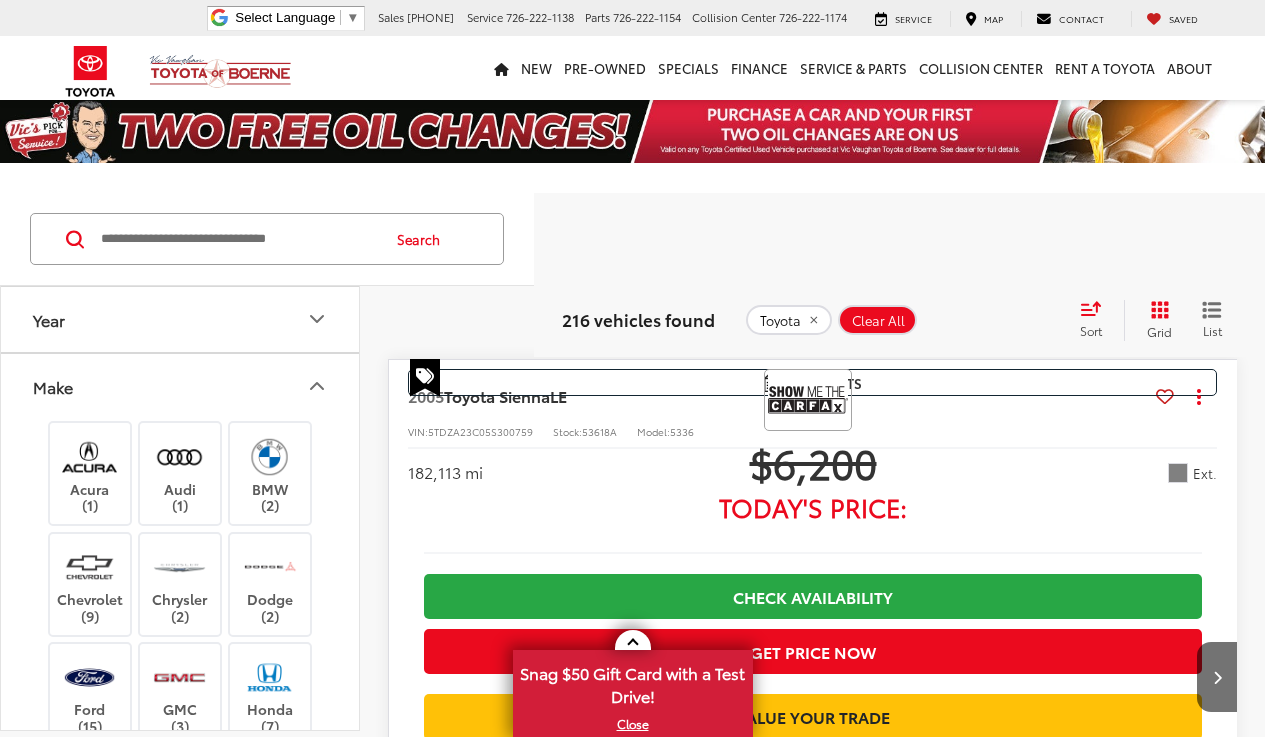 click 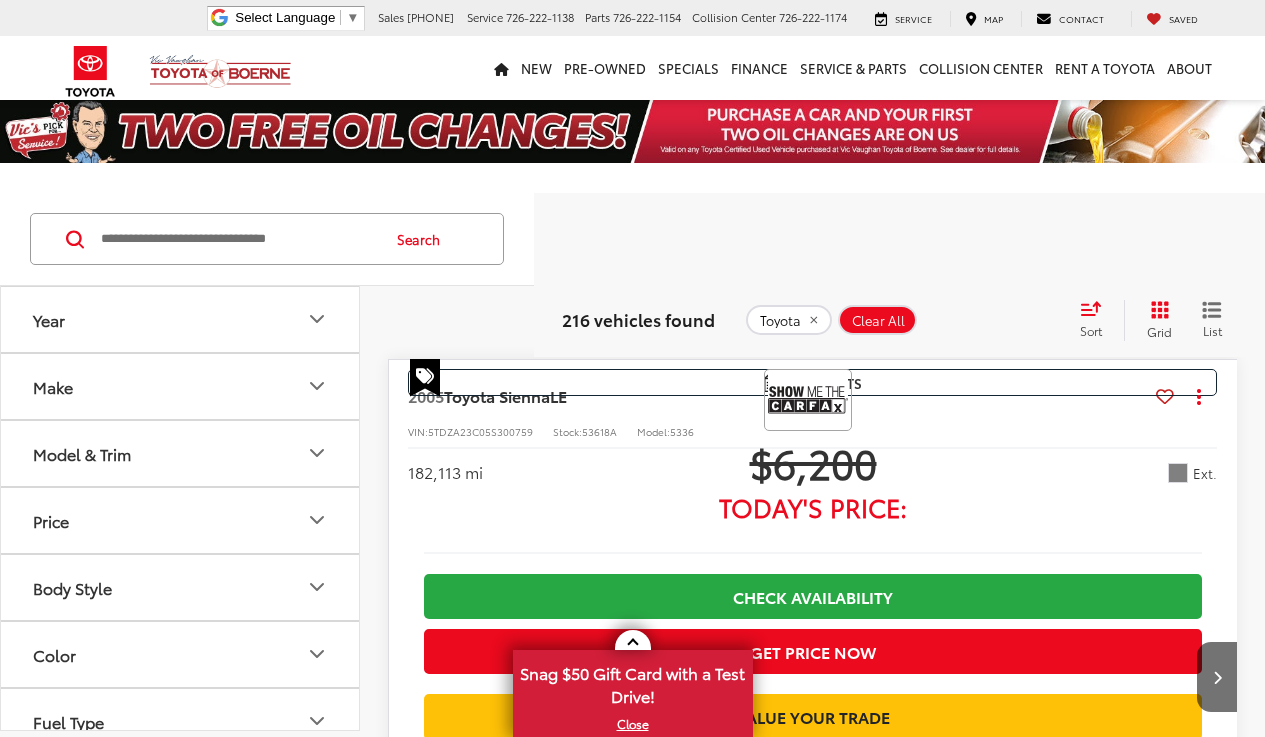 click 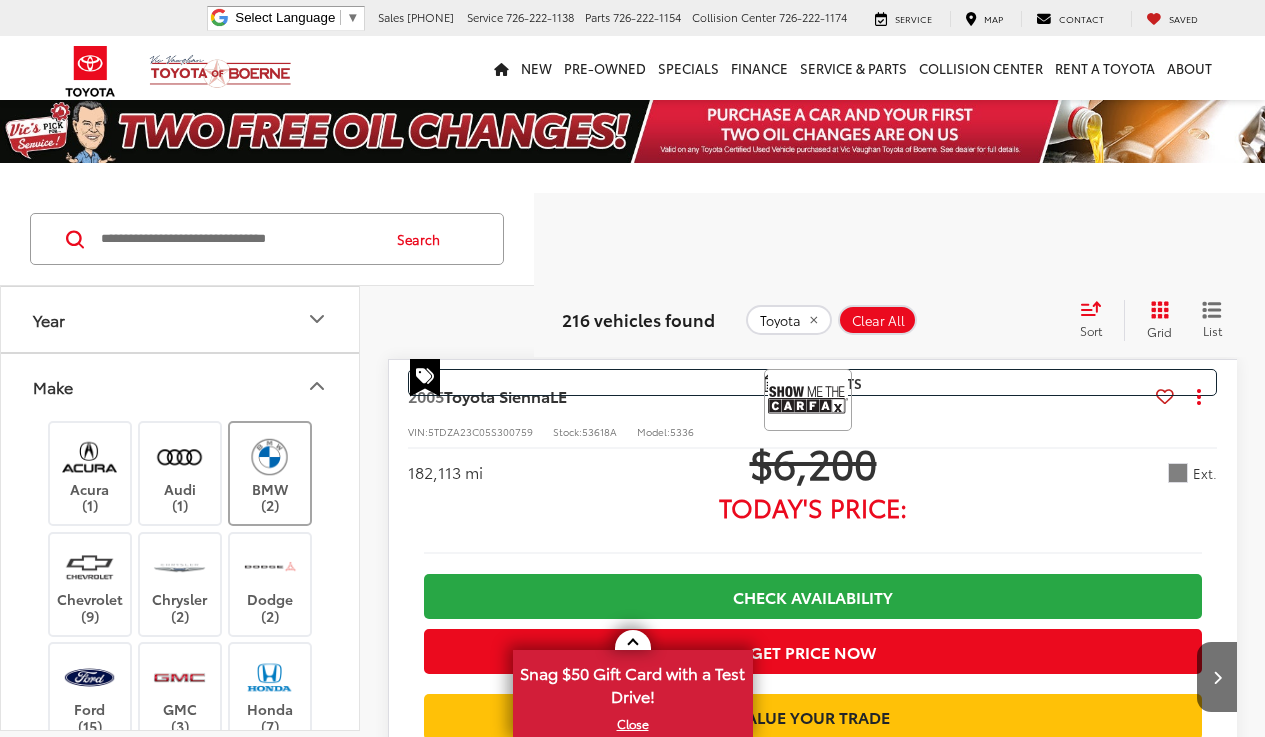 click on "BMW   (2)" at bounding box center (270, 473) 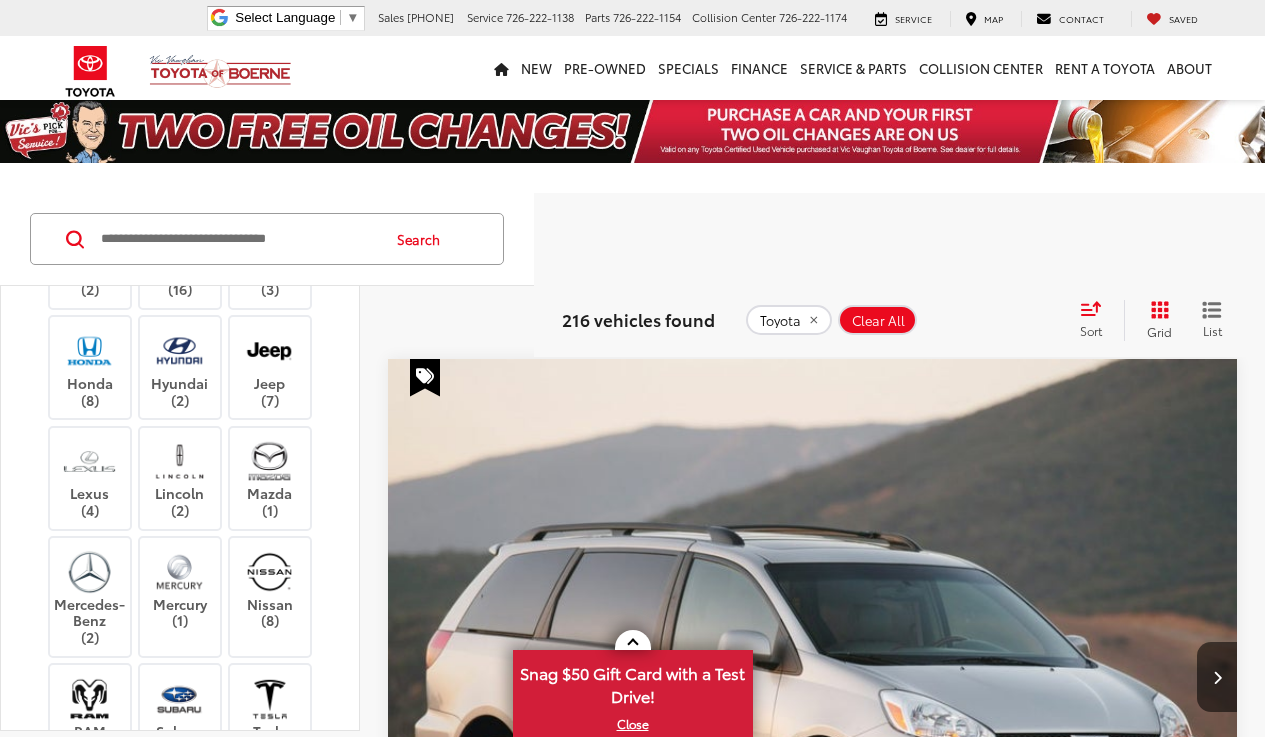 scroll, scrollTop: 0, scrollLeft: 0, axis: both 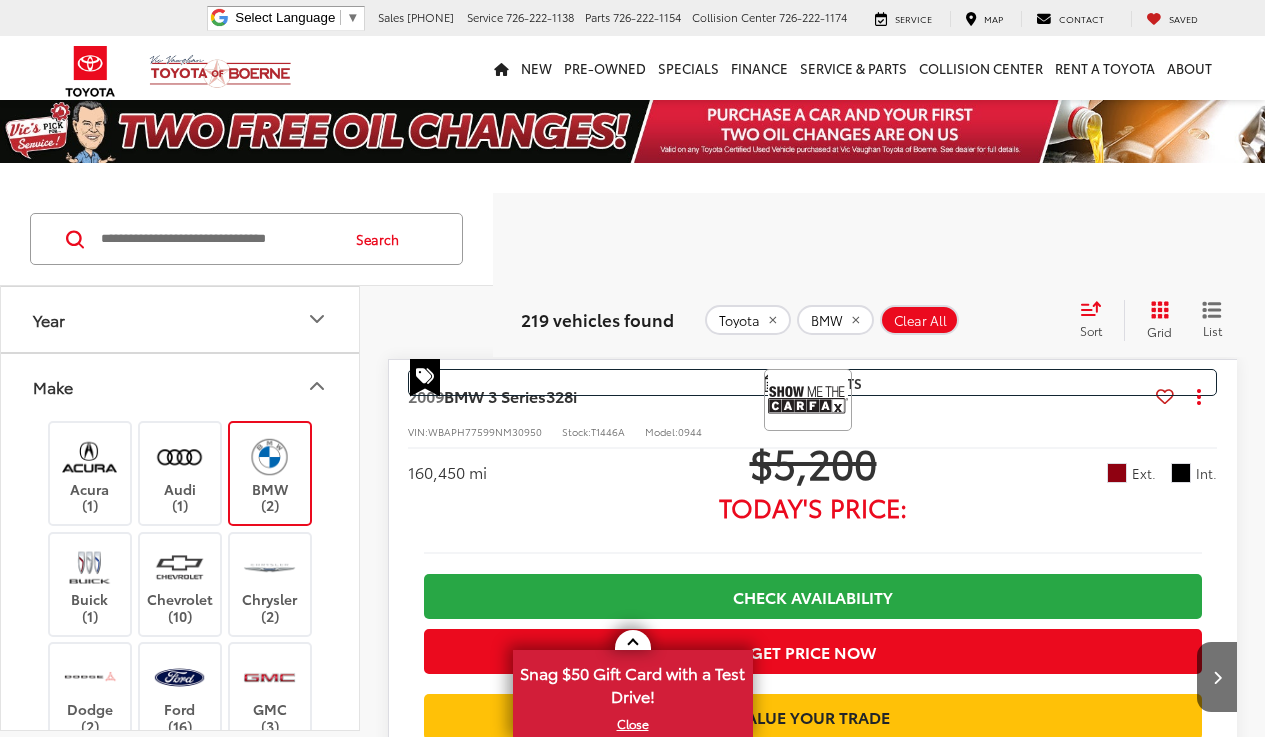 click at bounding box center [269, 456] 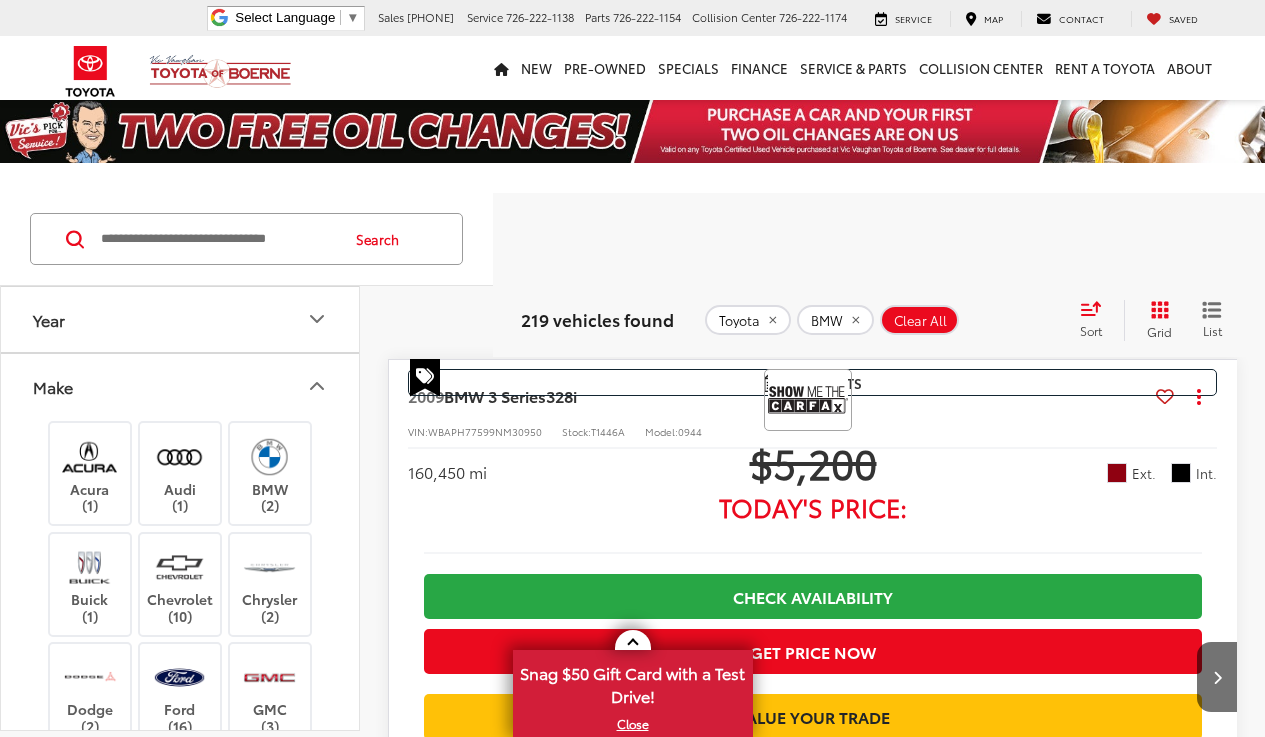 click 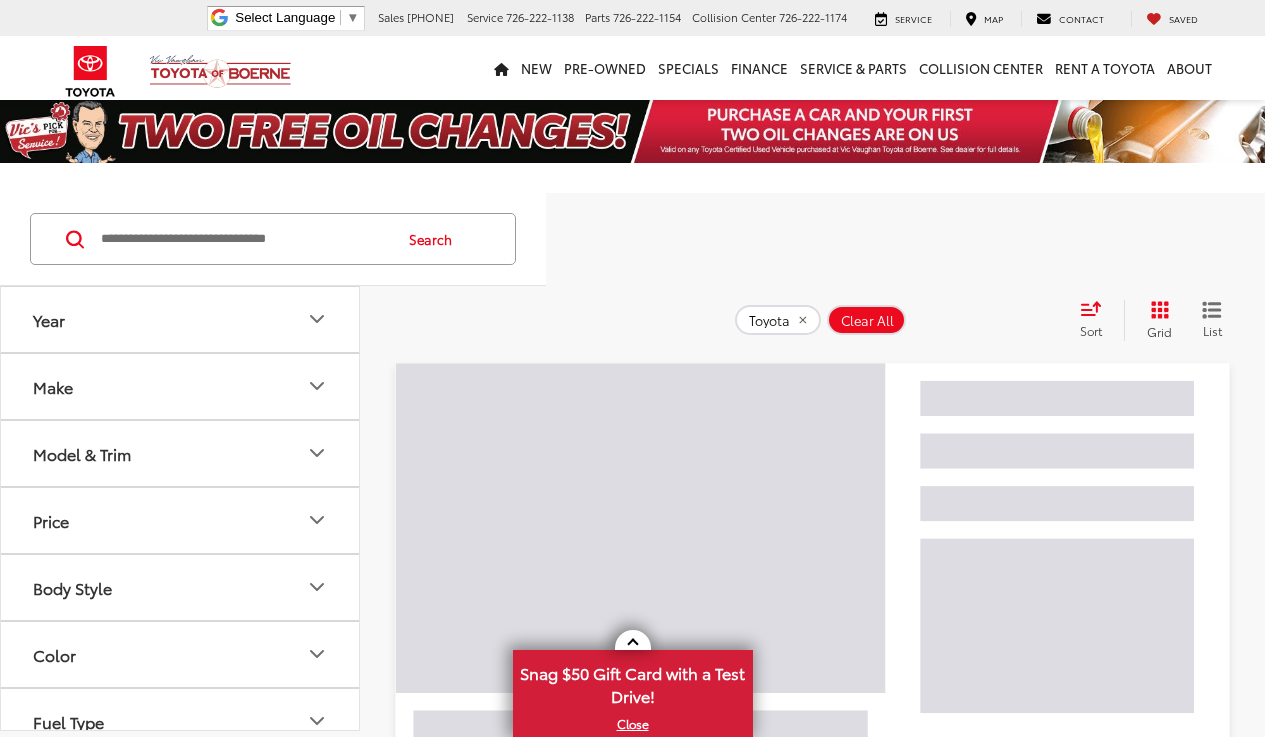 click 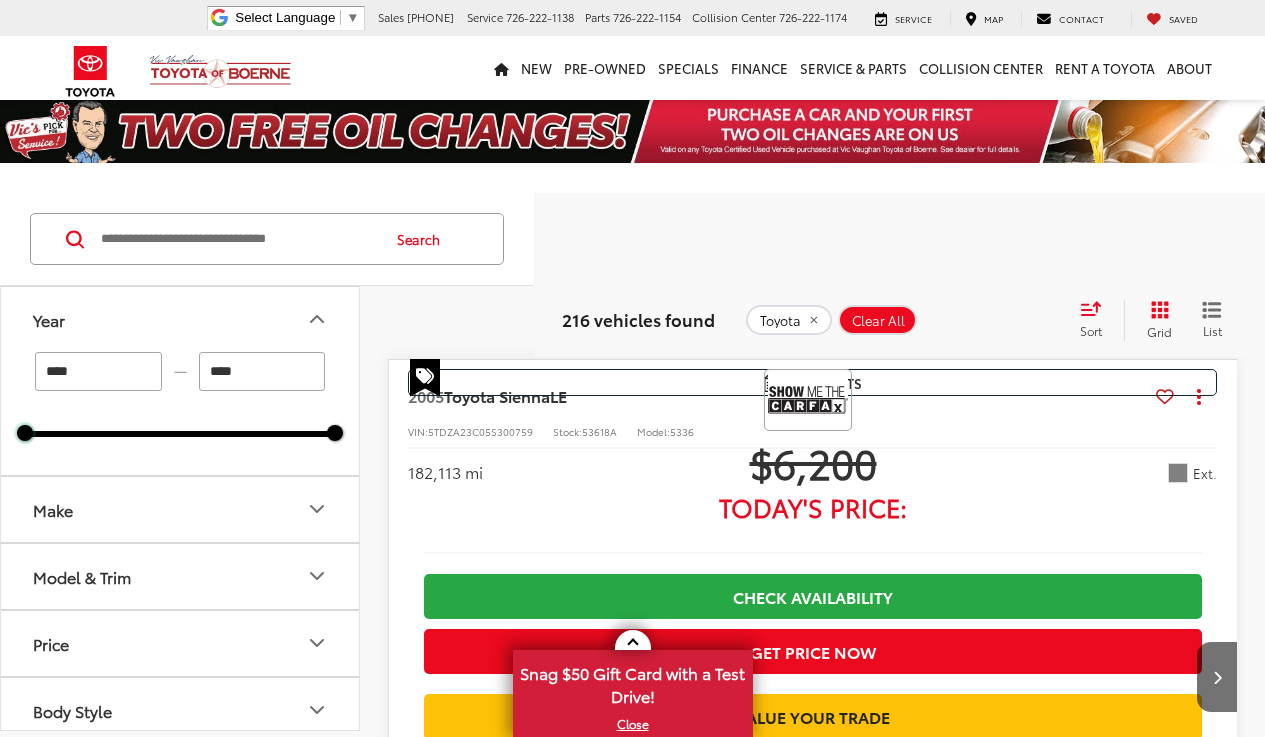 drag, startPoint x: 28, startPoint y: 427, endPoint x: 191, endPoint y: 398, distance: 165.55966 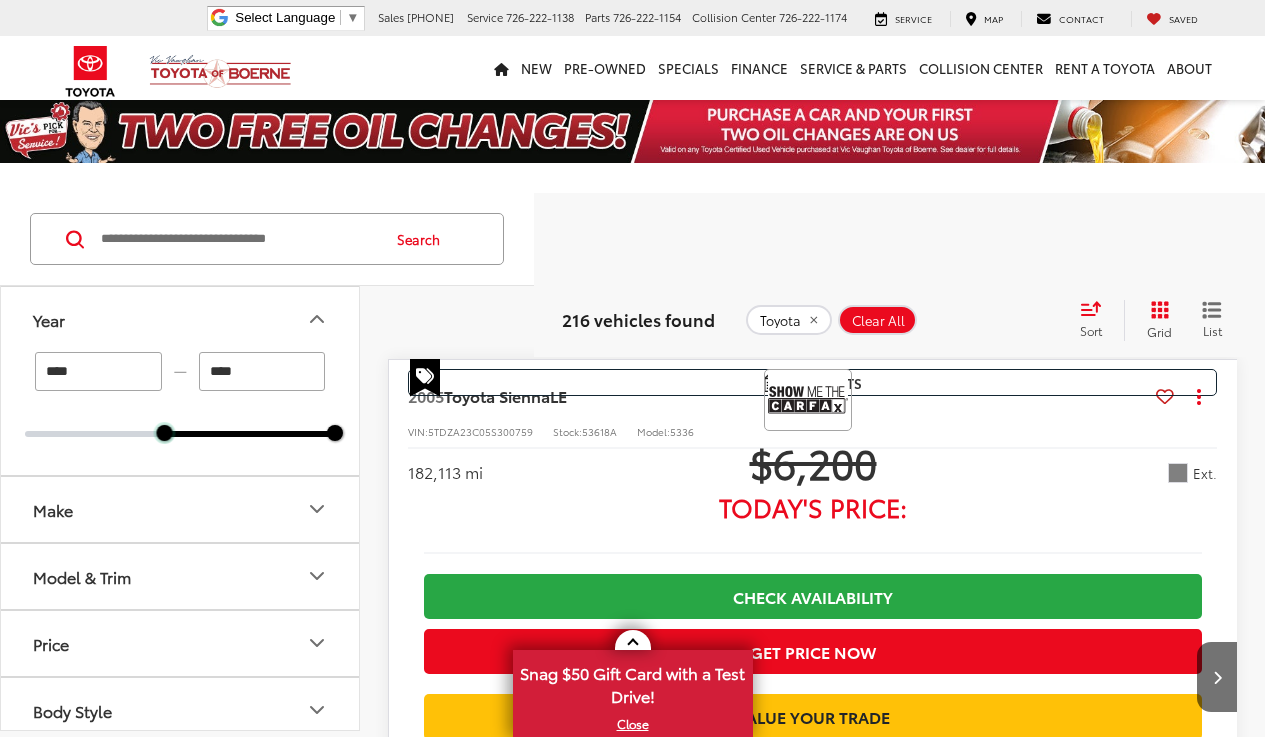 type on "****" 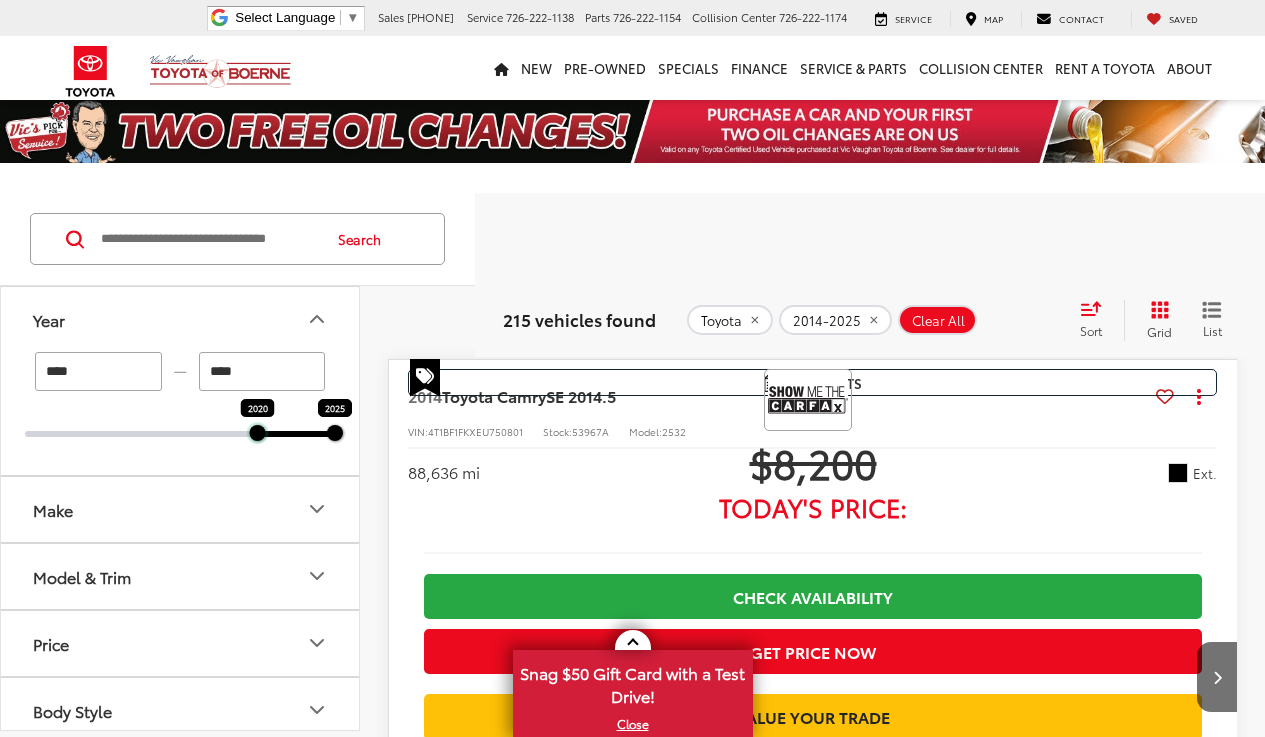 drag, startPoint x: 209, startPoint y: 428, endPoint x: 252, endPoint y: 435, distance: 43.56604 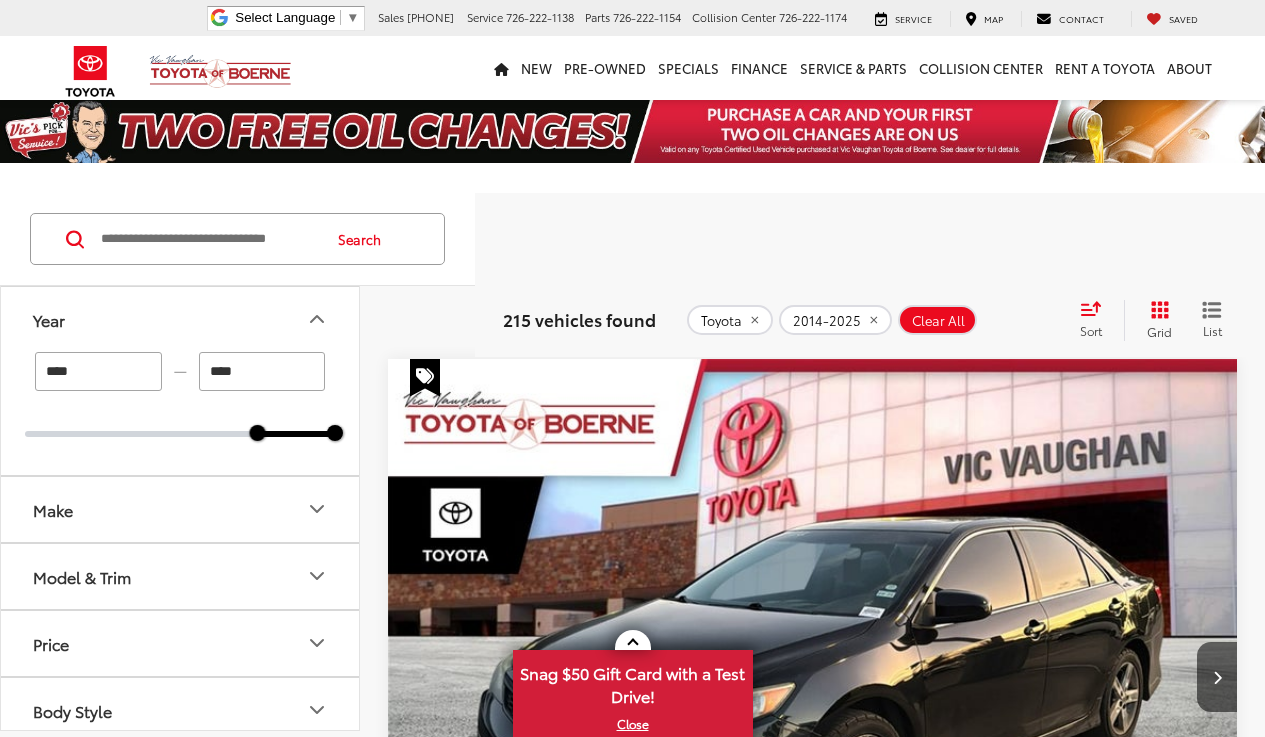 click 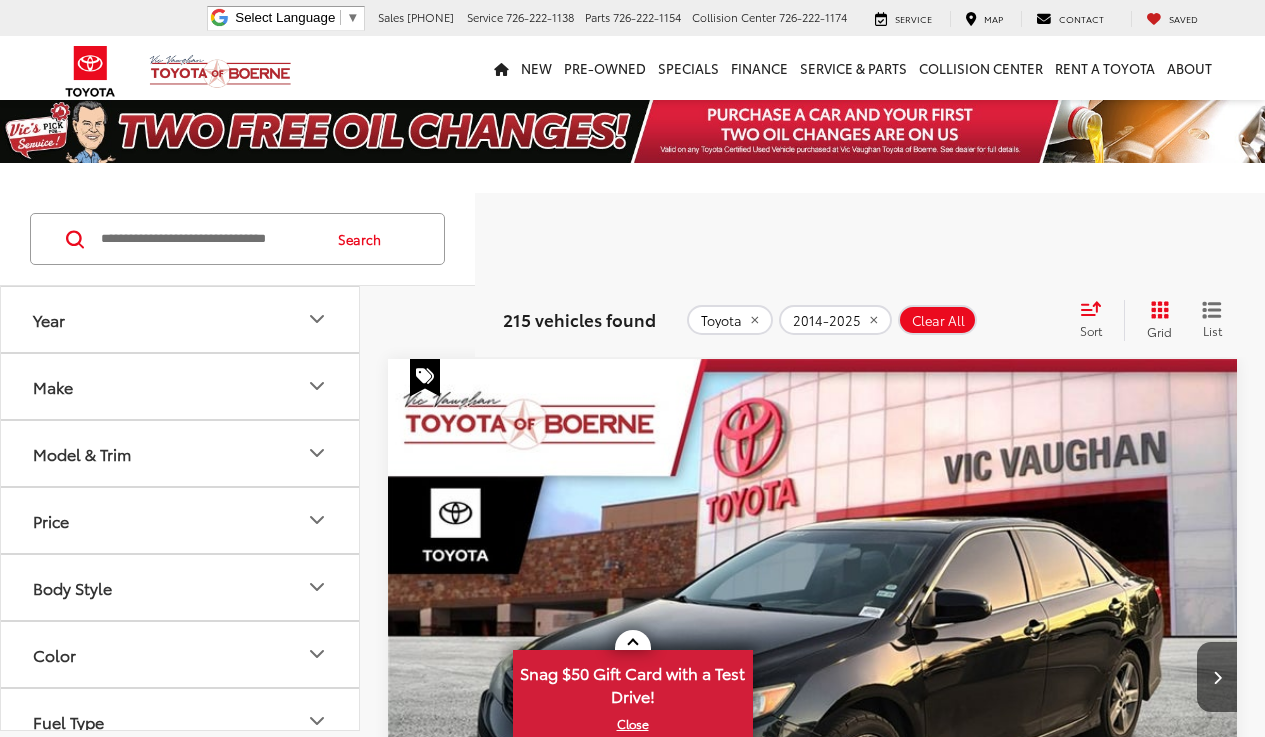scroll, scrollTop: 0, scrollLeft: 0, axis: both 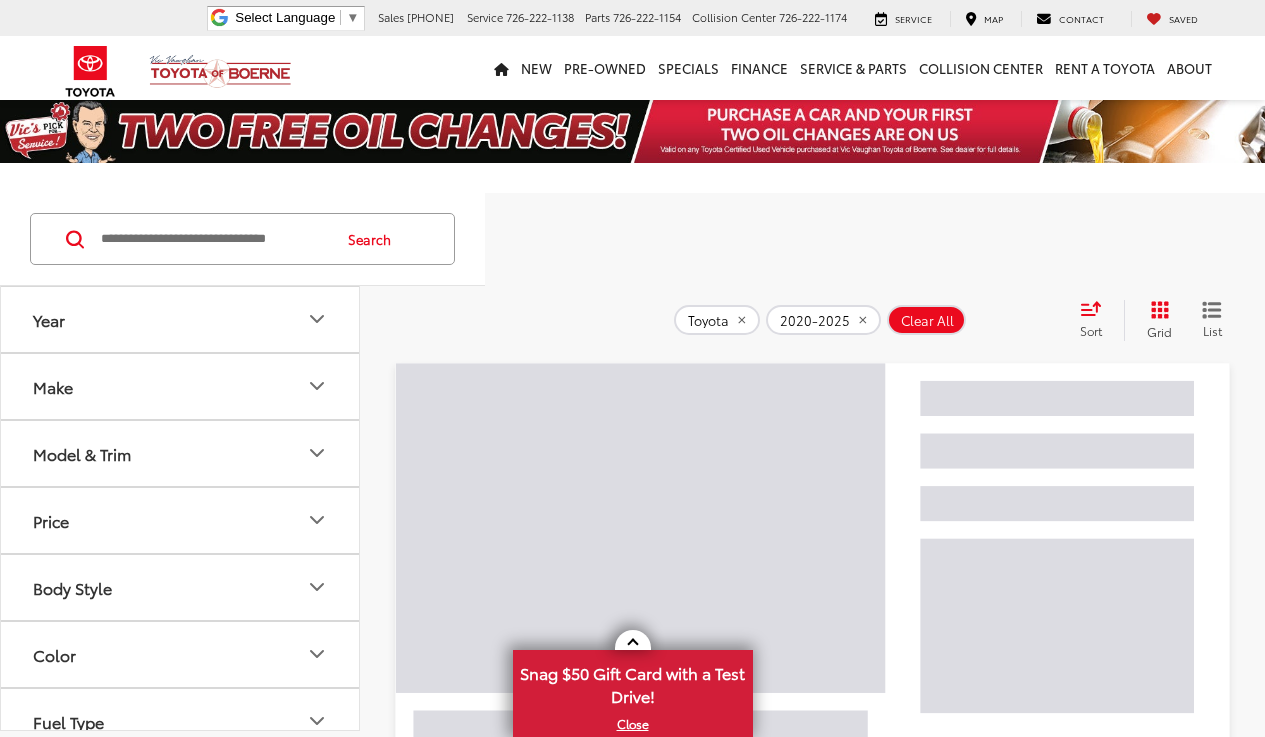 click 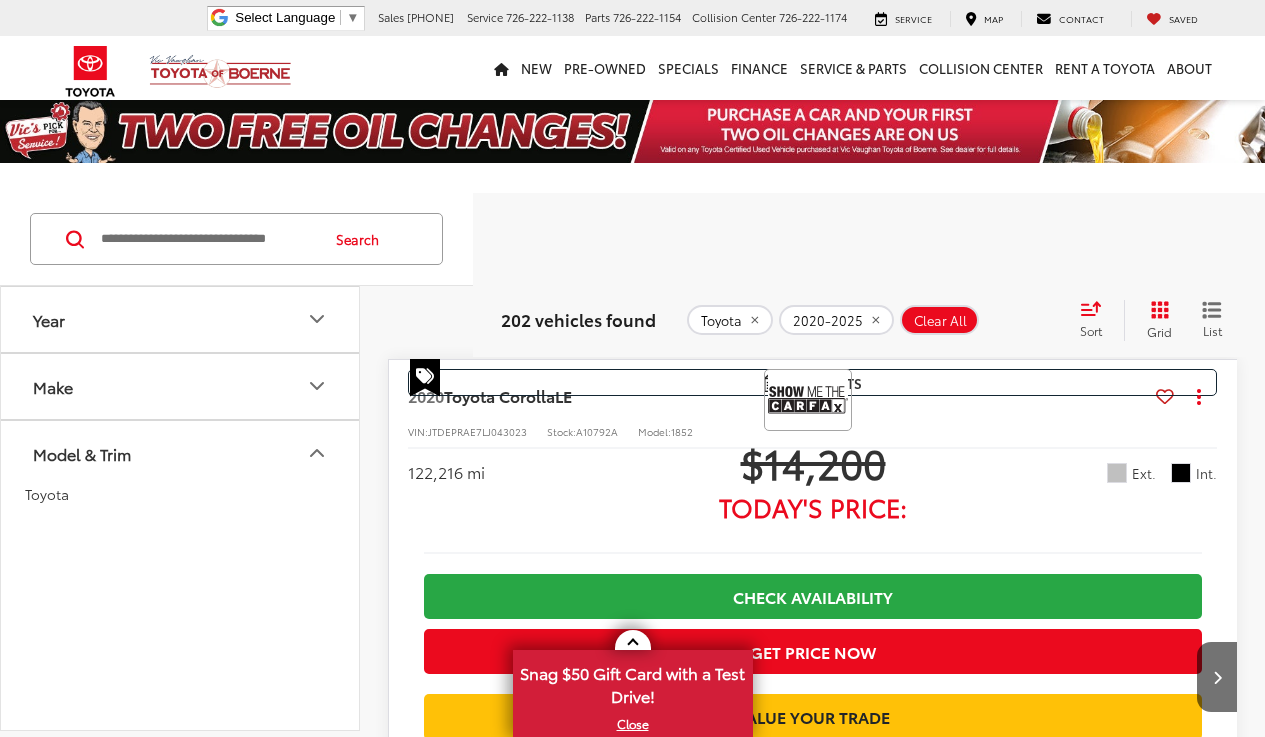 scroll, scrollTop: 691, scrollLeft: 0, axis: vertical 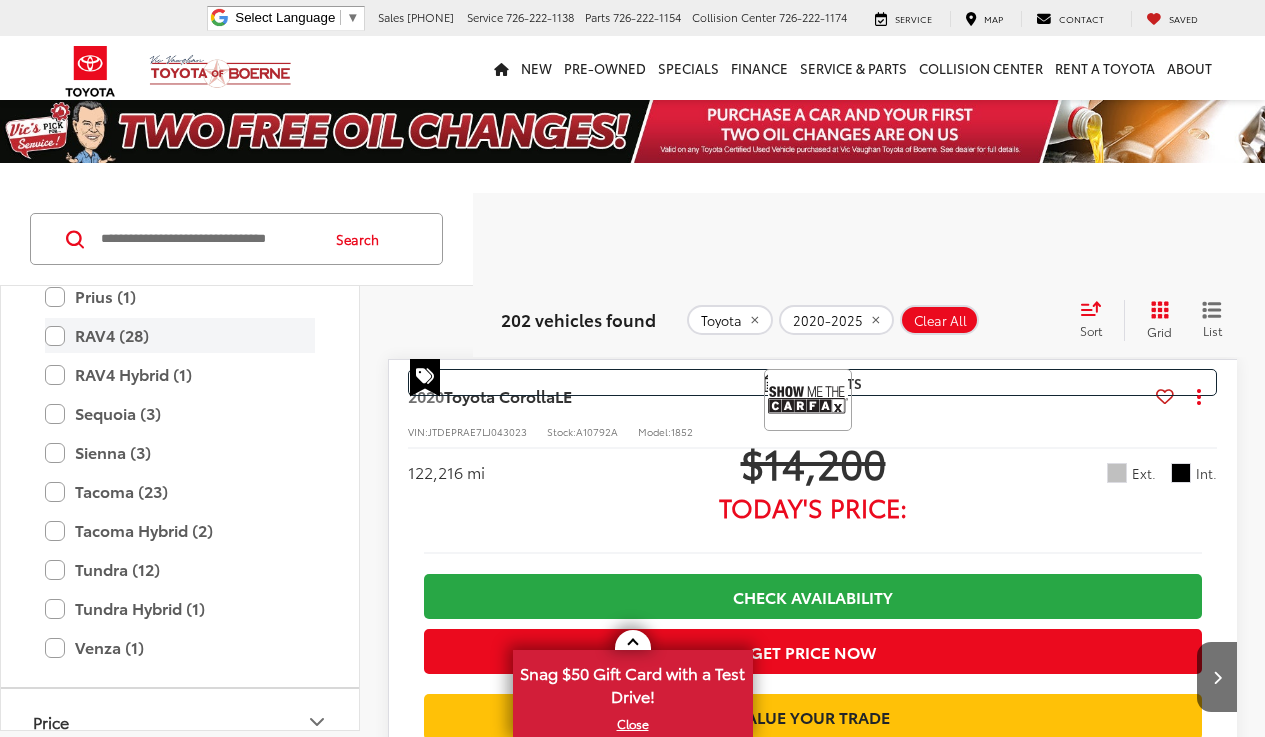 click on "RAV4 (28)" at bounding box center [180, 335] 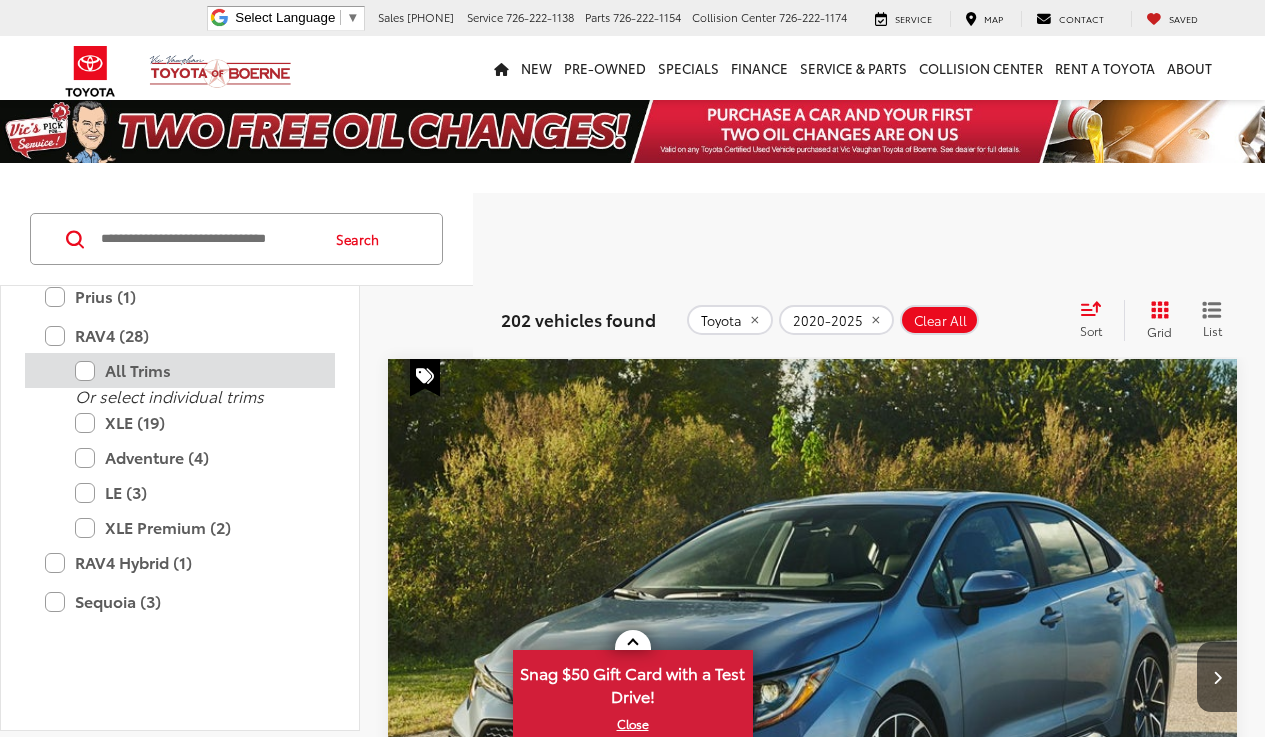 scroll, scrollTop: 485, scrollLeft: 0, axis: vertical 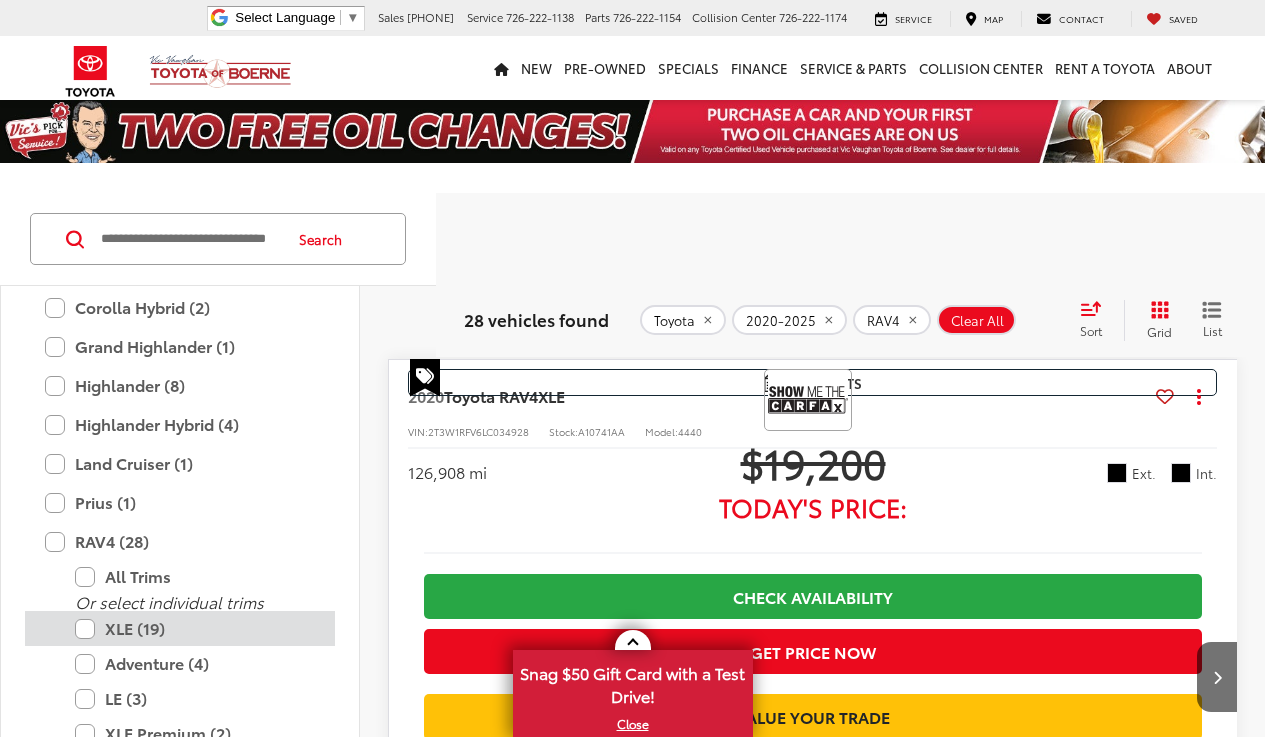 click on "XLE (19)" at bounding box center [195, 628] 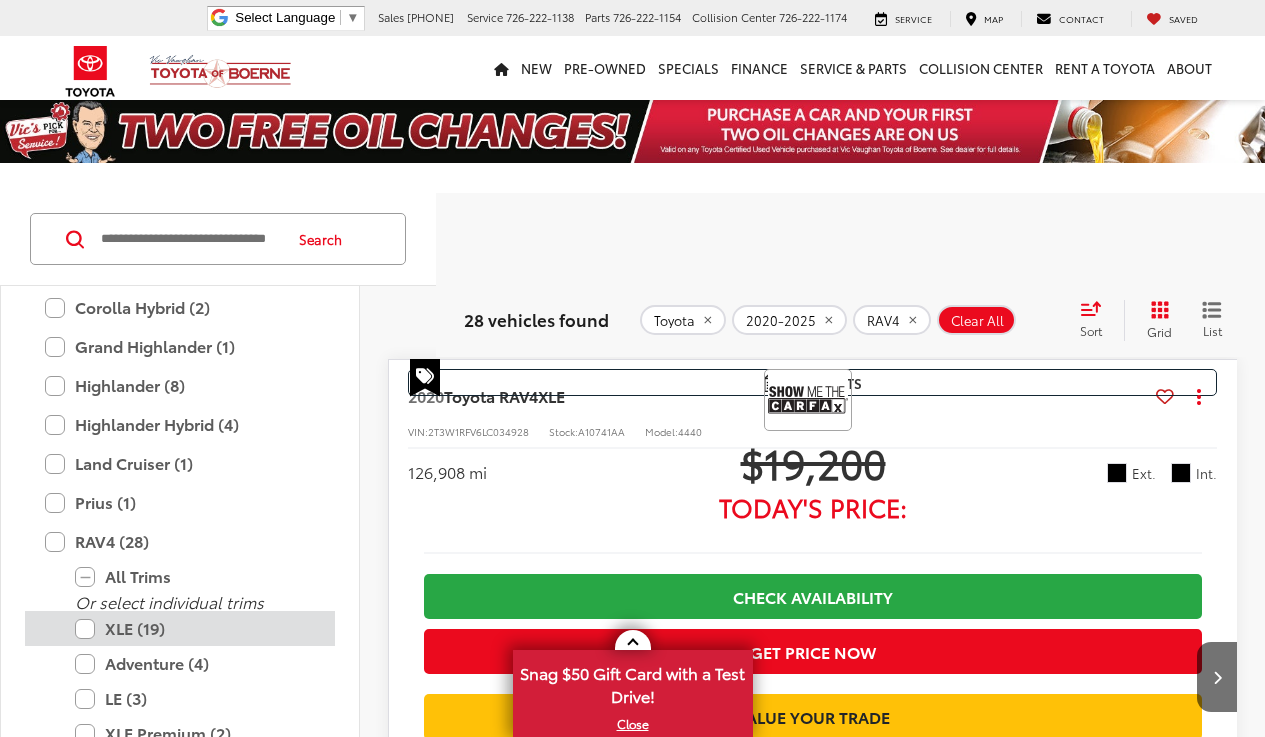 scroll, scrollTop: 180, scrollLeft: 0, axis: vertical 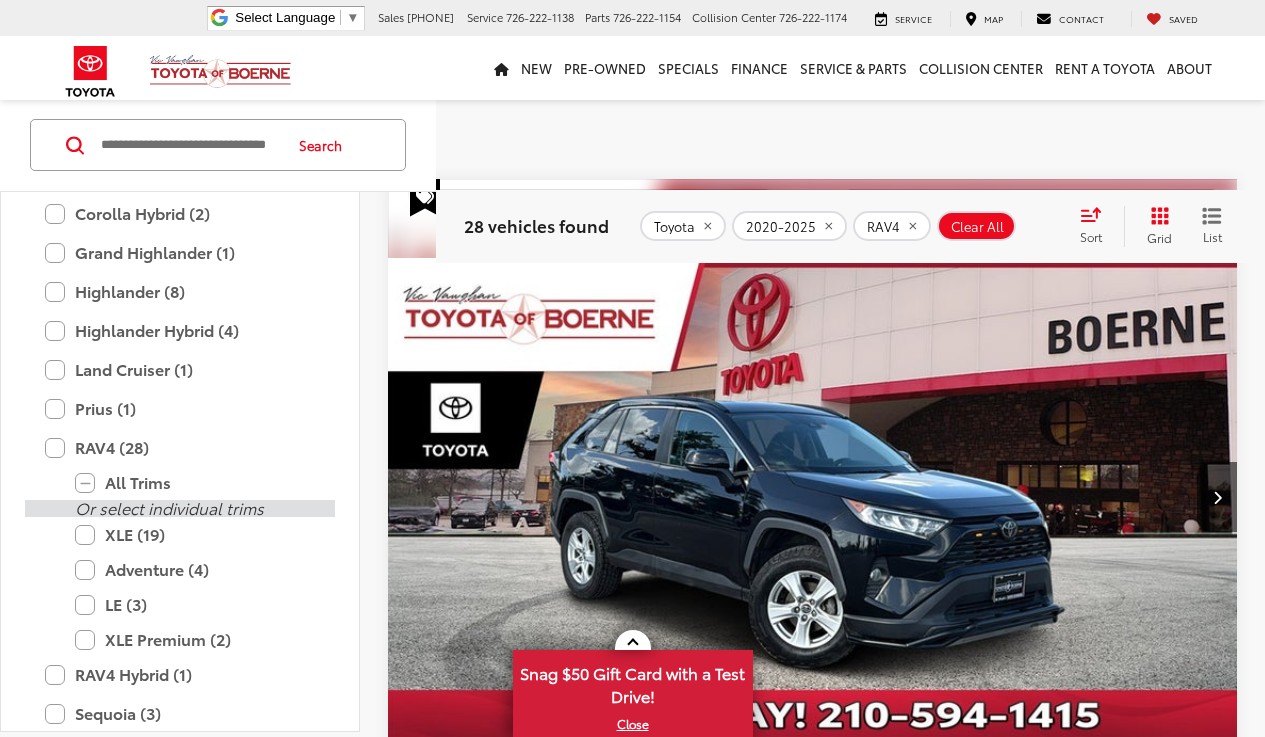 click on "XLE (19)" at bounding box center [195, 535] 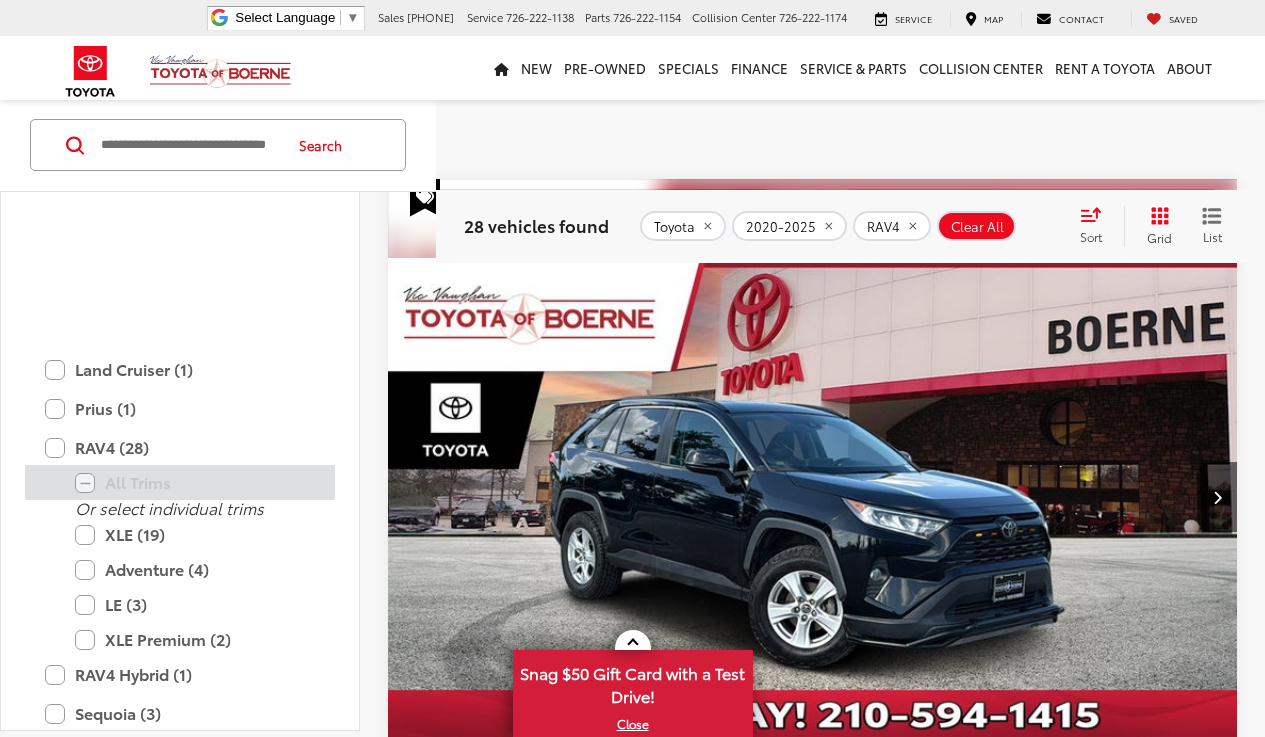 scroll, scrollTop: 94, scrollLeft: 0, axis: vertical 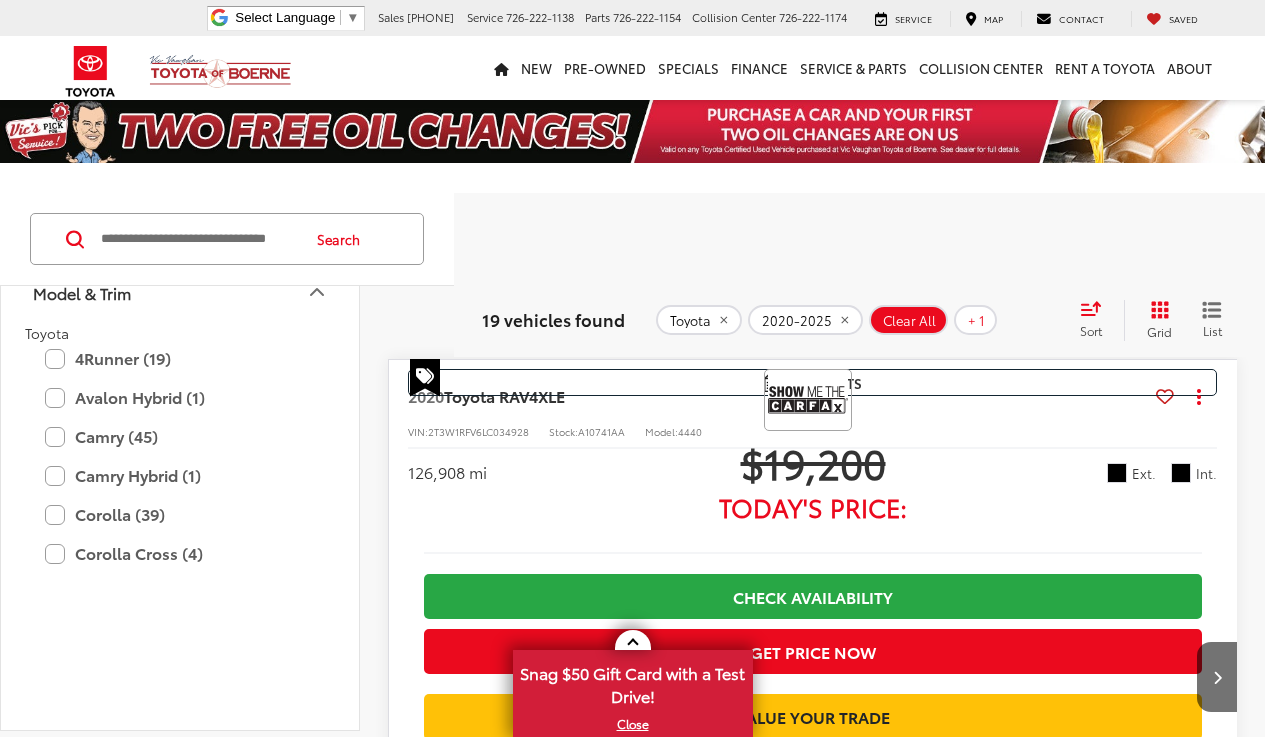 click on "Model & Trim" at bounding box center (181, 292) 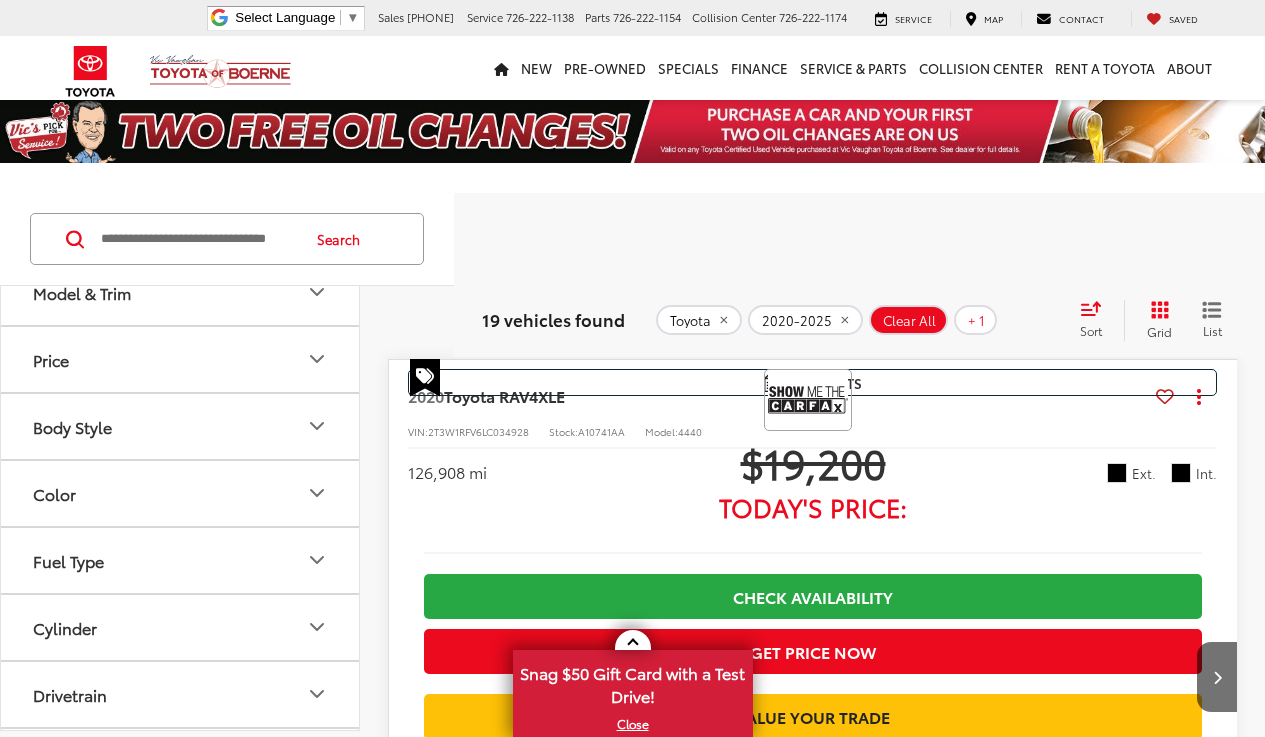 scroll, scrollTop: 0, scrollLeft: 0, axis: both 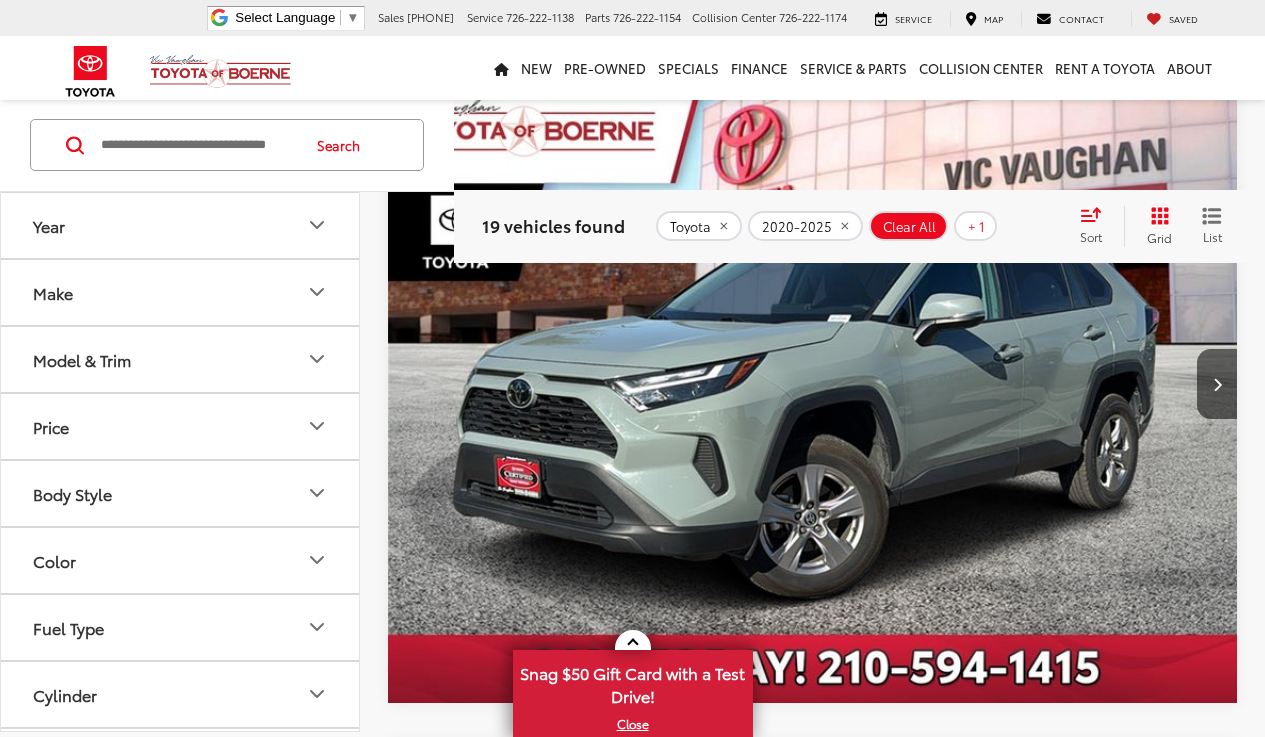 click at bounding box center [813, 385] 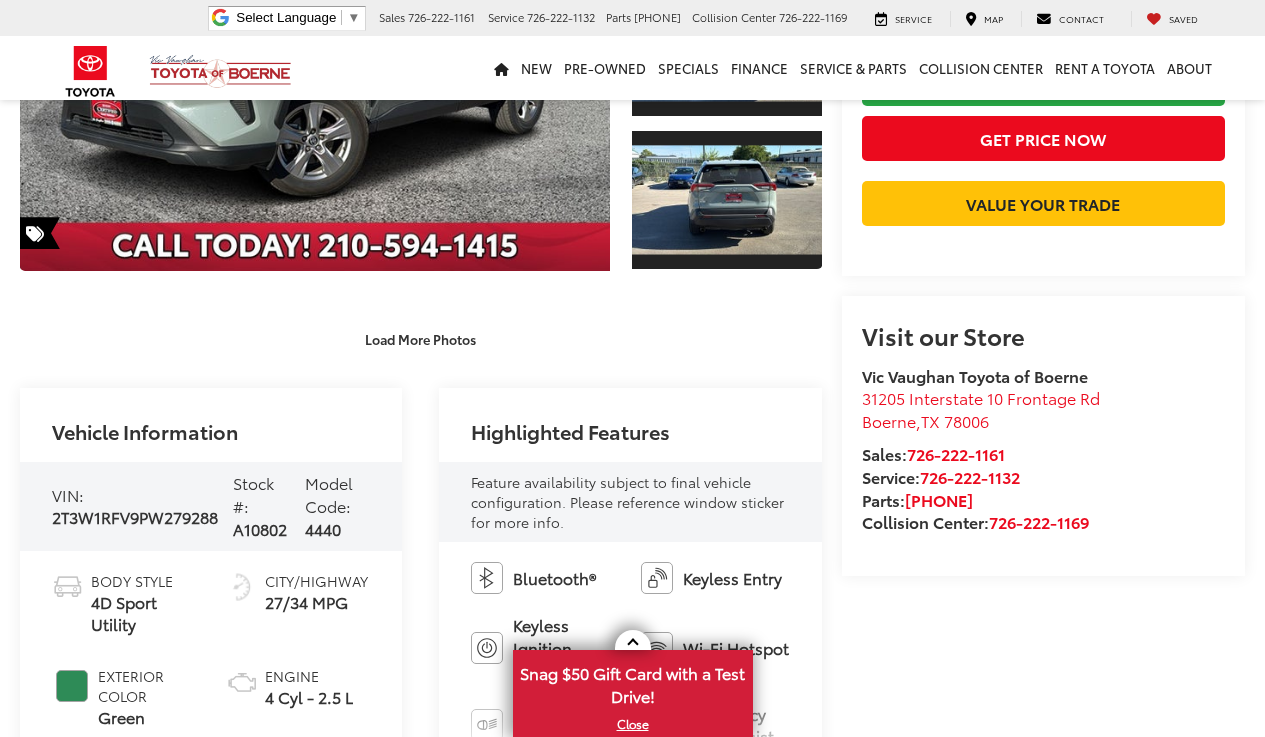 scroll, scrollTop: 518, scrollLeft: 0, axis: vertical 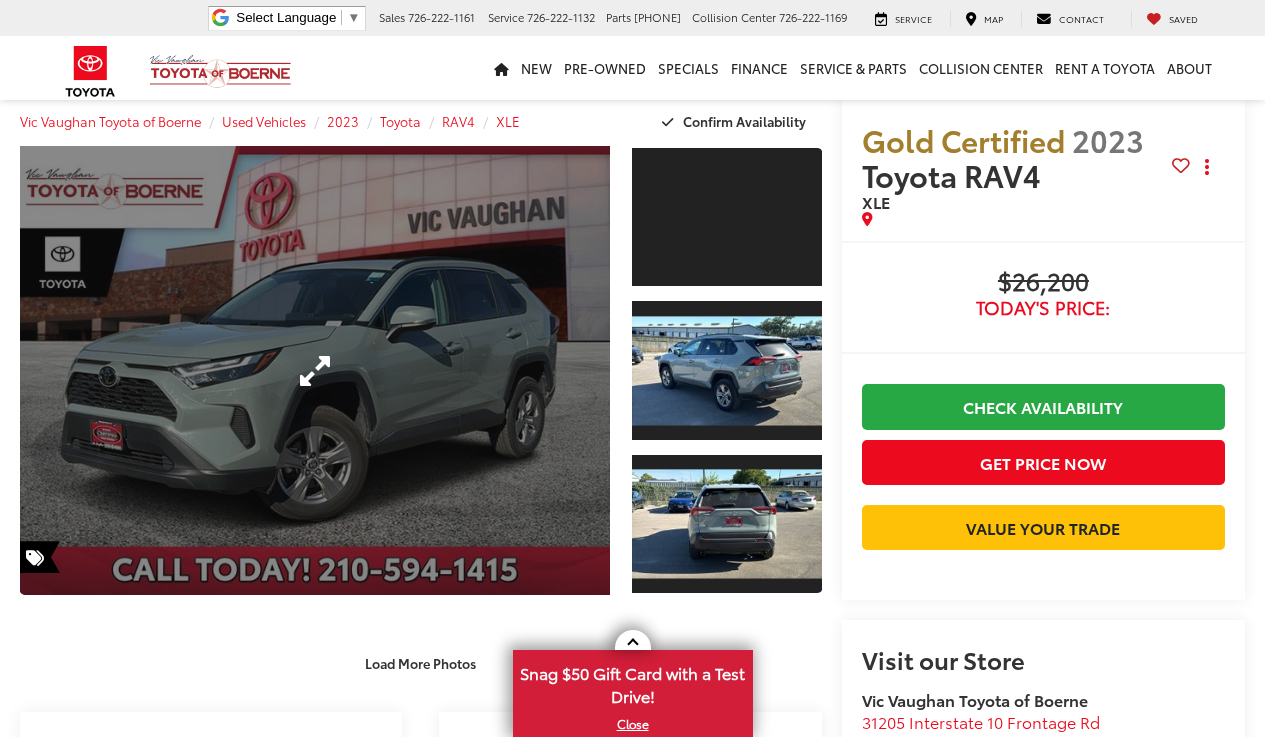 click at bounding box center (315, 370) 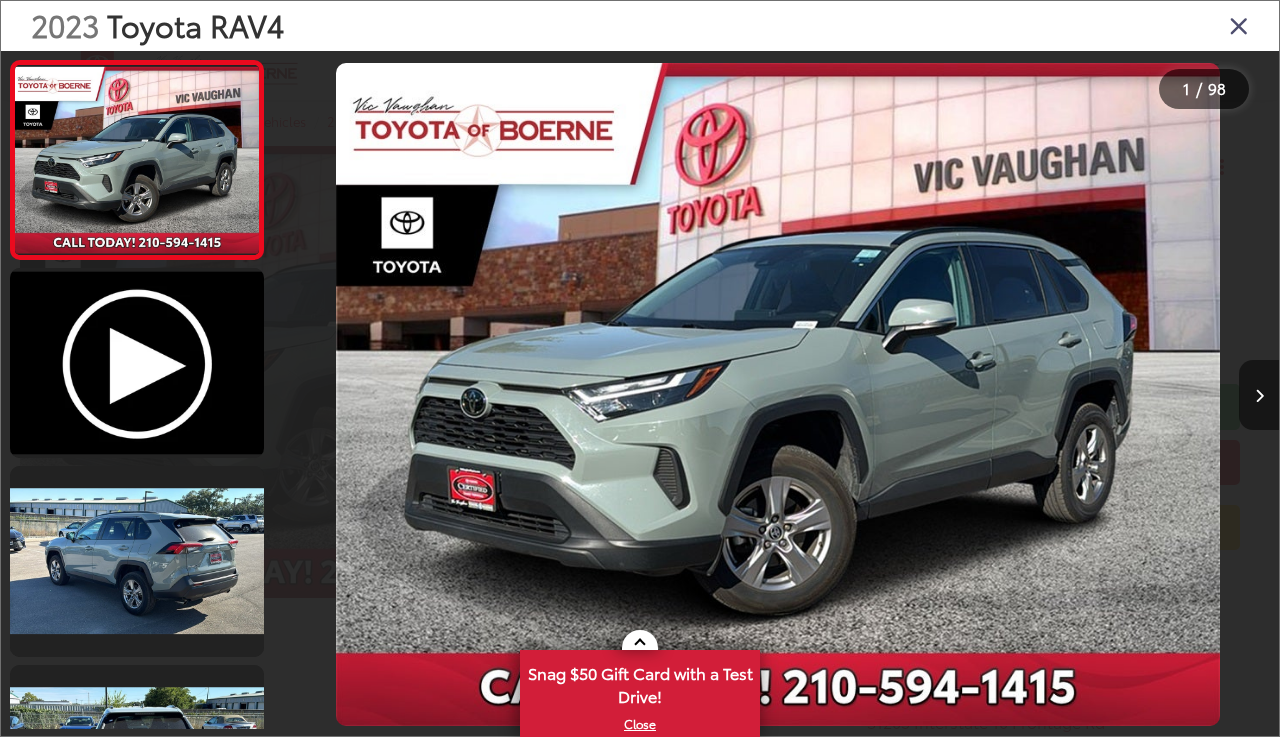click at bounding box center [1259, 395] 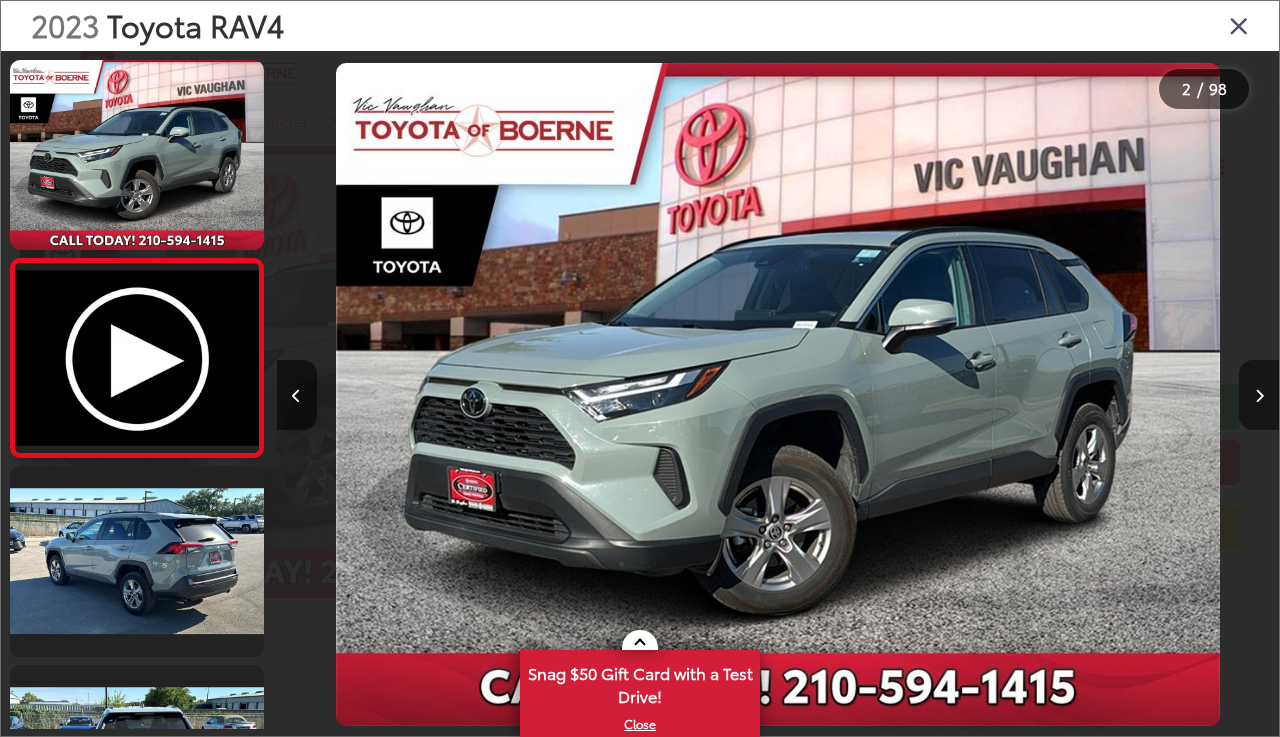 scroll, scrollTop: 0, scrollLeft: 1002, axis: horizontal 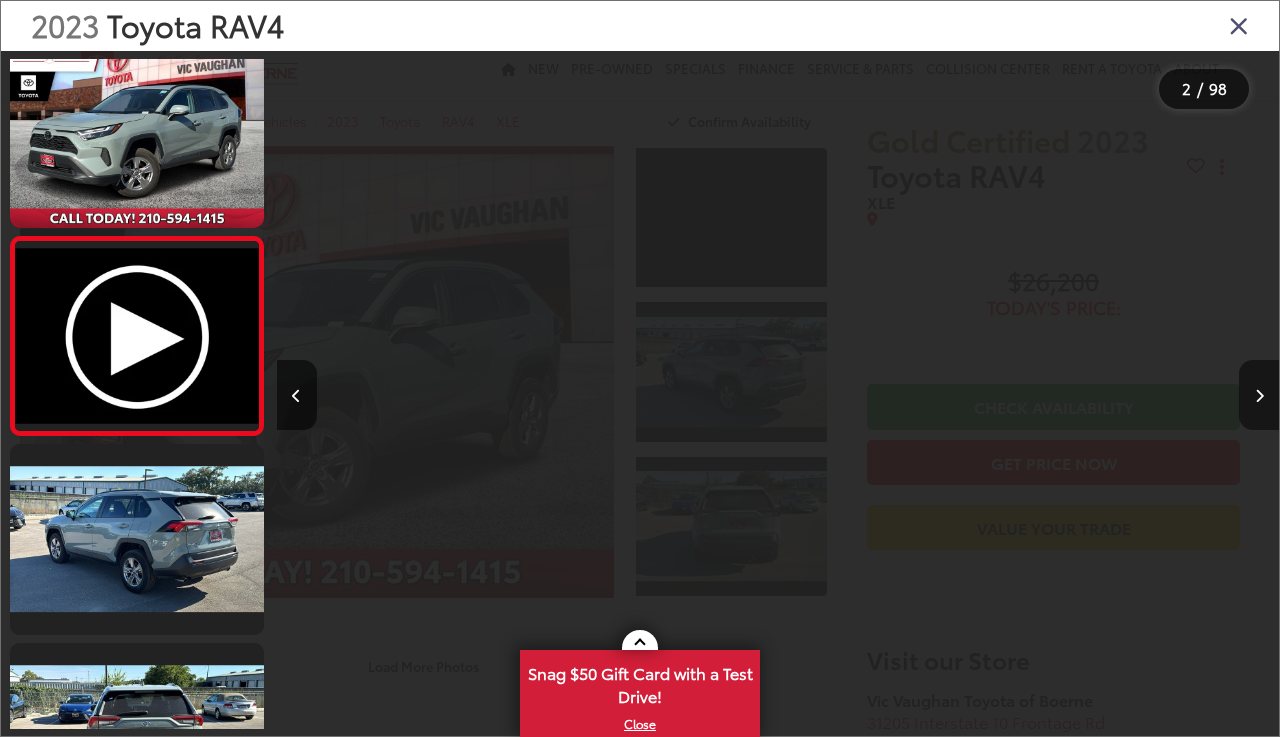 click at bounding box center [1259, 395] 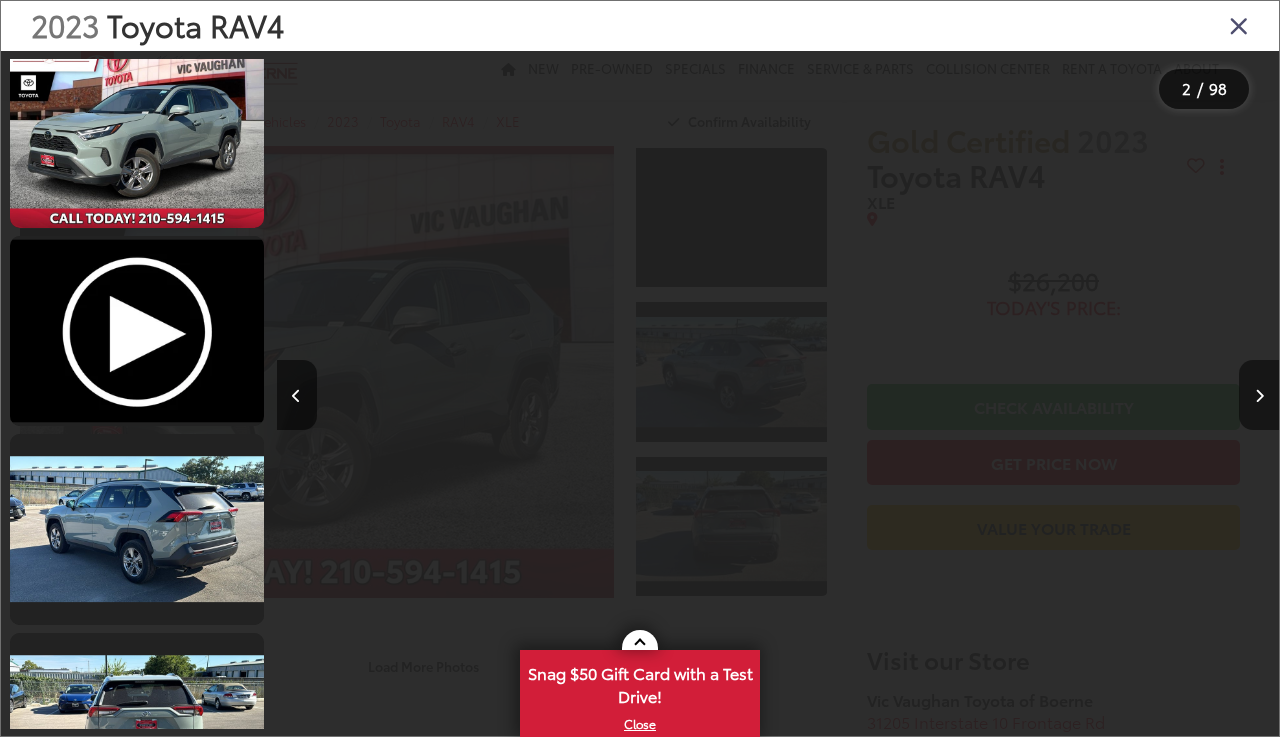 scroll, scrollTop: 0, scrollLeft: 2005, axis: horizontal 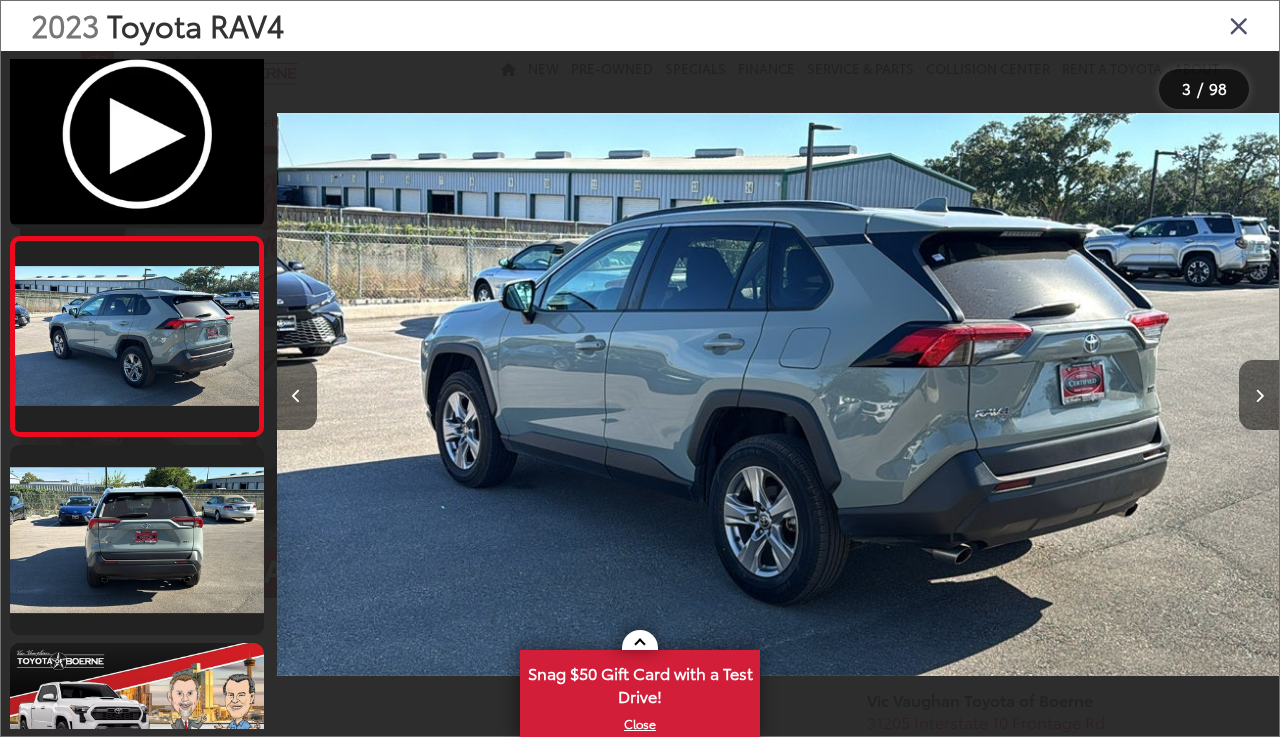 click at bounding box center (1259, 395) 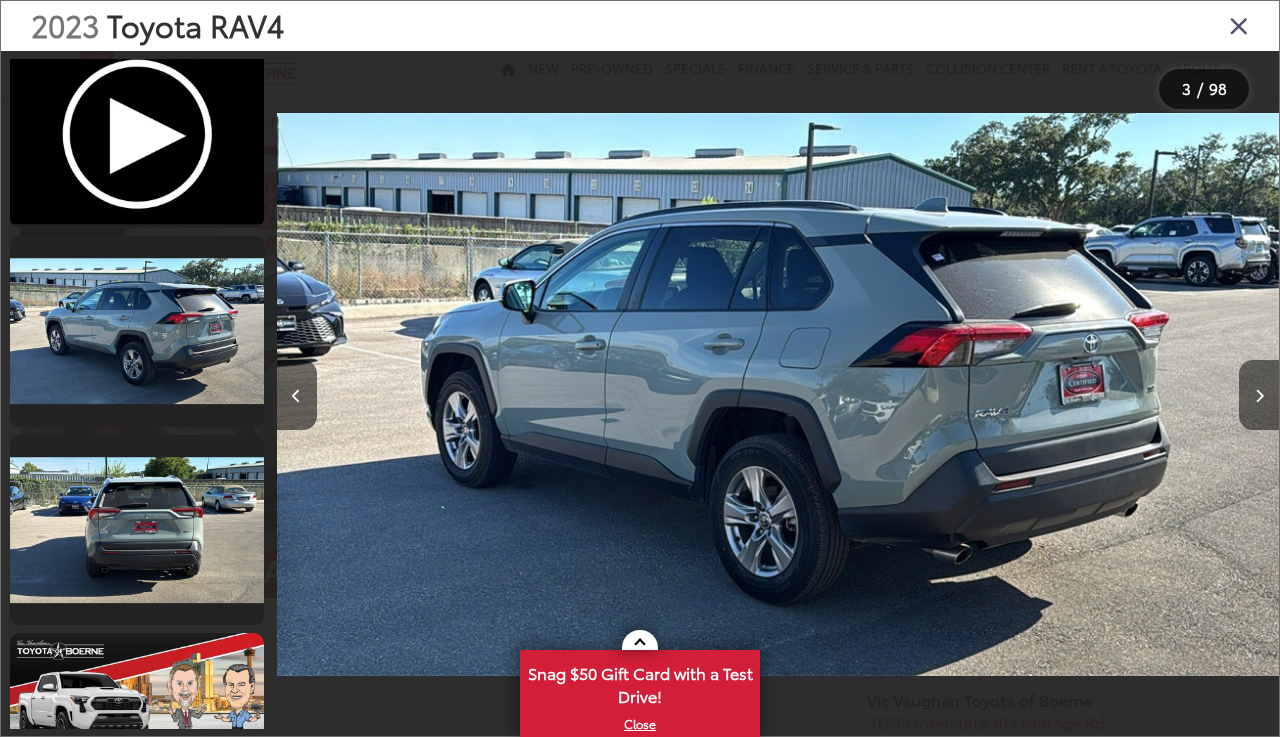 scroll, scrollTop: 0, scrollLeft: 3007, axis: horizontal 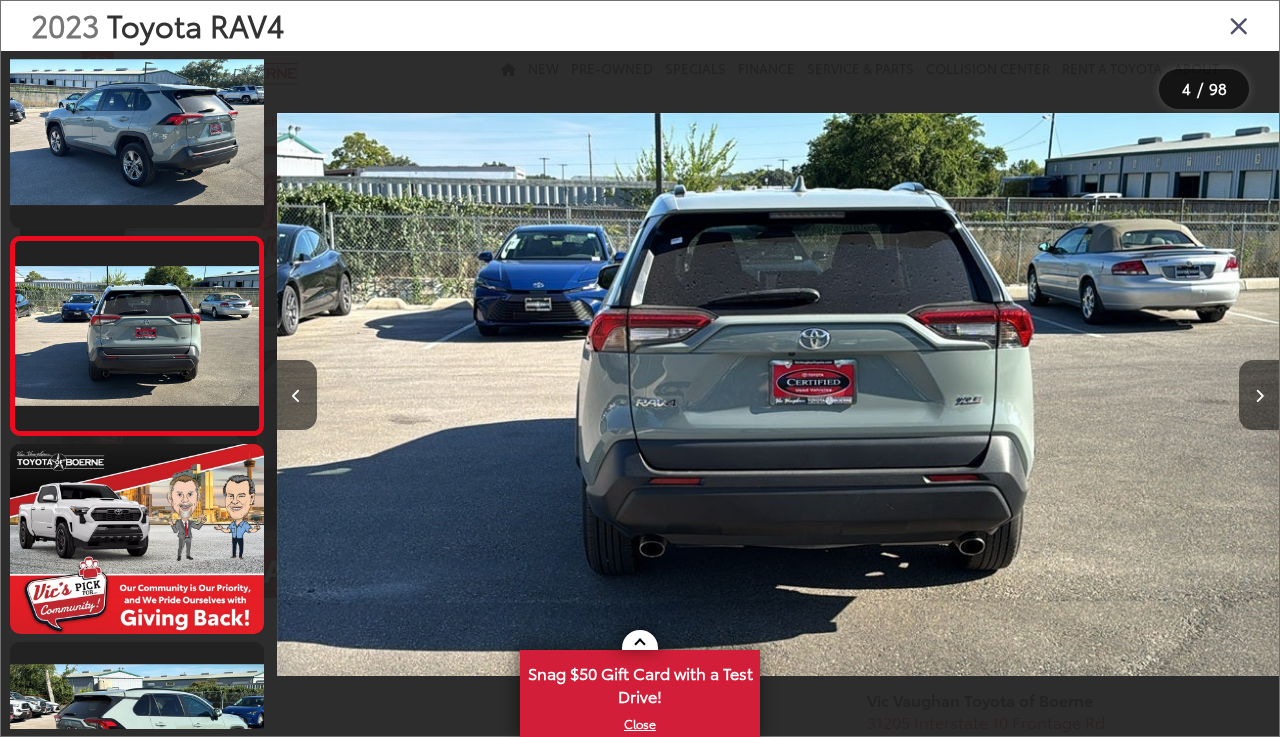 click at bounding box center [1259, 395] 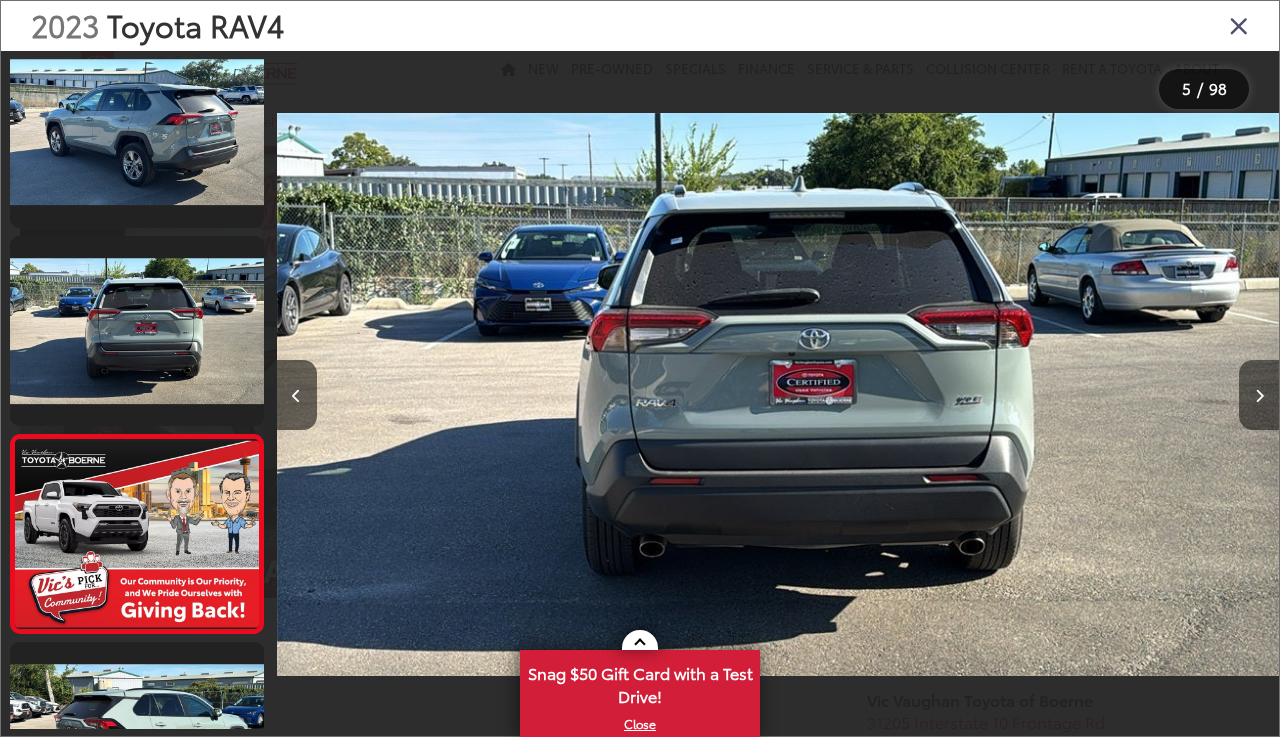 scroll, scrollTop: 0, scrollLeft: 4010, axis: horizontal 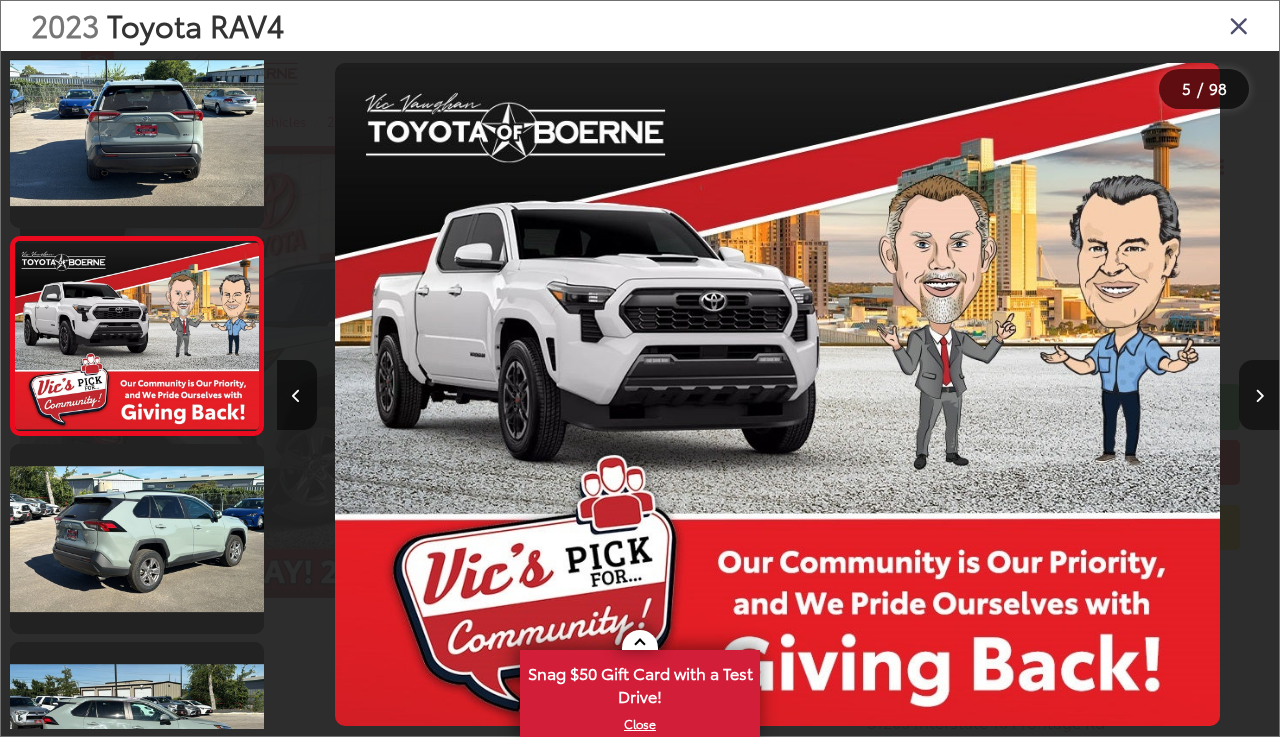 click at bounding box center [1259, 395] 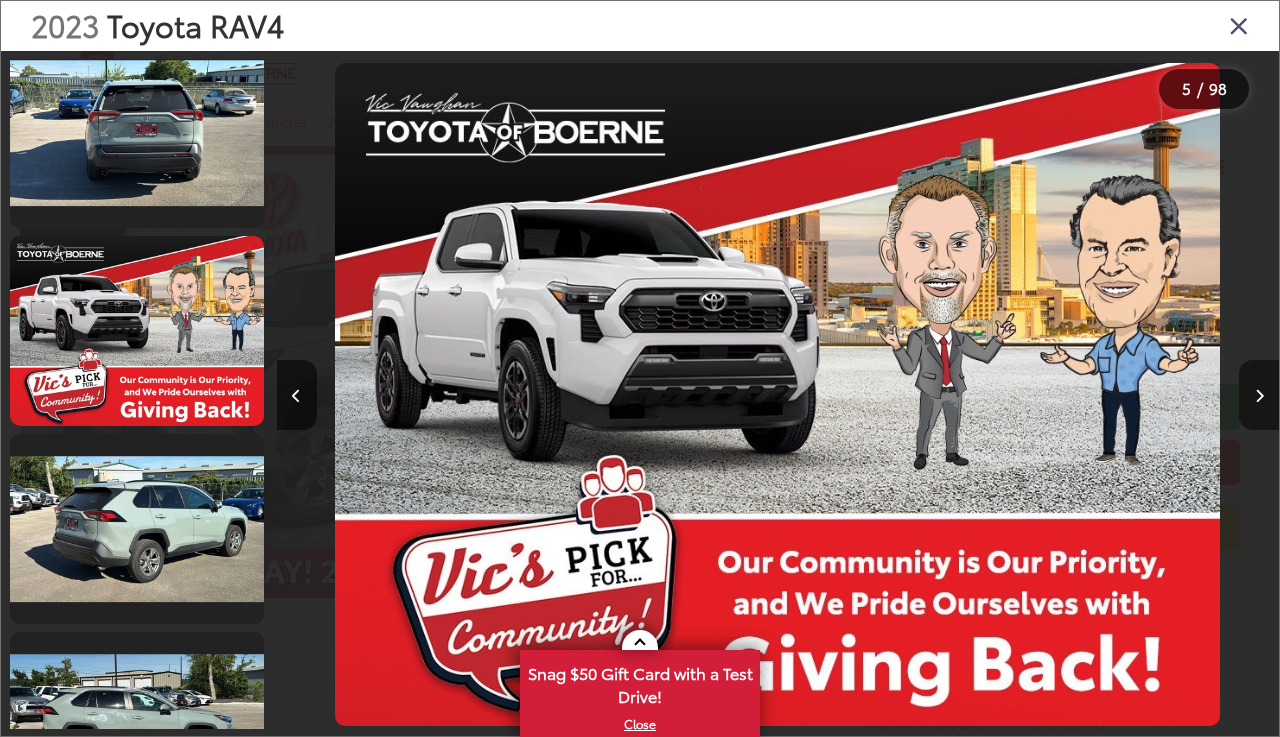 scroll, scrollTop: 0, scrollLeft: 5012, axis: horizontal 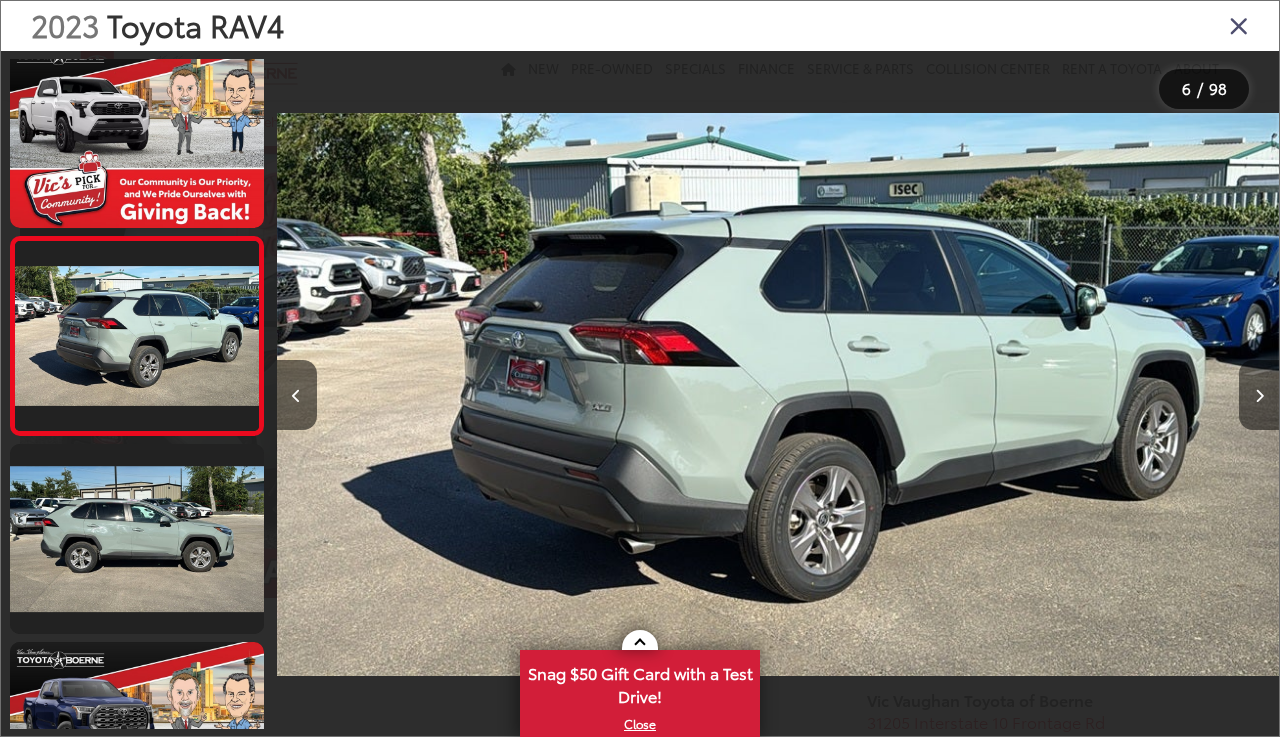 click at bounding box center [1259, 395] 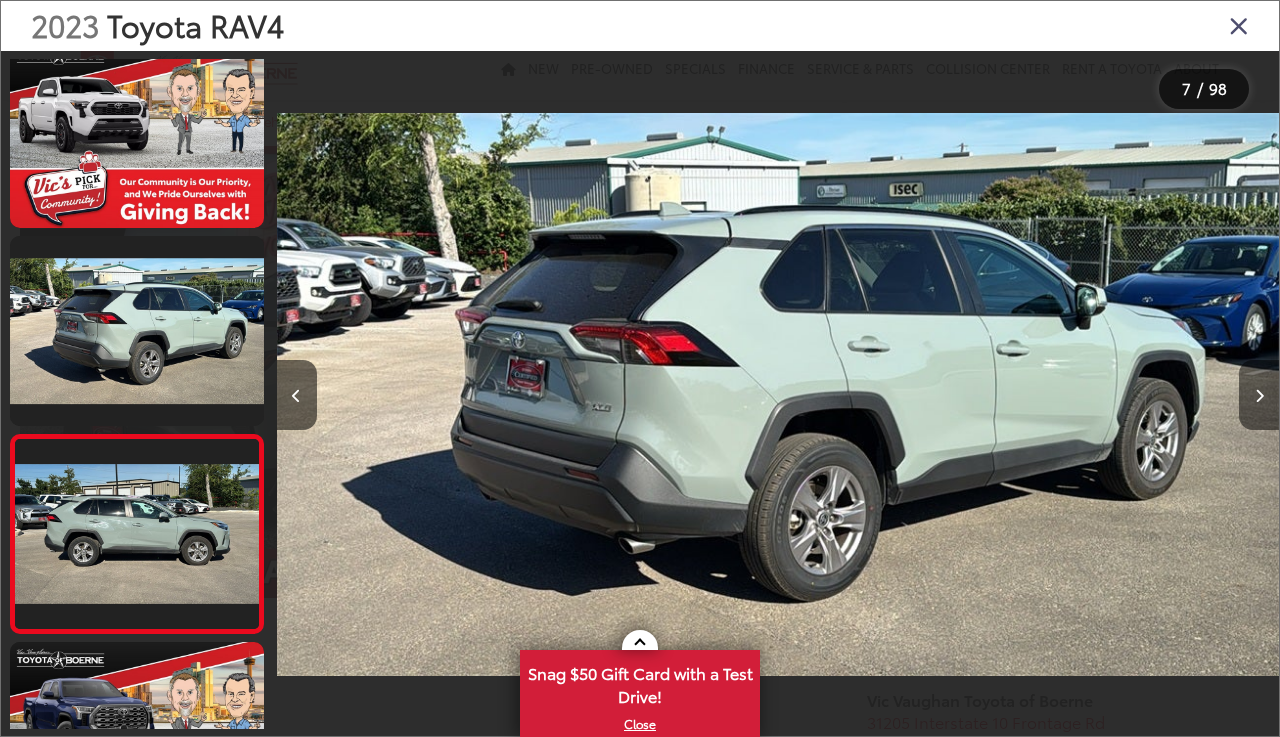scroll, scrollTop: 0, scrollLeft: 6014, axis: horizontal 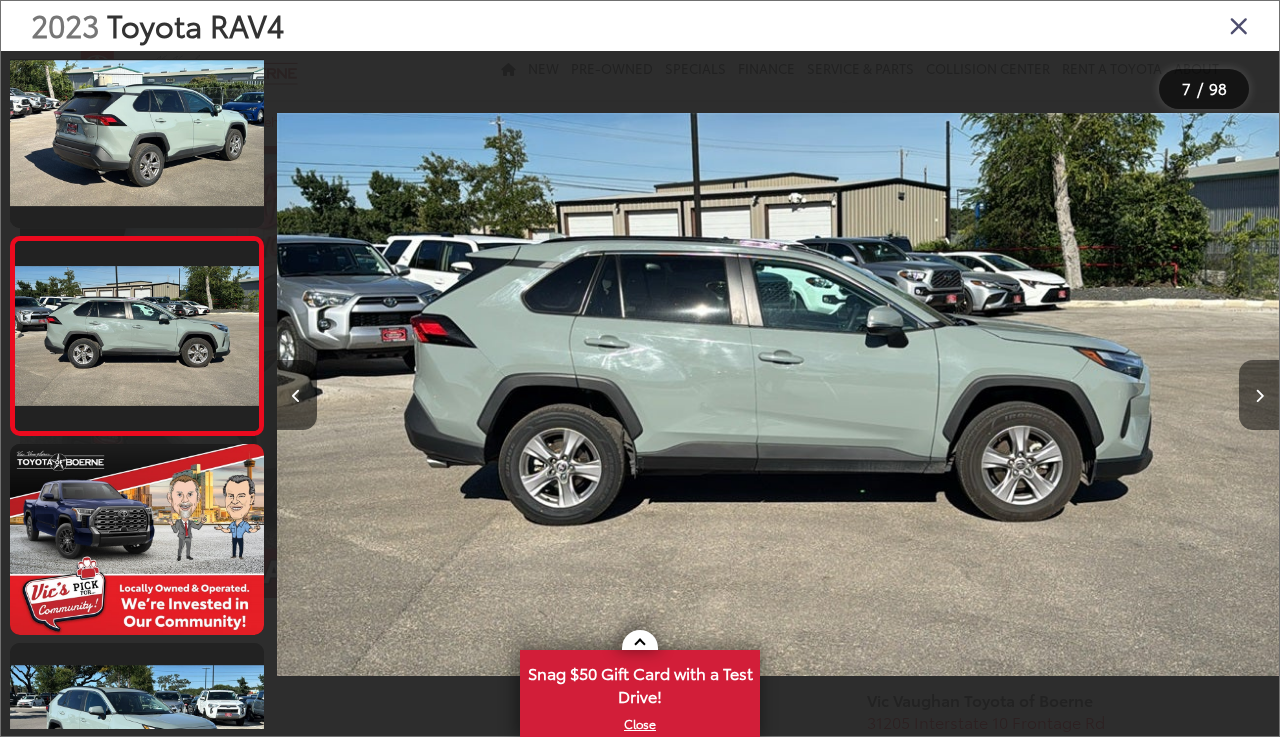 click at bounding box center (1259, 395) 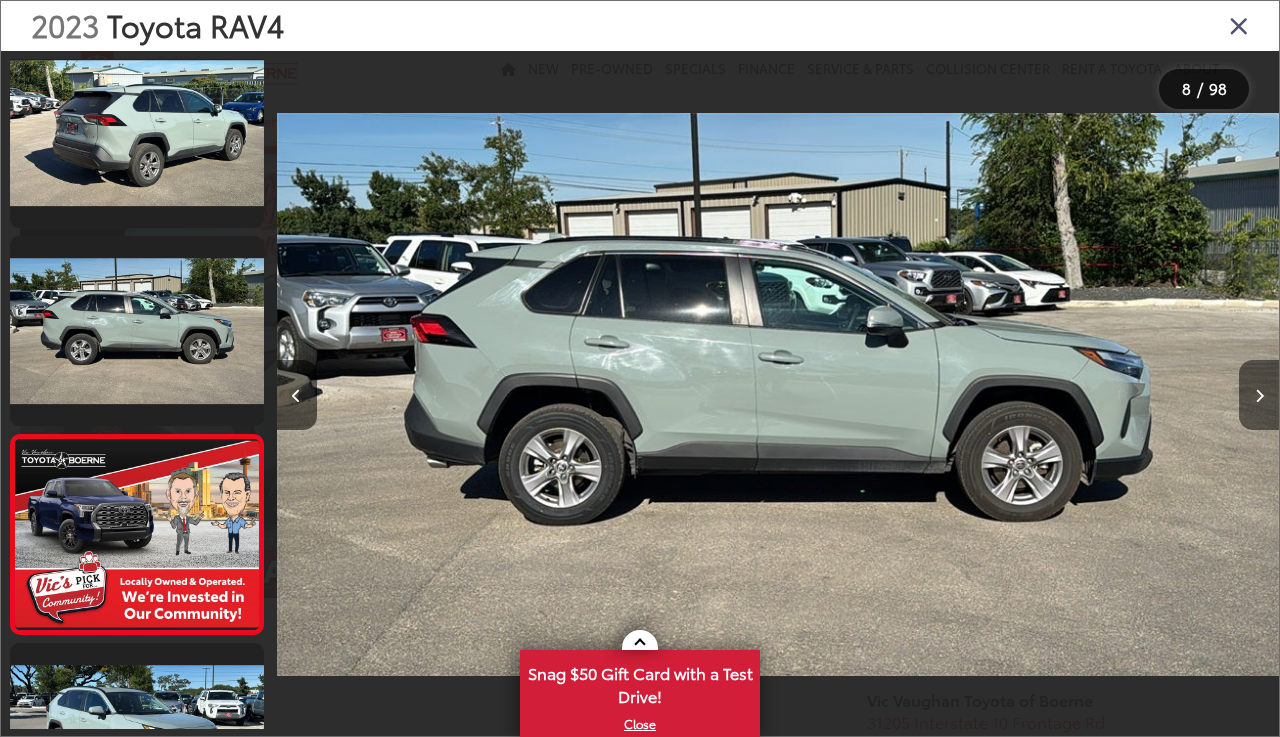 scroll, scrollTop: 0, scrollLeft: 7017, axis: horizontal 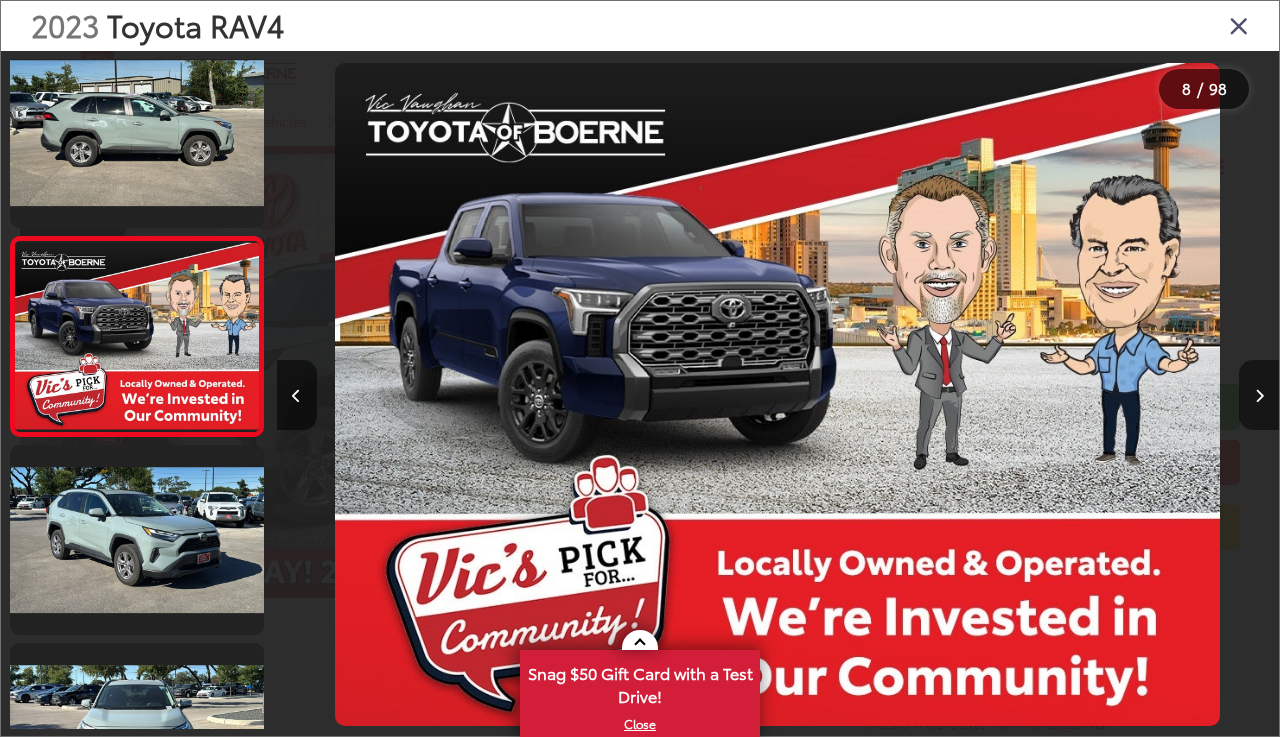 click at bounding box center (1259, 395) 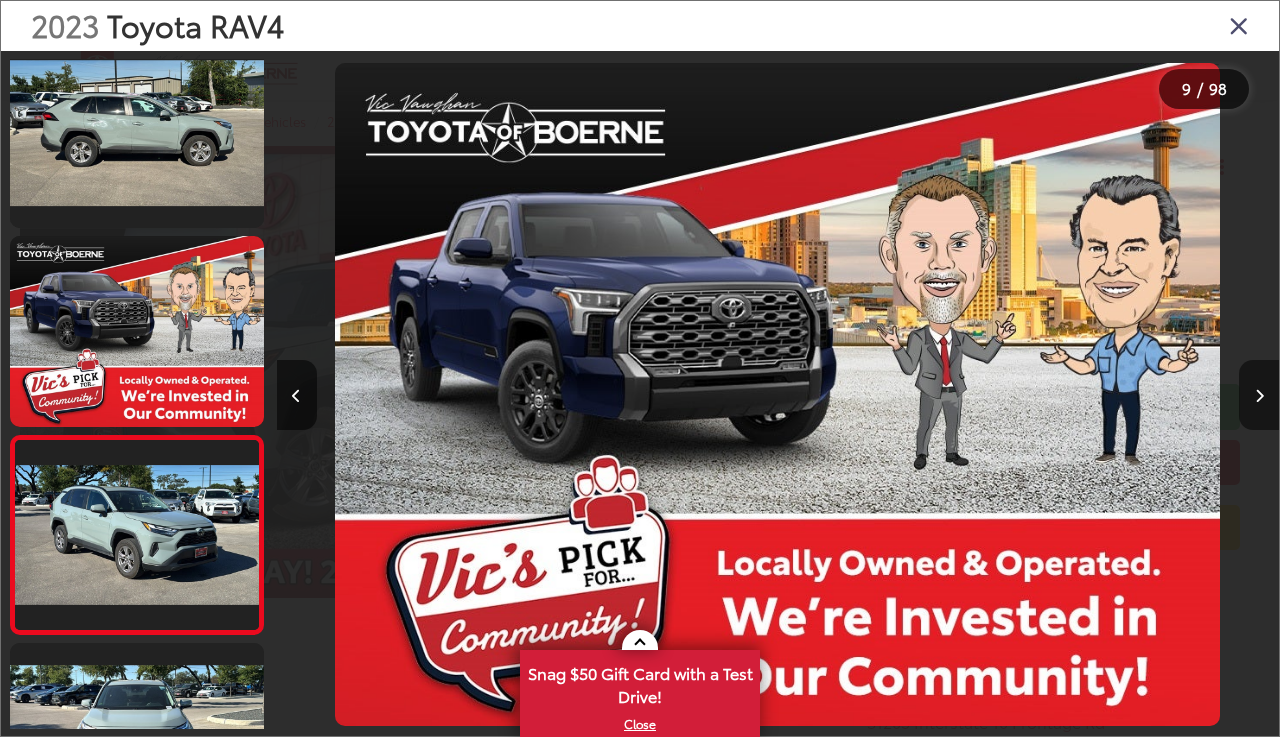 scroll, scrollTop: 0, scrollLeft: 8019, axis: horizontal 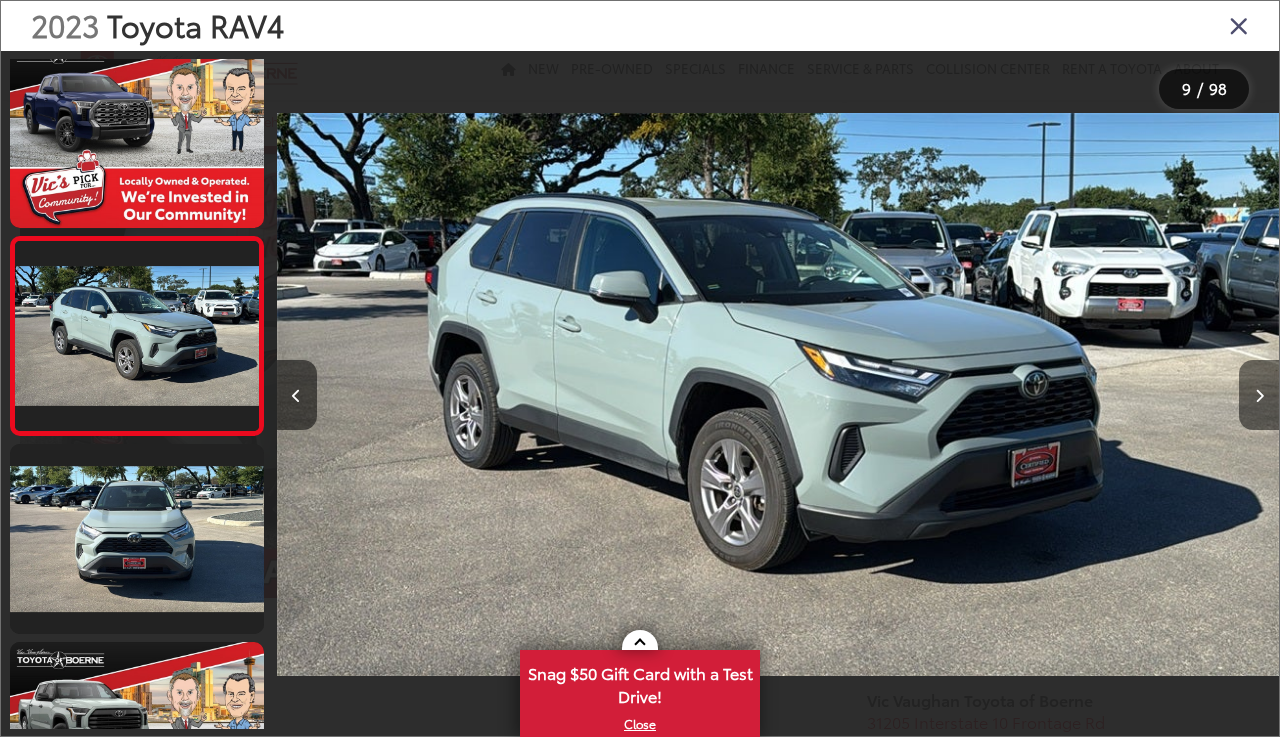 click at bounding box center (1259, 395) 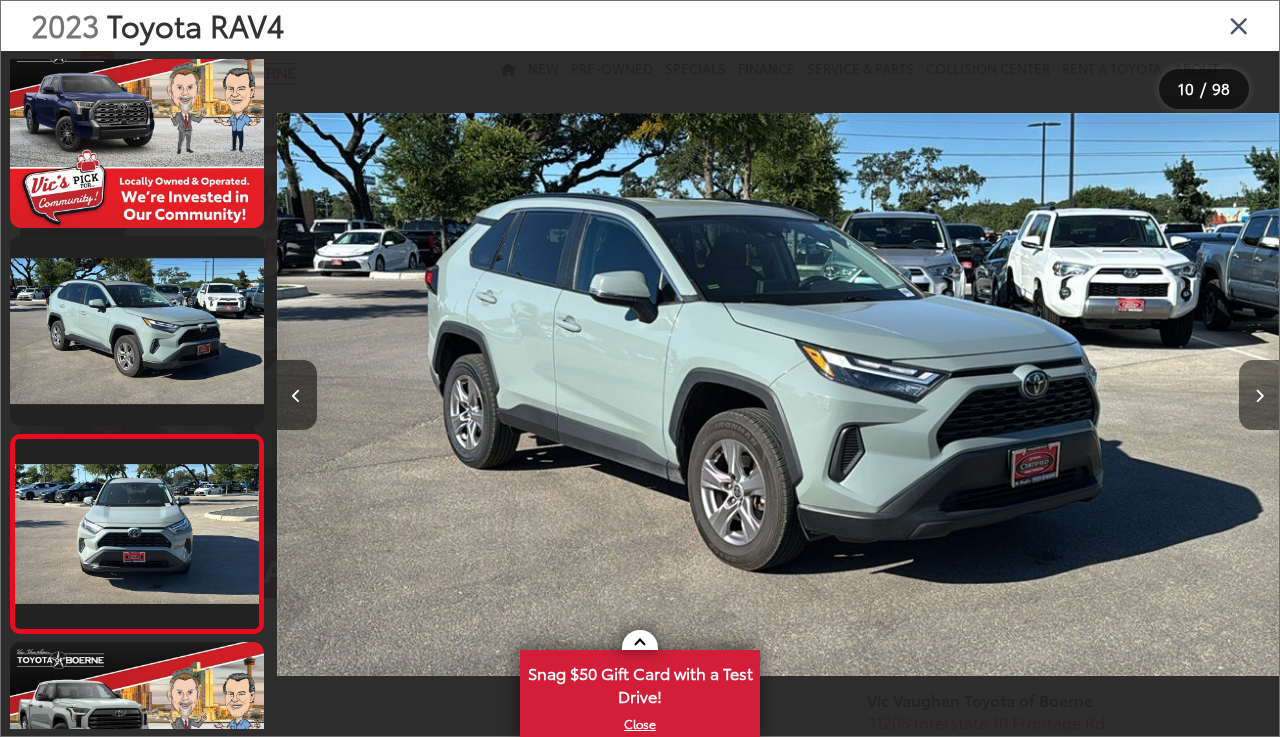 scroll 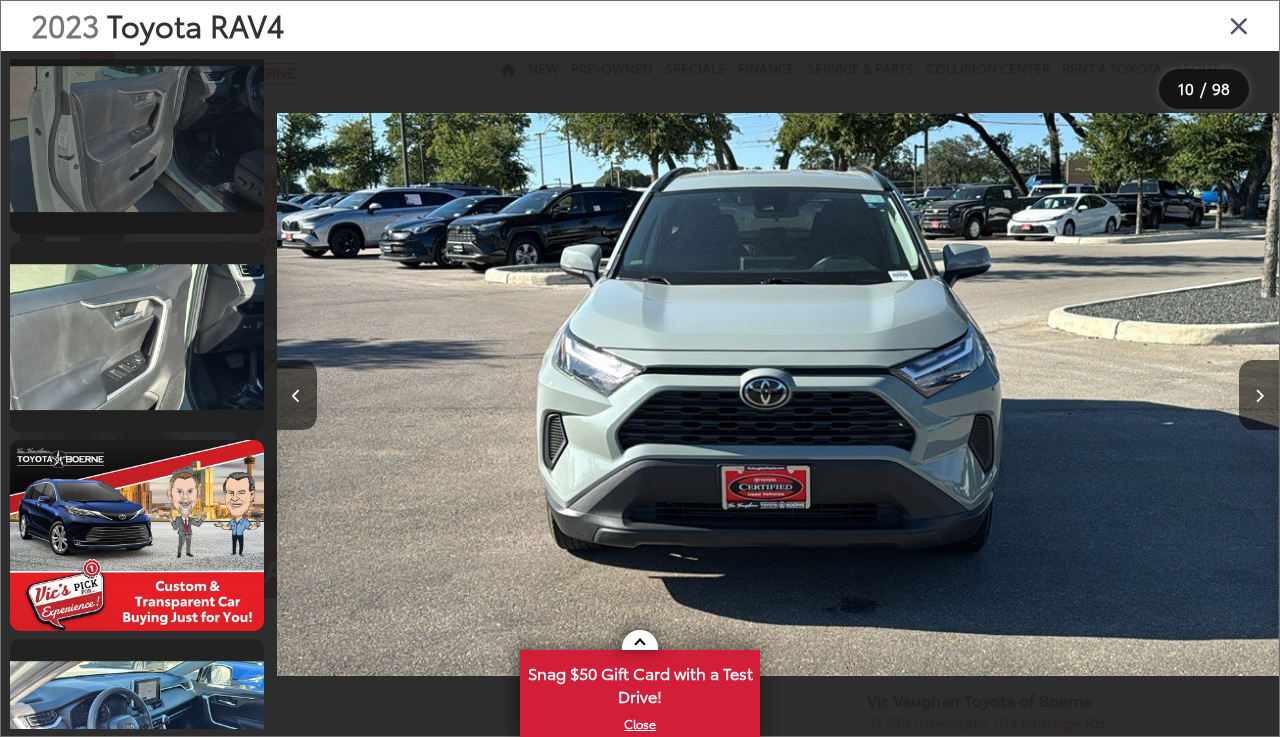click at bounding box center (137, 139) 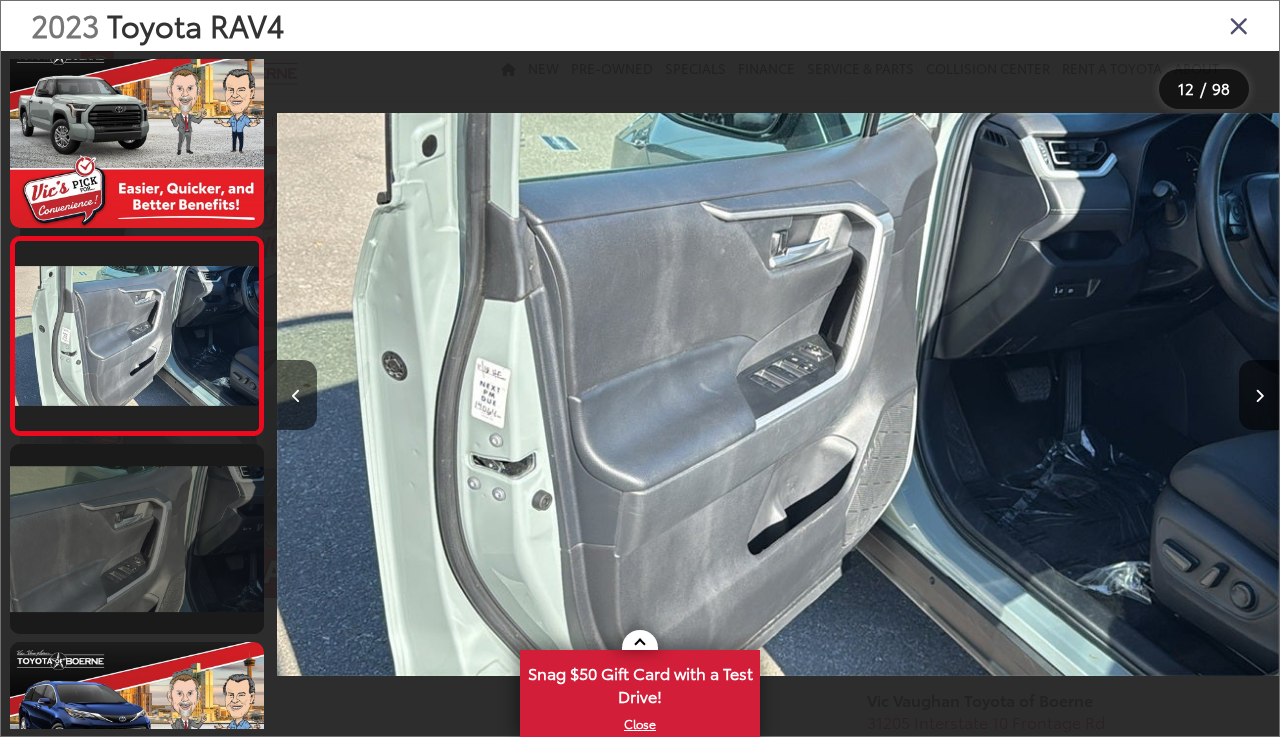 click at bounding box center (137, 539) 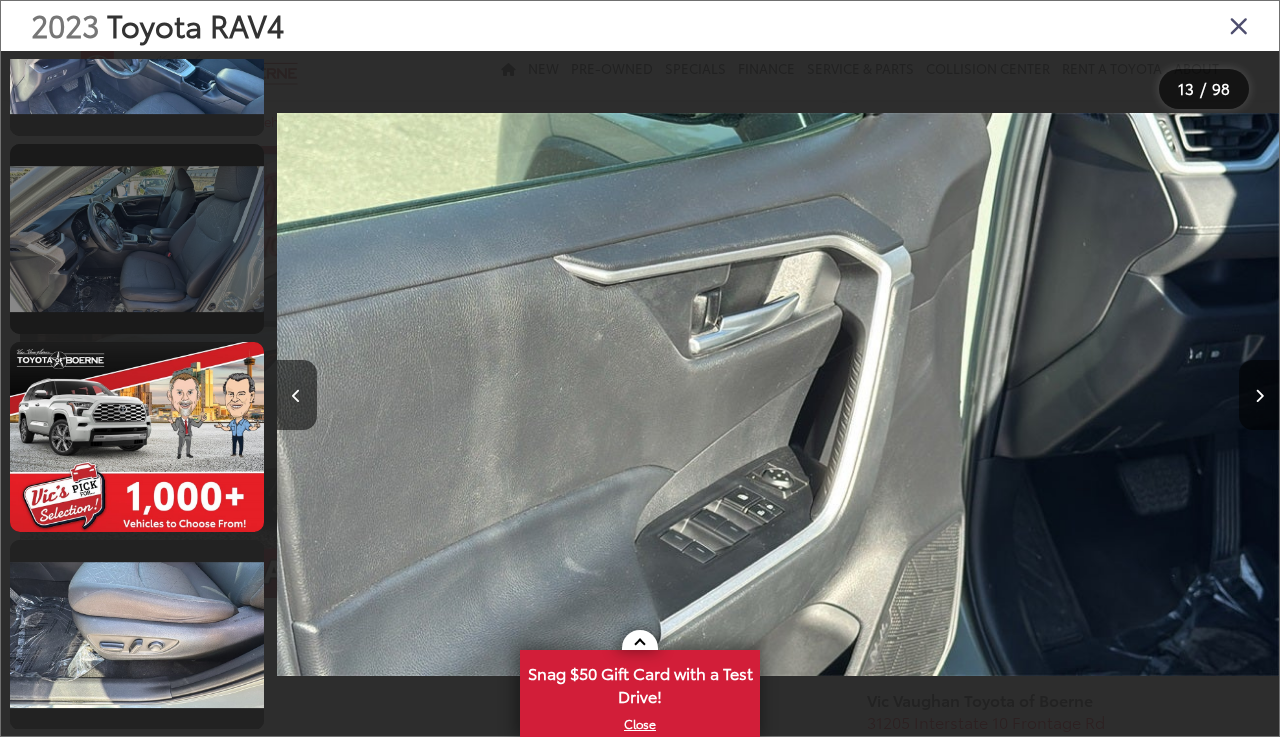 click at bounding box center [137, 239] 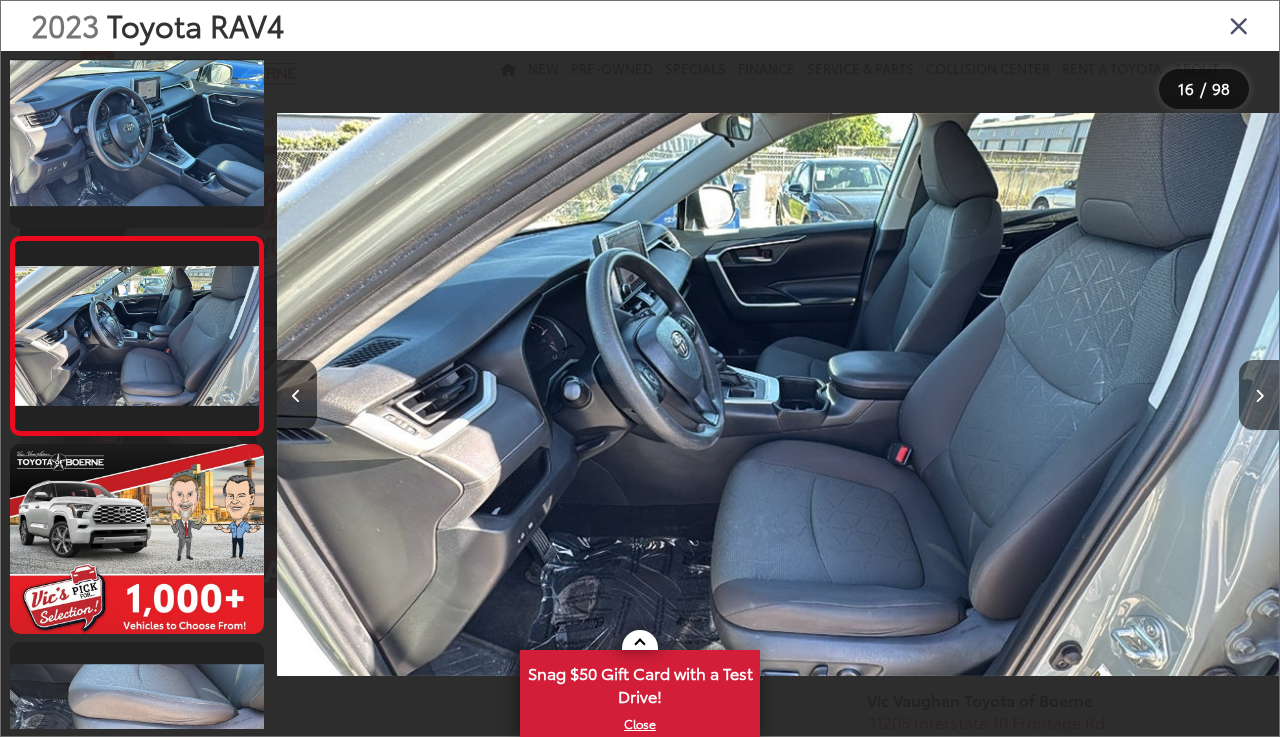 click on "2023   Toyota RAV4" at bounding box center [640, 26] 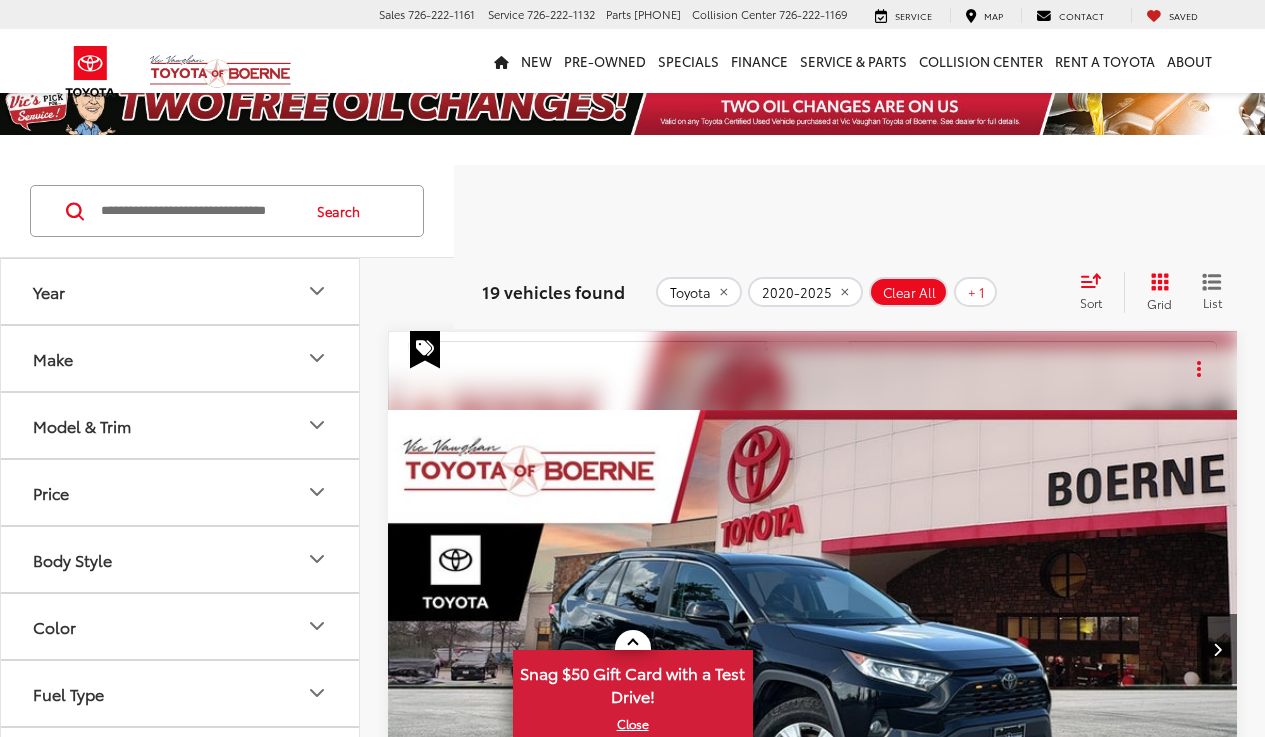 scroll, scrollTop: 758, scrollLeft: 0, axis: vertical 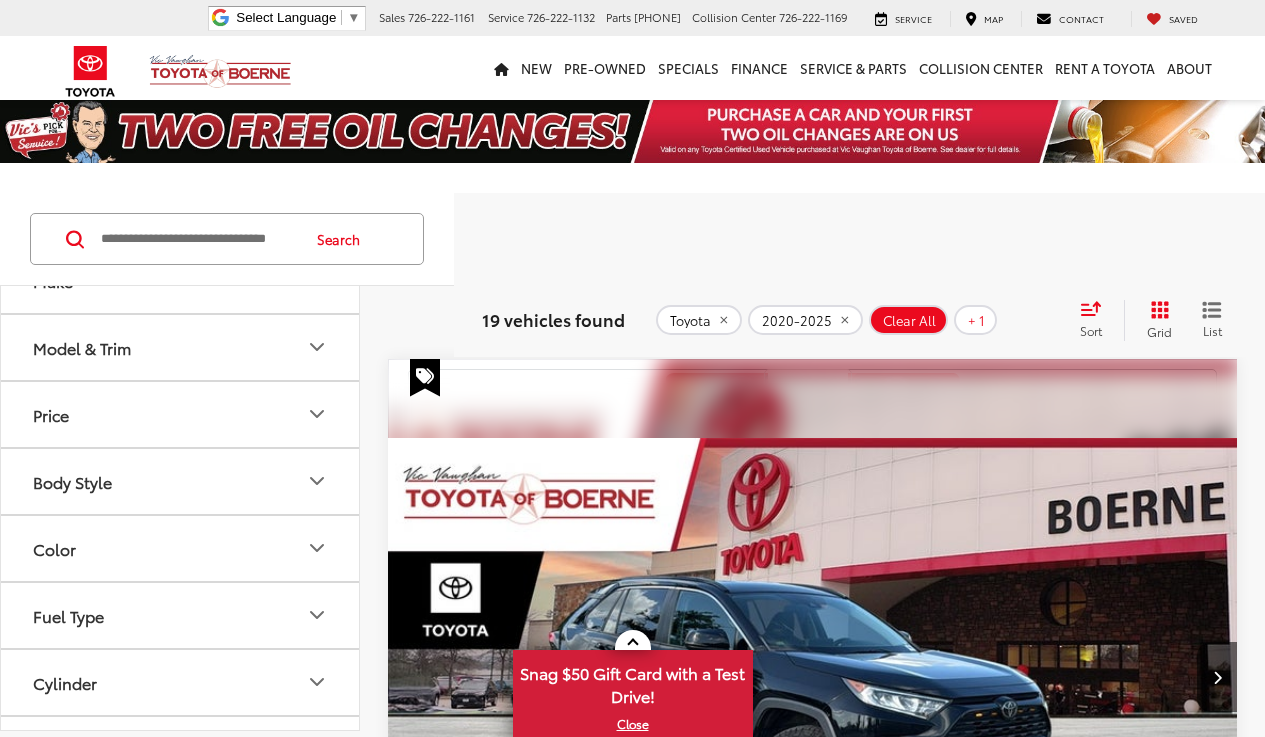click on "Color" at bounding box center [181, 548] 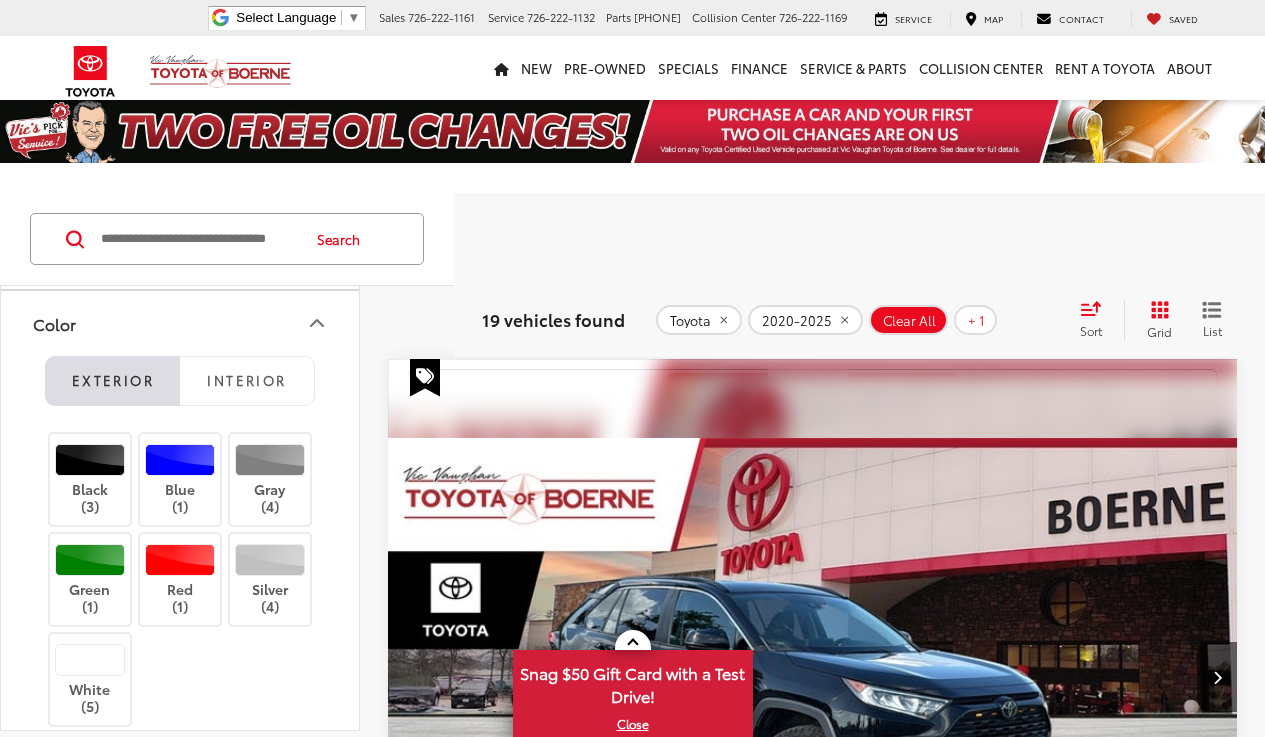 scroll, scrollTop: 335, scrollLeft: 0, axis: vertical 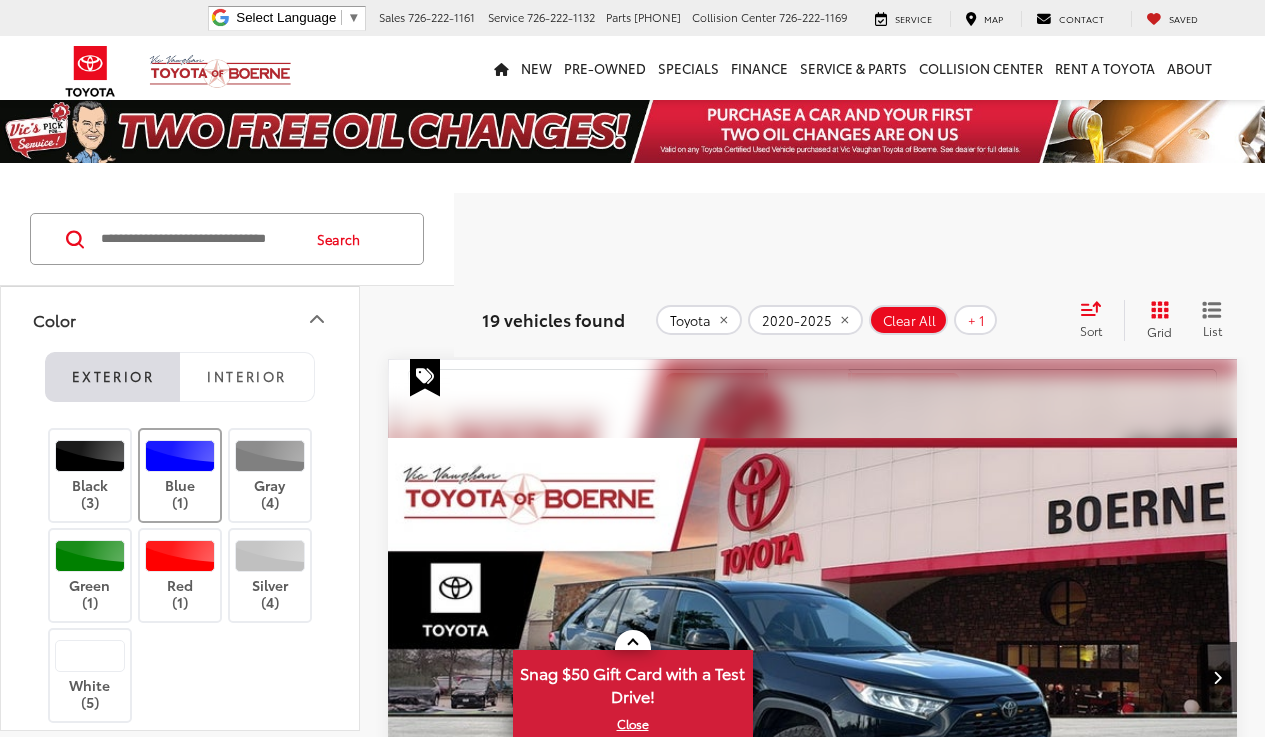 click at bounding box center (180, 456) 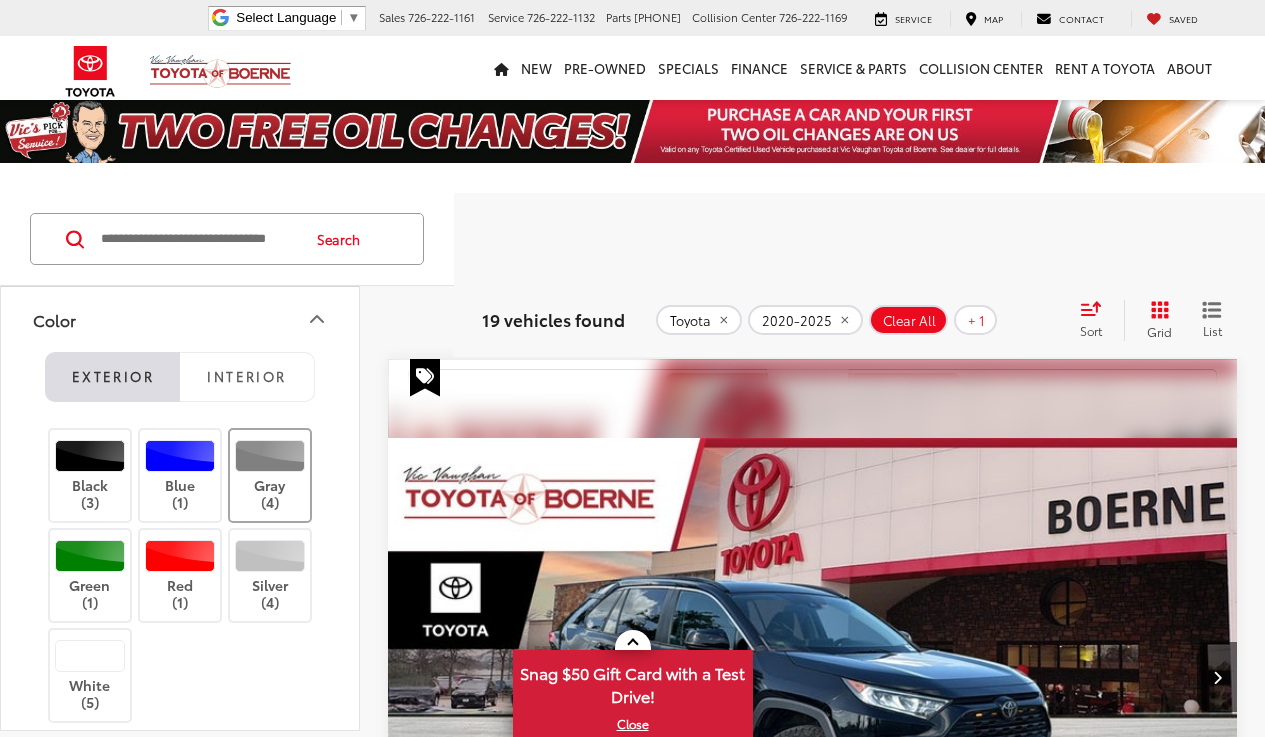 click at bounding box center (270, 456) 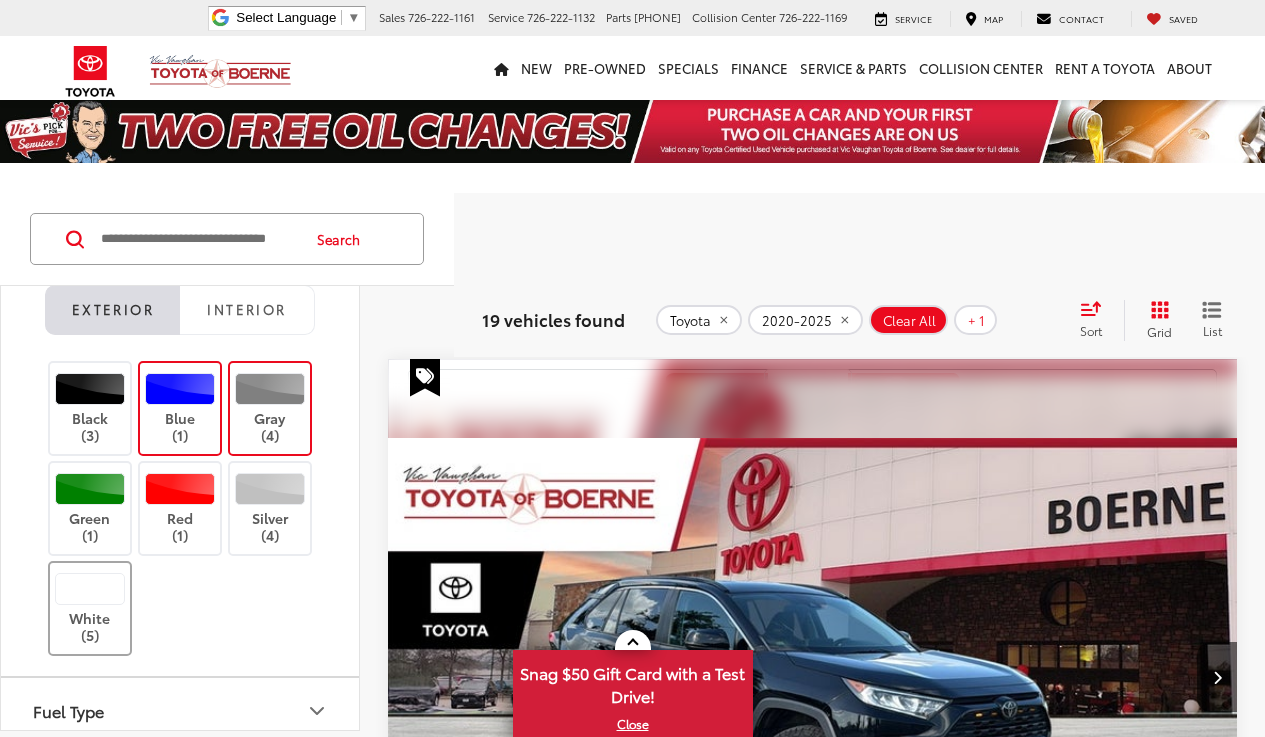 click on "White   (5)" 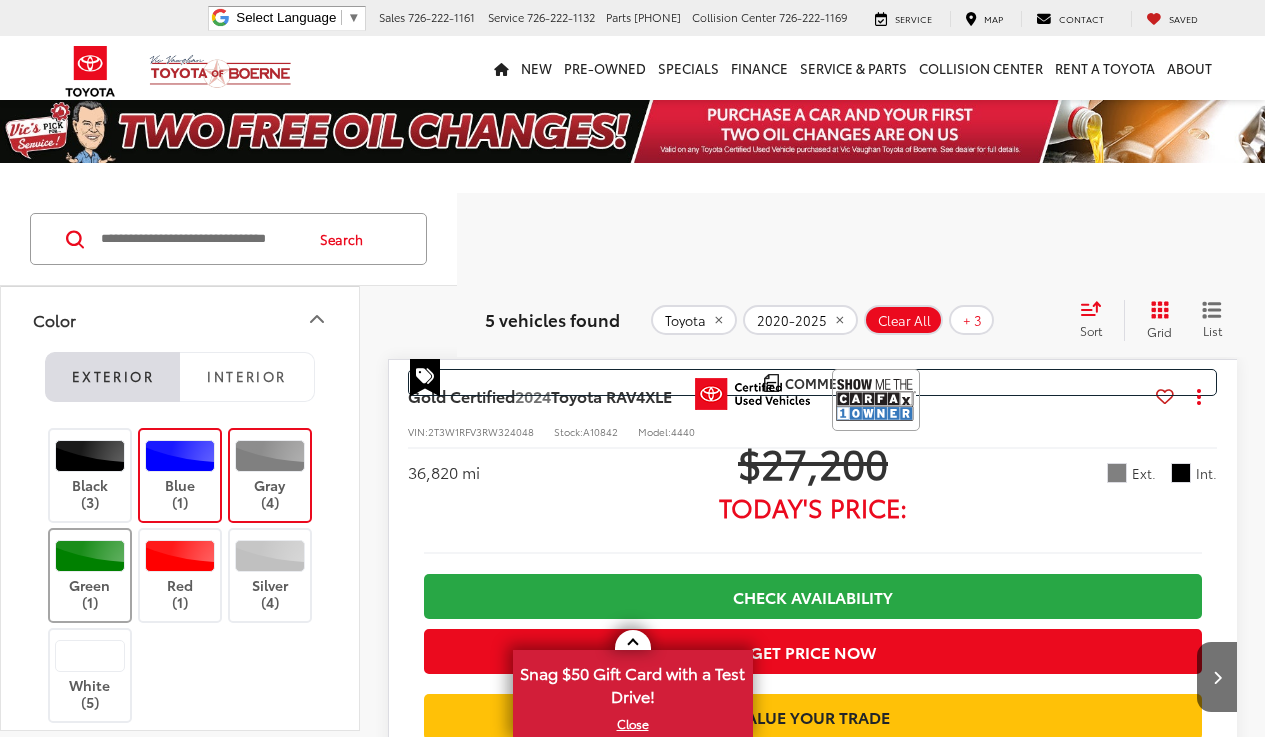 click at bounding box center [90, 556] 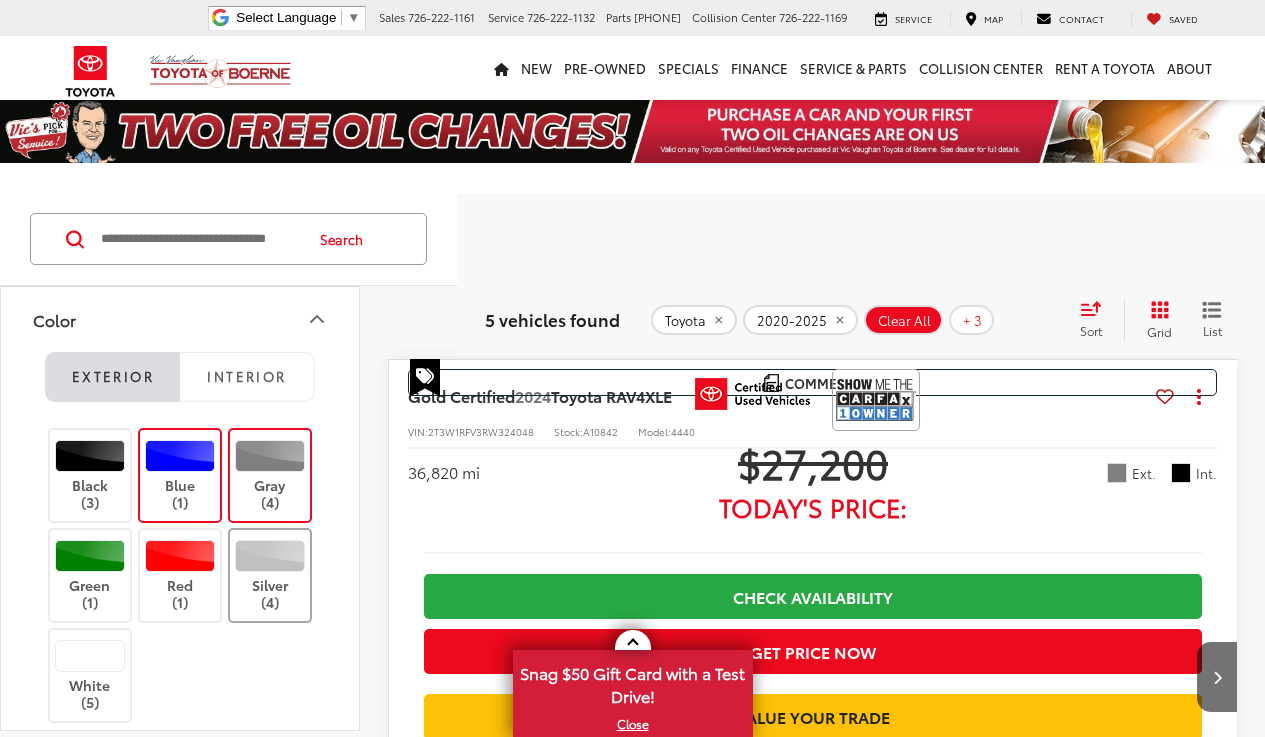 click at bounding box center [270, 556] 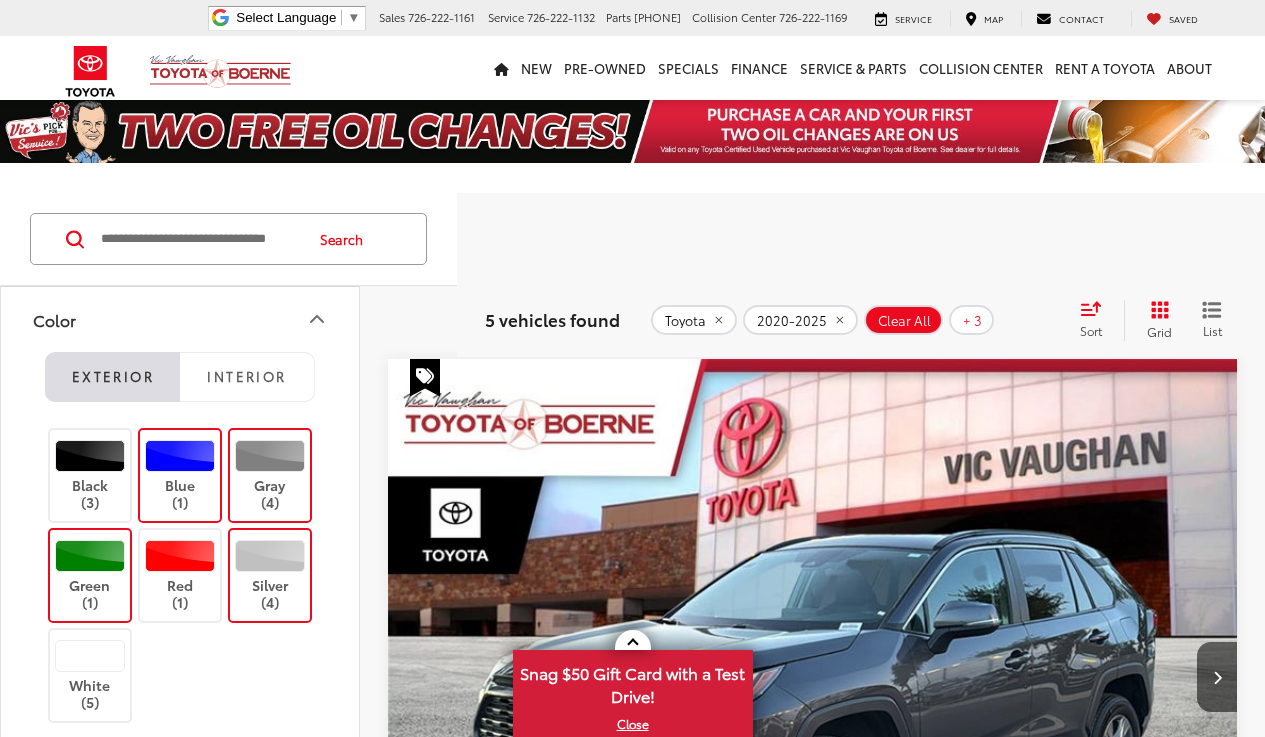scroll, scrollTop: 185, scrollLeft: 0, axis: vertical 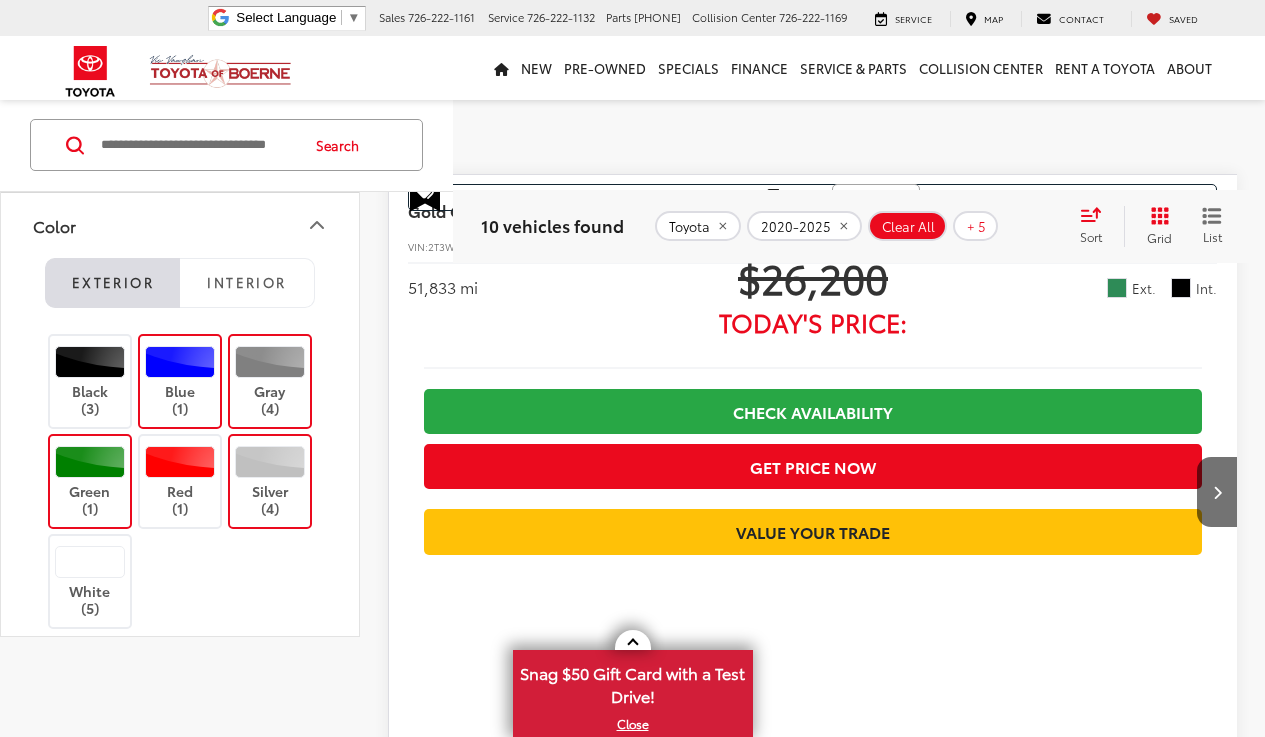 click 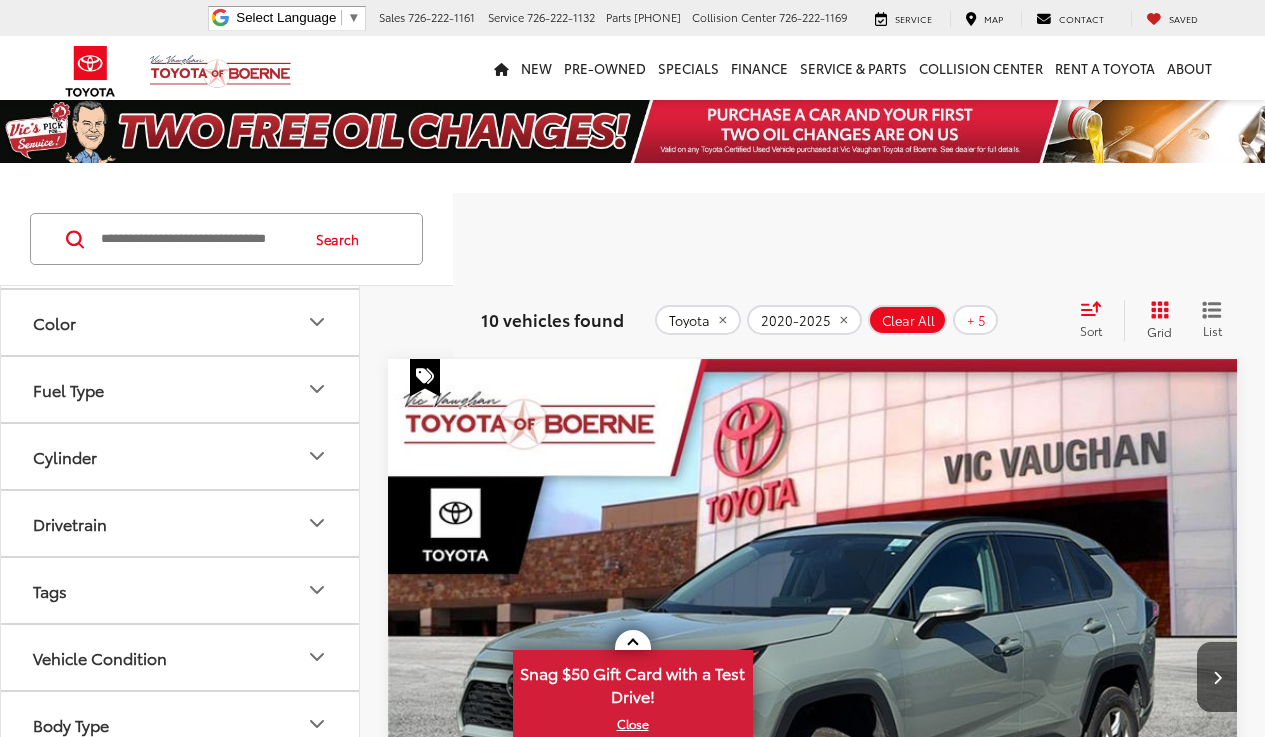 scroll, scrollTop: 280, scrollLeft: 0, axis: vertical 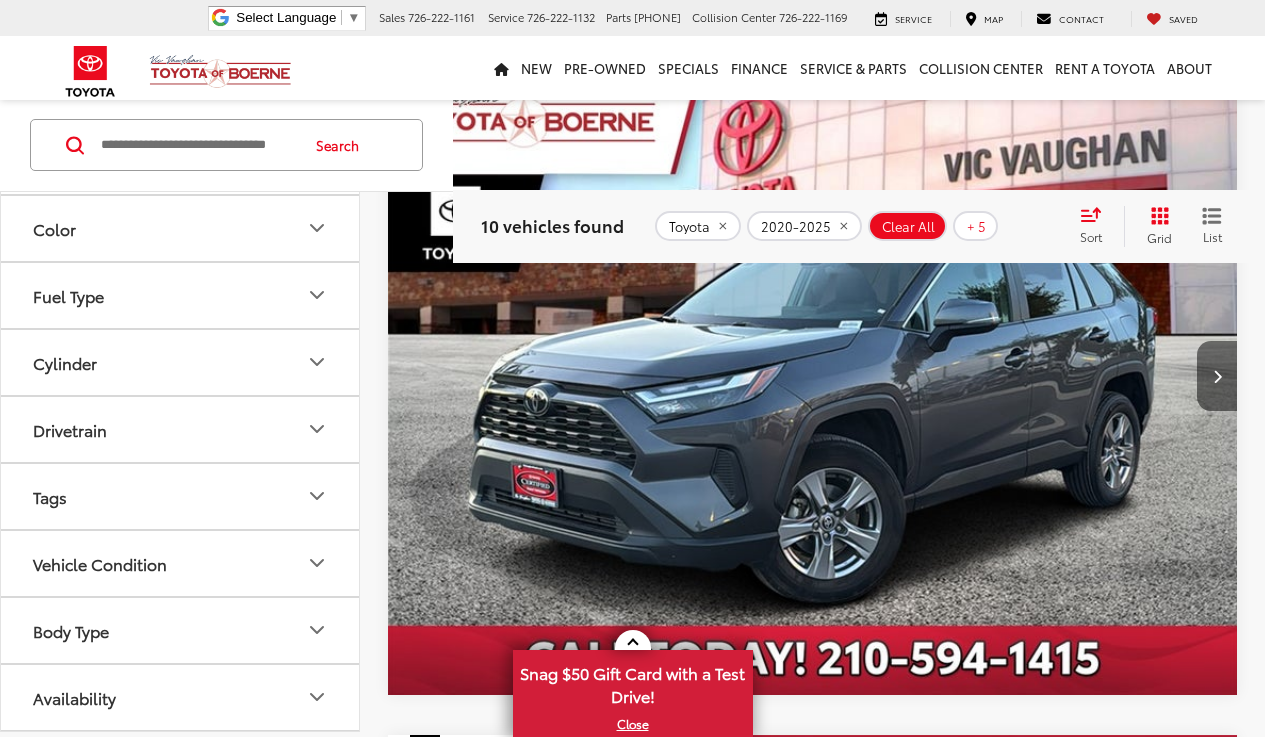 click at bounding box center [1217, 376] 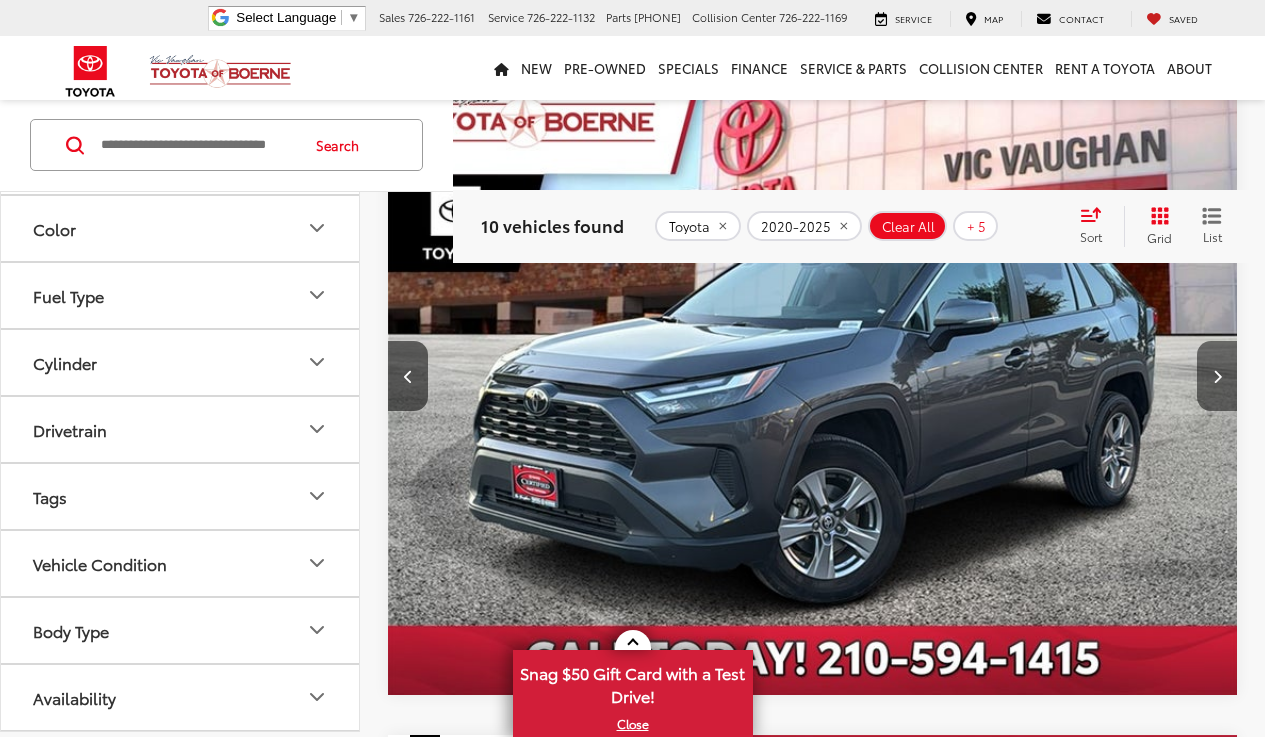 scroll, scrollTop: 0, scrollLeft: 852, axis: horizontal 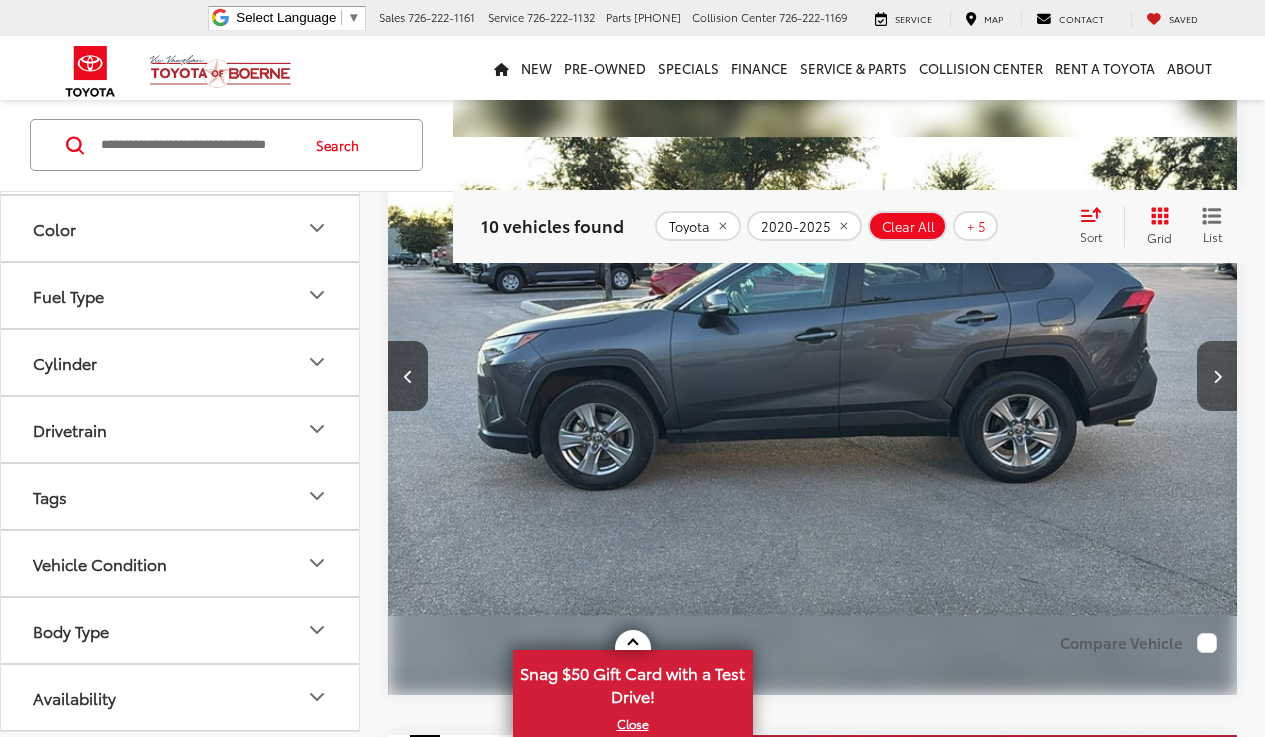 click at bounding box center [1217, 376] 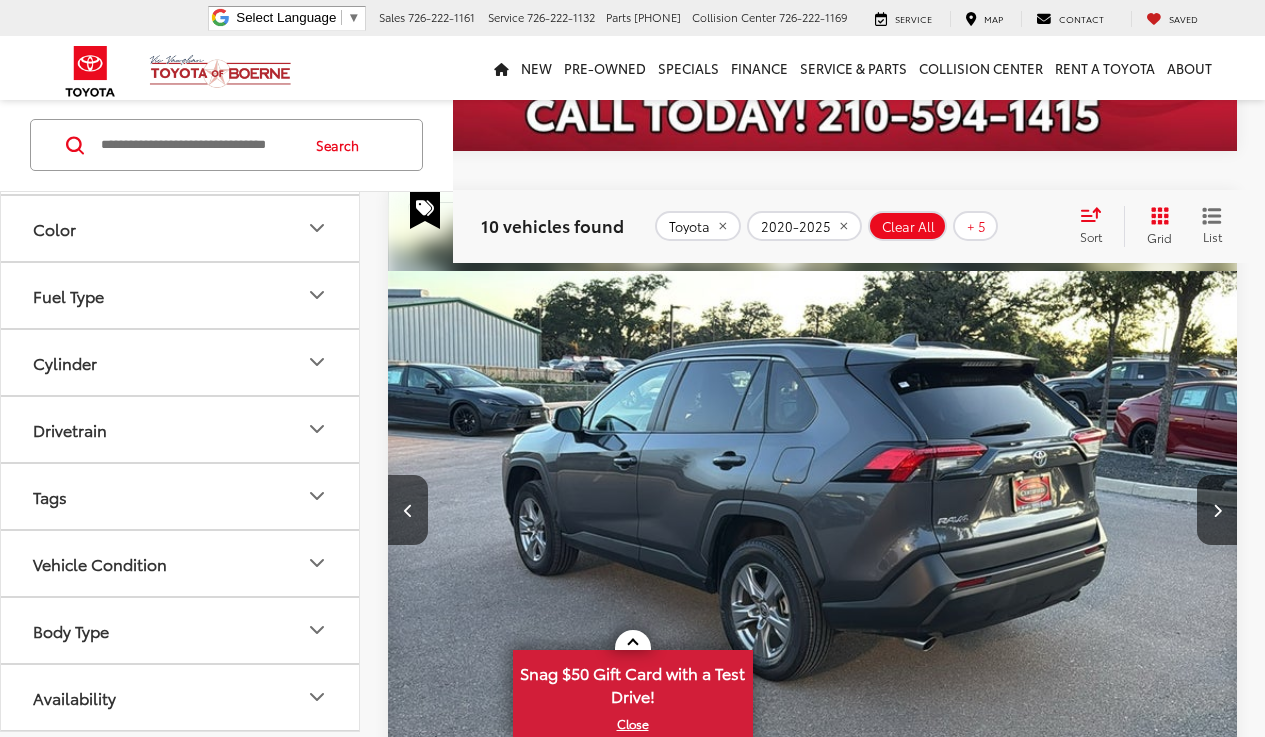 scroll, scrollTop: 866, scrollLeft: 0, axis: vertical 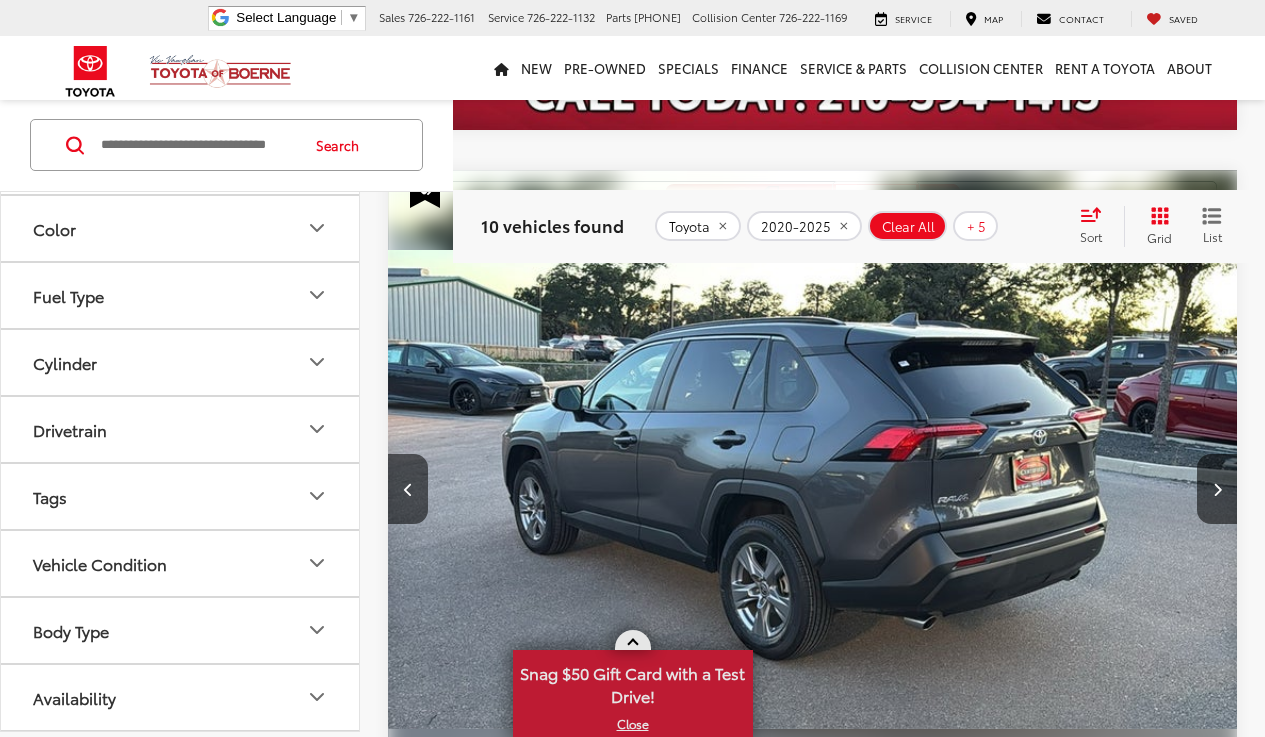 click on "X" at bounding box center [633, 724] 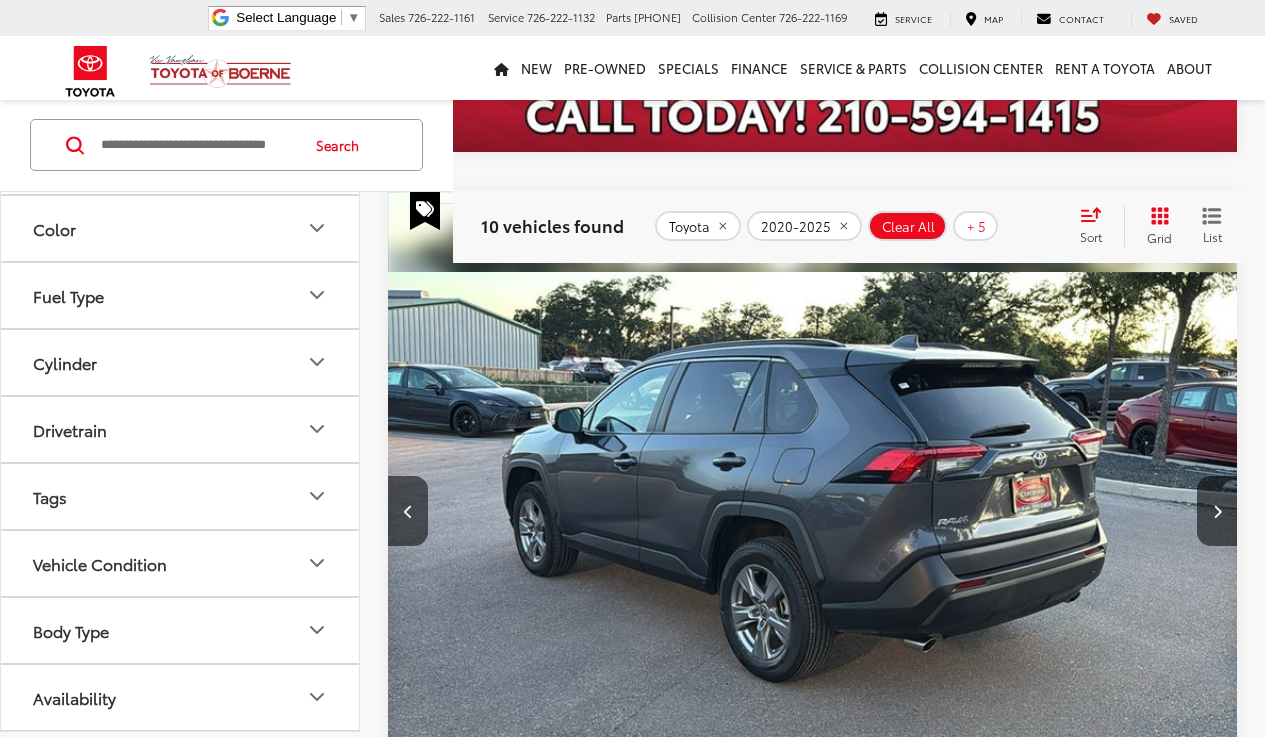 scroll, scrollTop: 846, scrollLeft: 0, axis: vertical 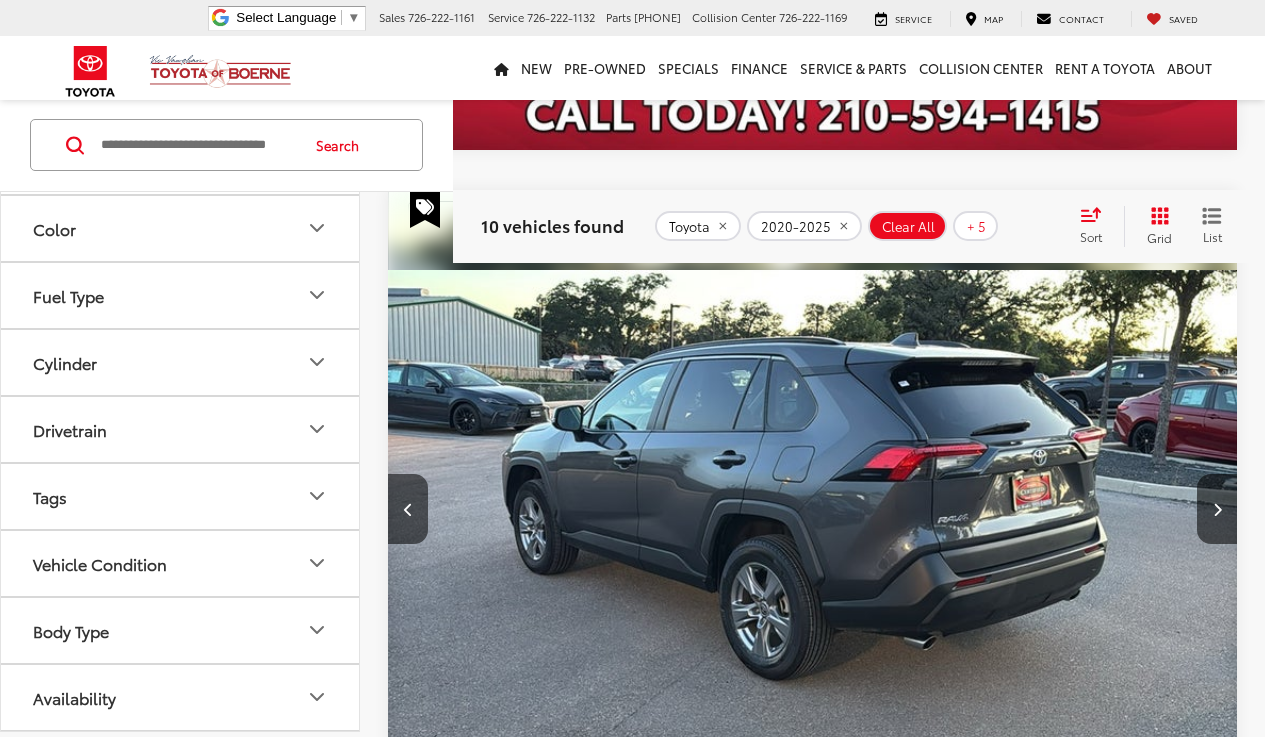 click on "List" at bounding box center (1212, 236) 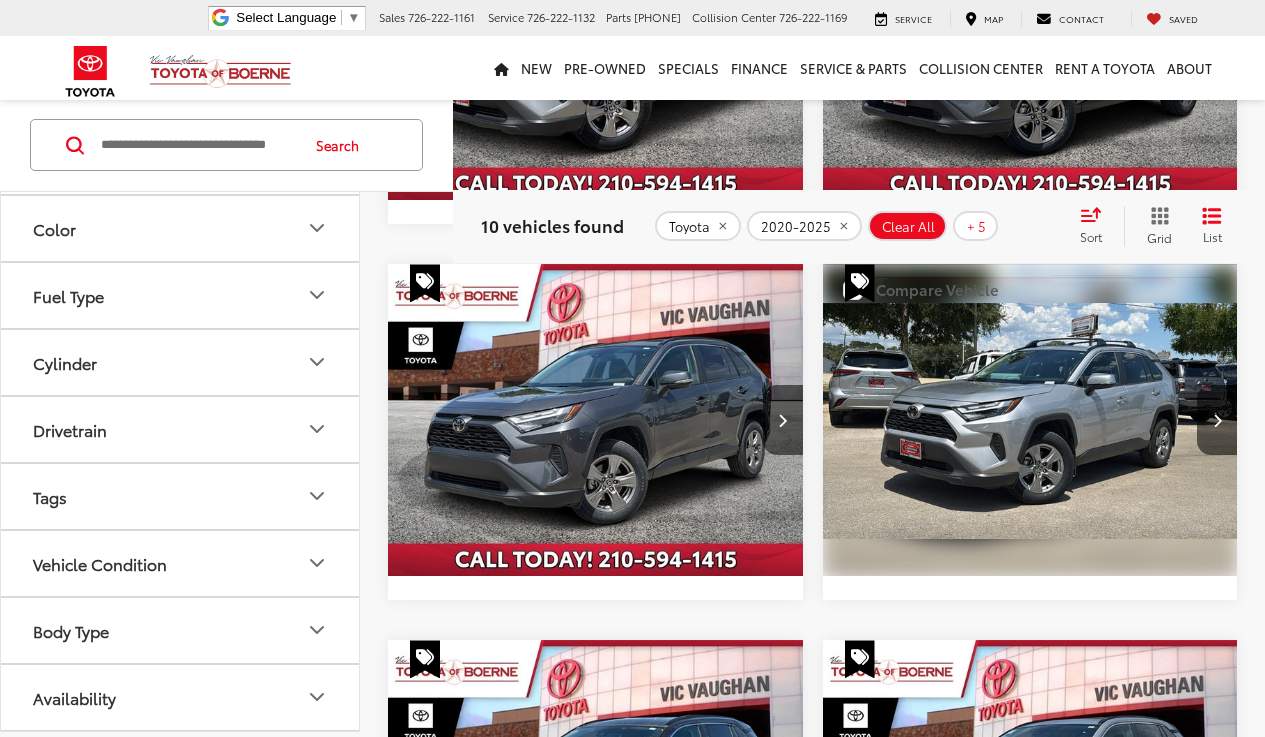 scroll, scrollTop: 0, scrollLeft: 835, axis: horizontal 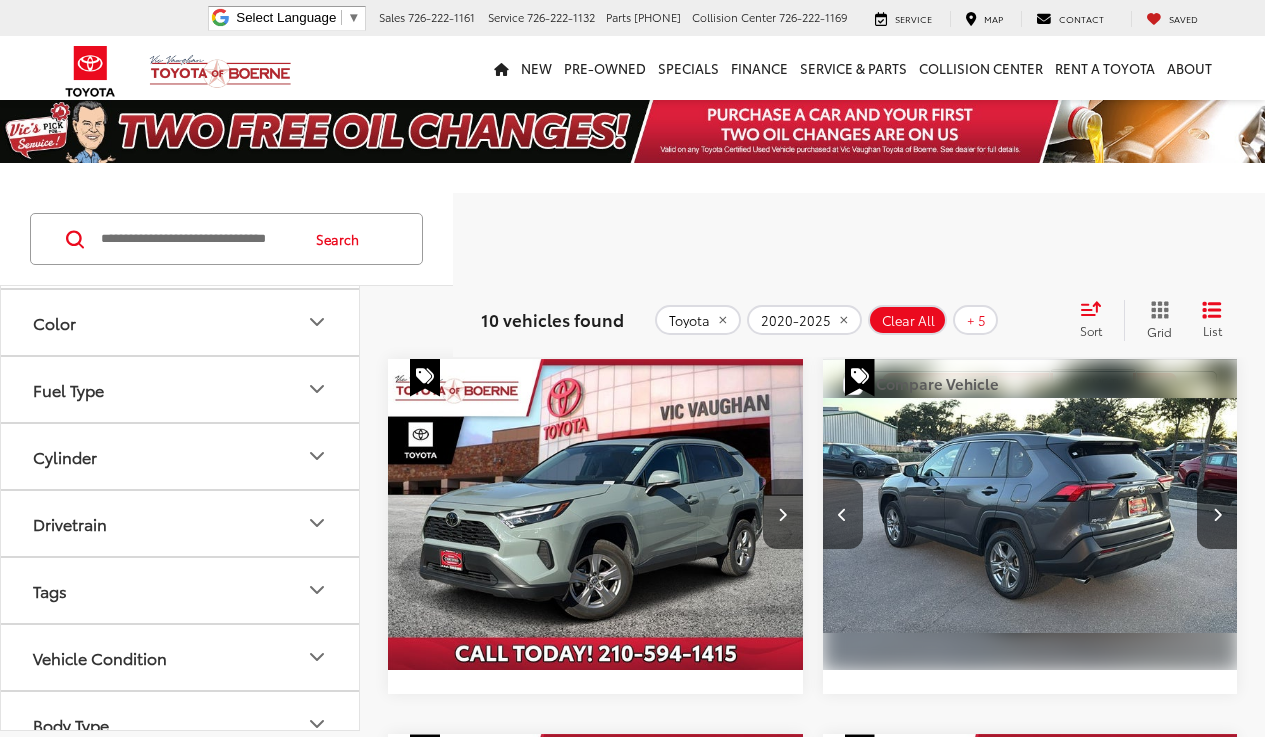 click at bounding box center [843, 514] 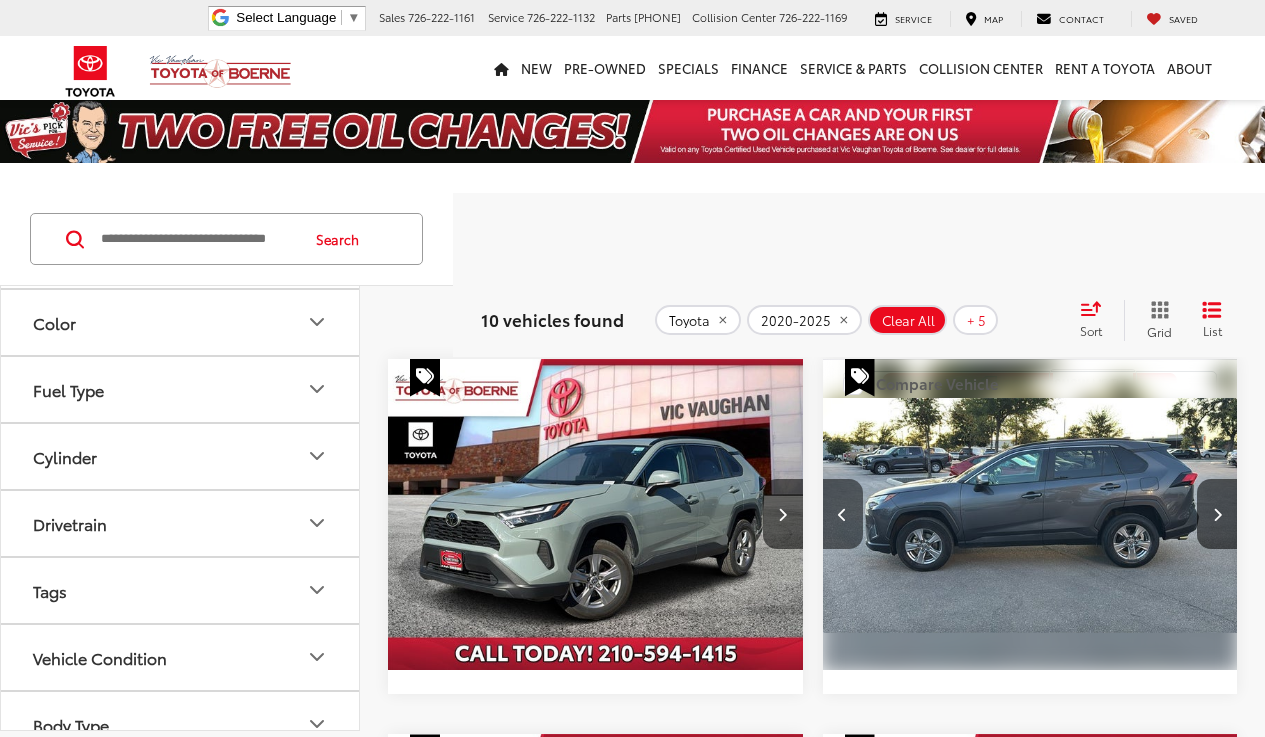 click at bounding box center (843, 514) 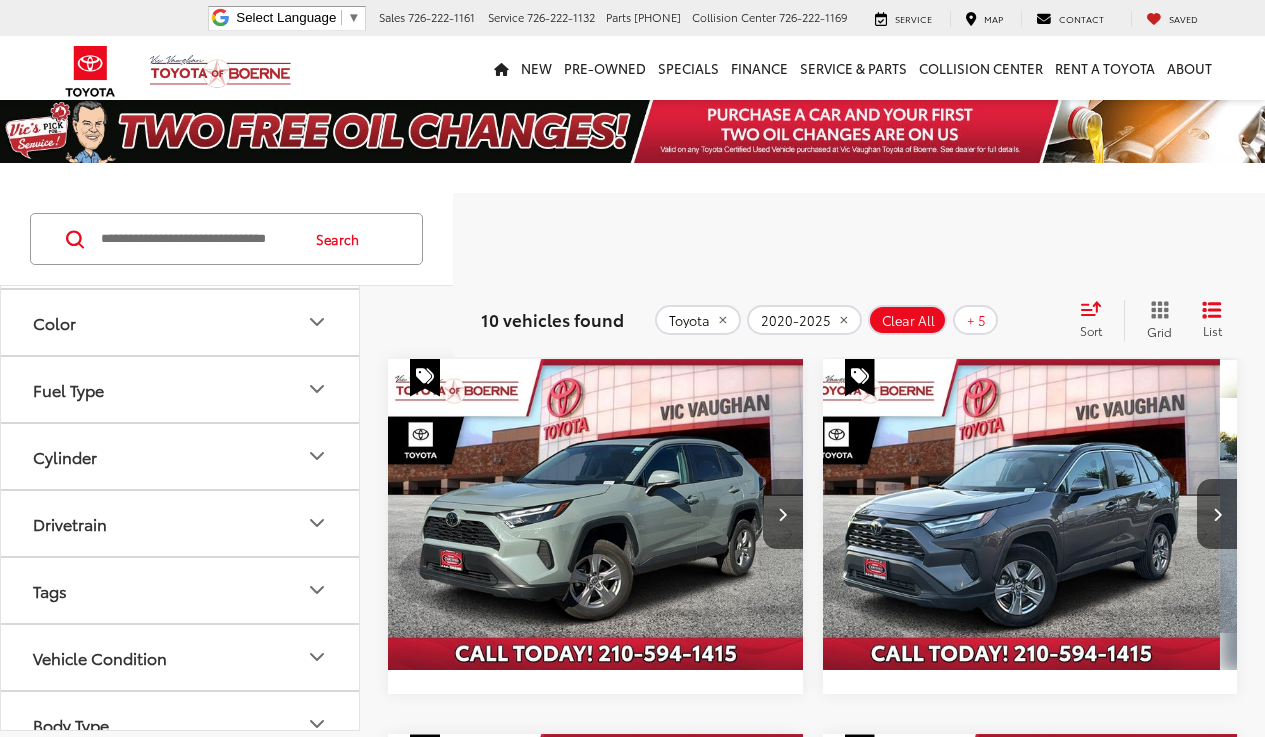 scroll, scrollTop: 0, scrollLeft: 0, axis: both 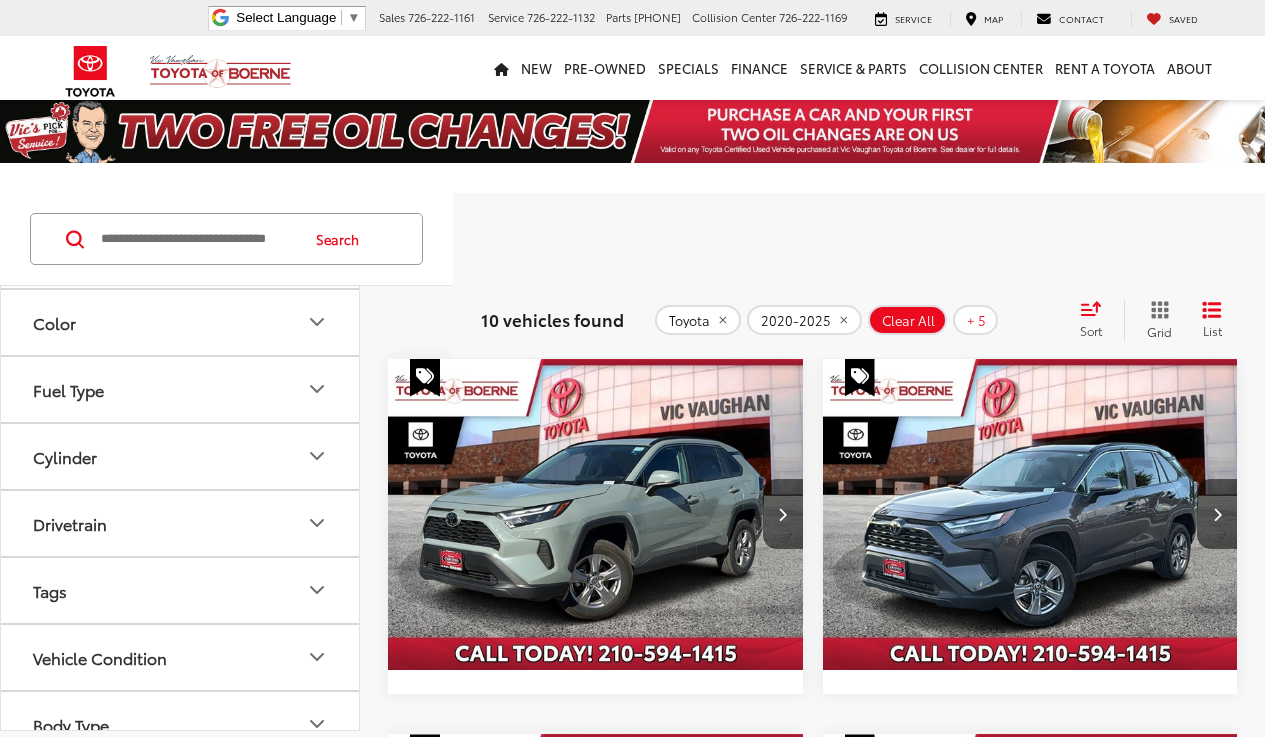click at bounding box center (1031, 515) 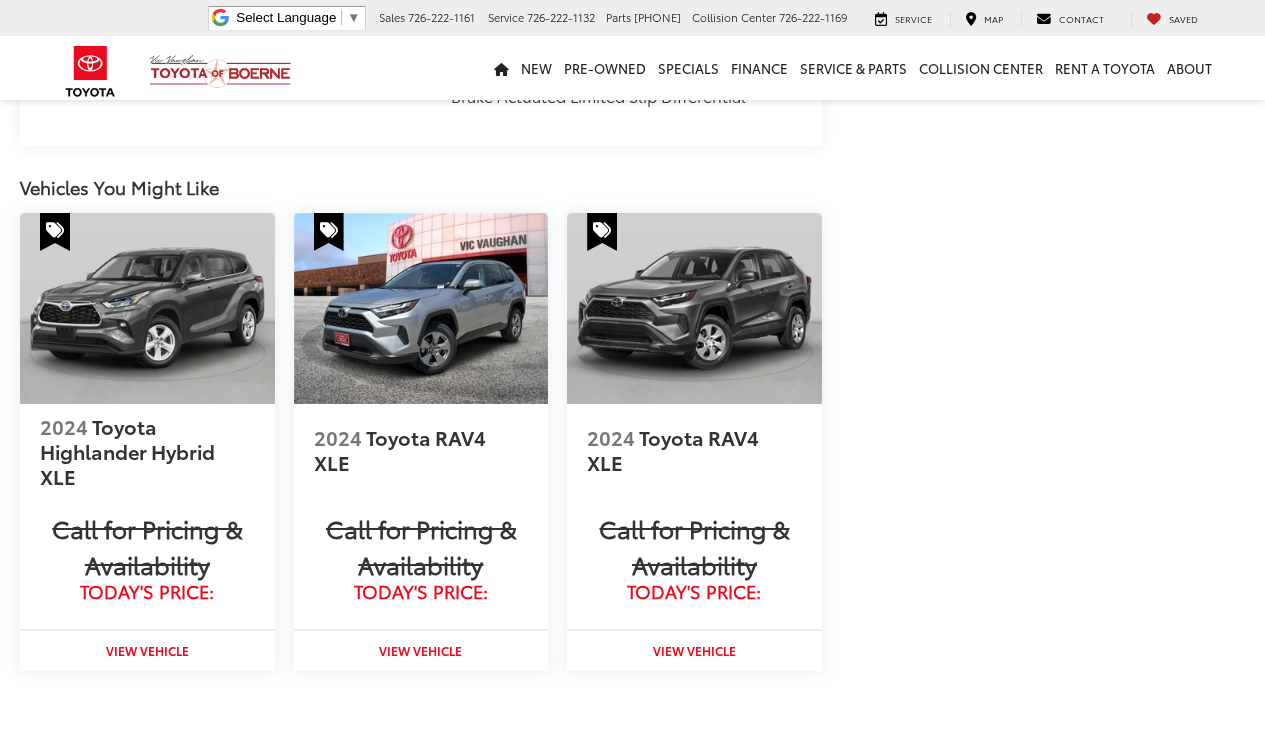 scroll, scrollTop: 1582, scrollLeft: 0, axis: vertical 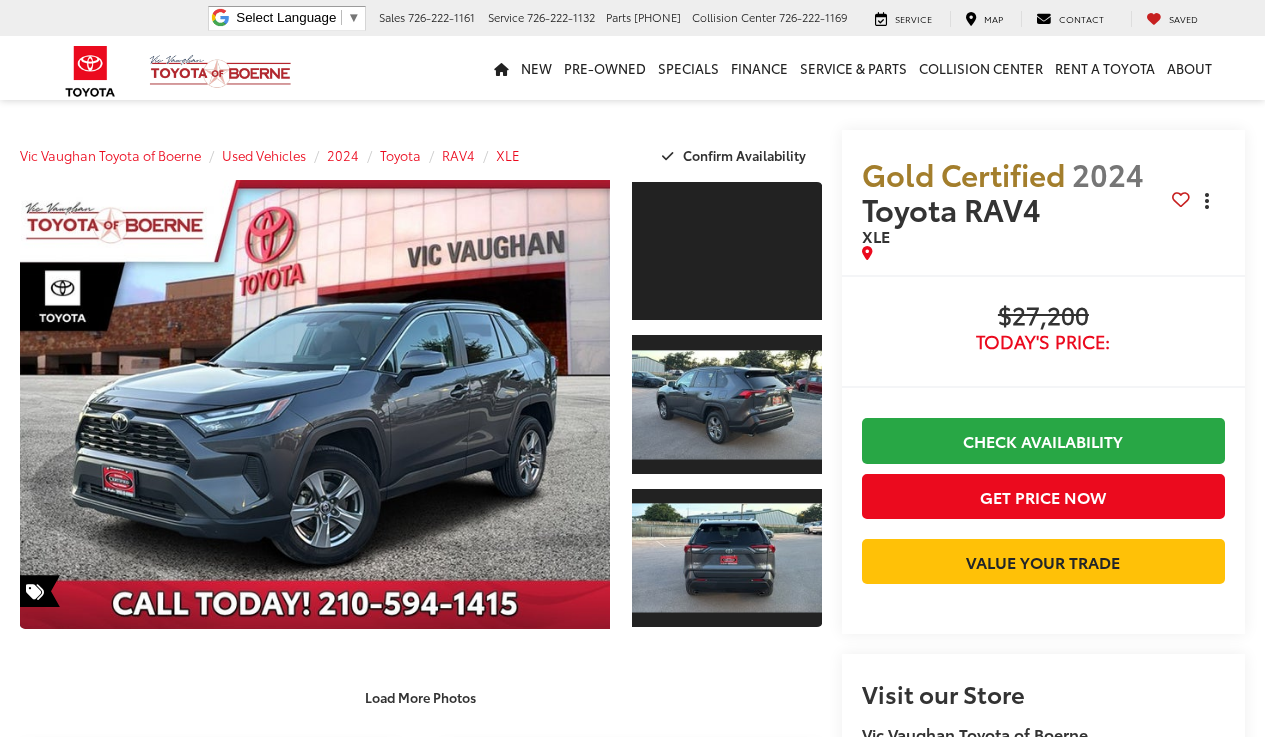 click at bounding box center [1207, 201] 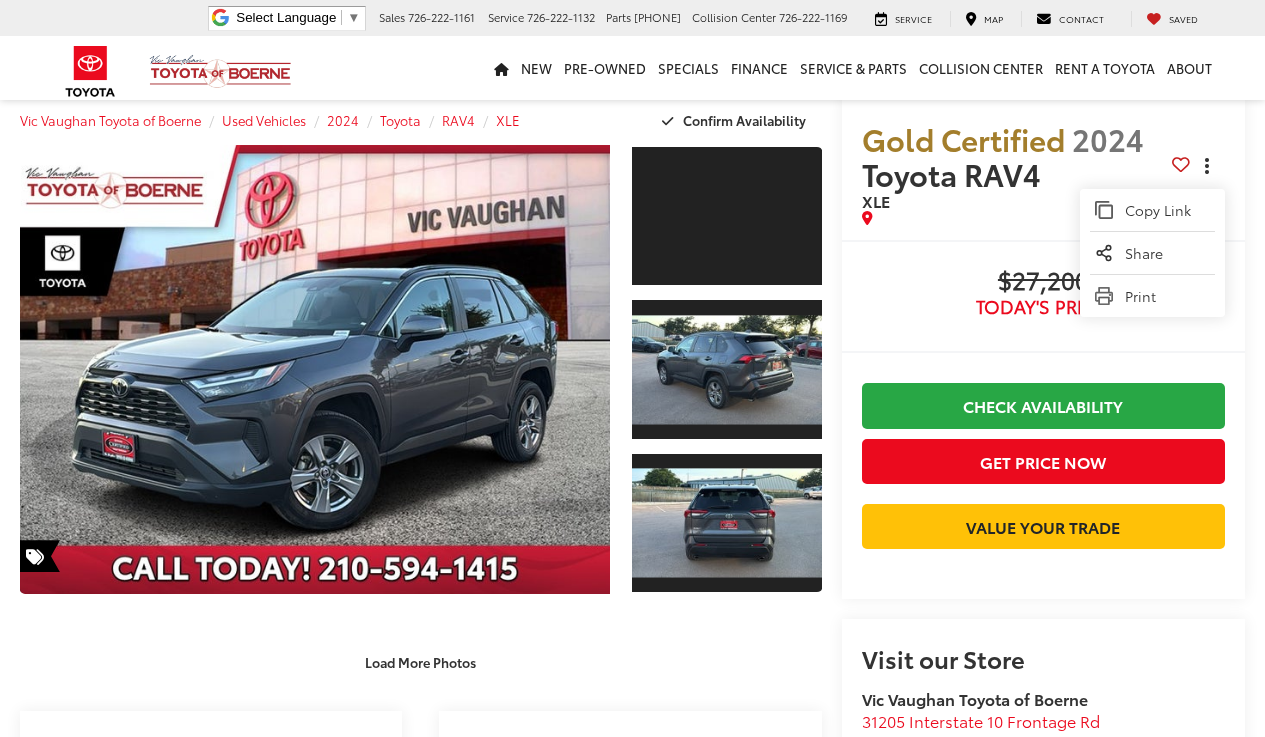 scroll, scrollTop: 33, scrollLeft: 0, axis: vertical 